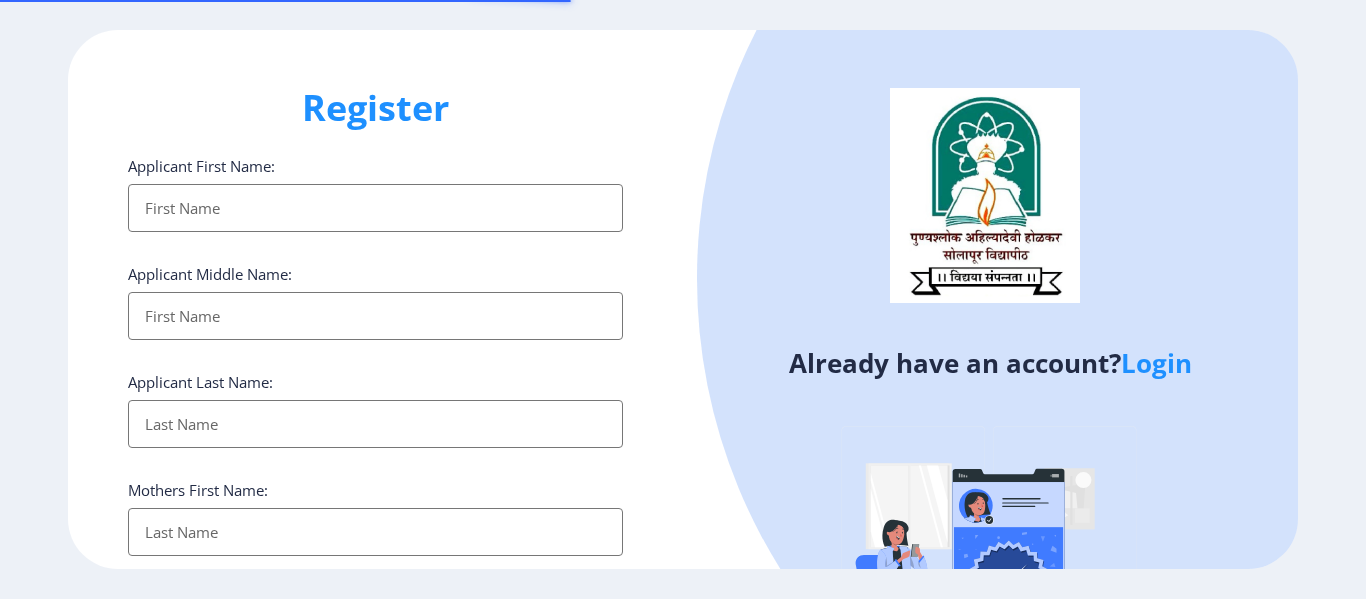 select 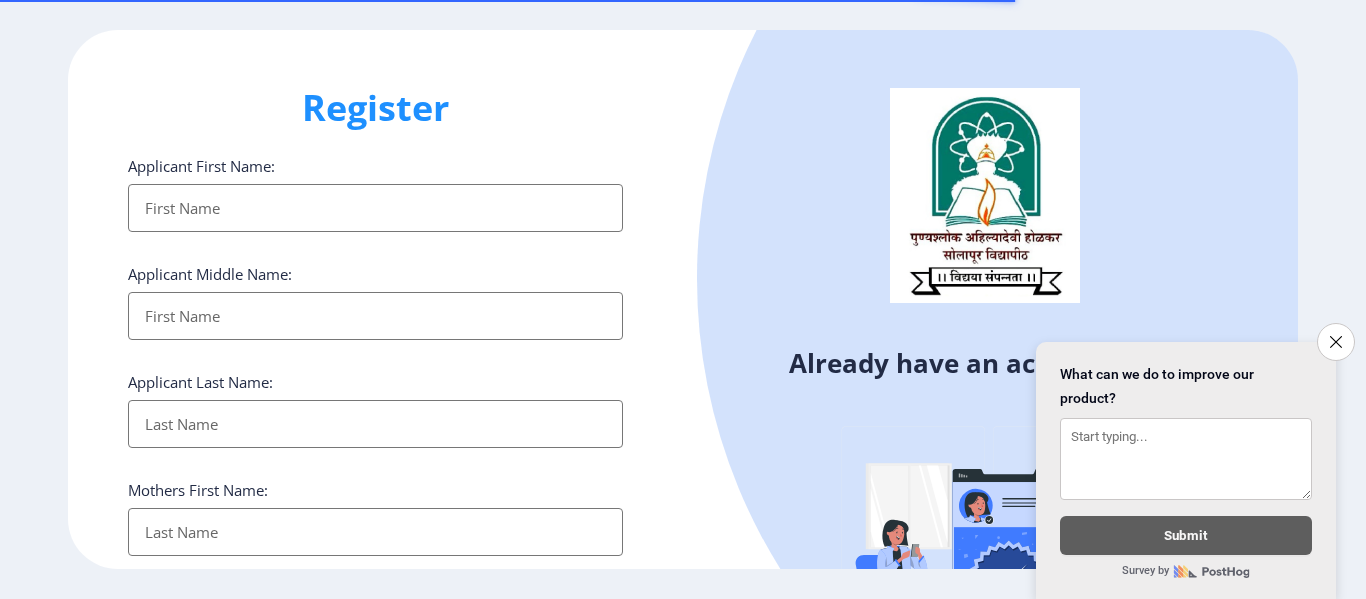 click on "Applicant First Name:" at bounding box center (375, 208) 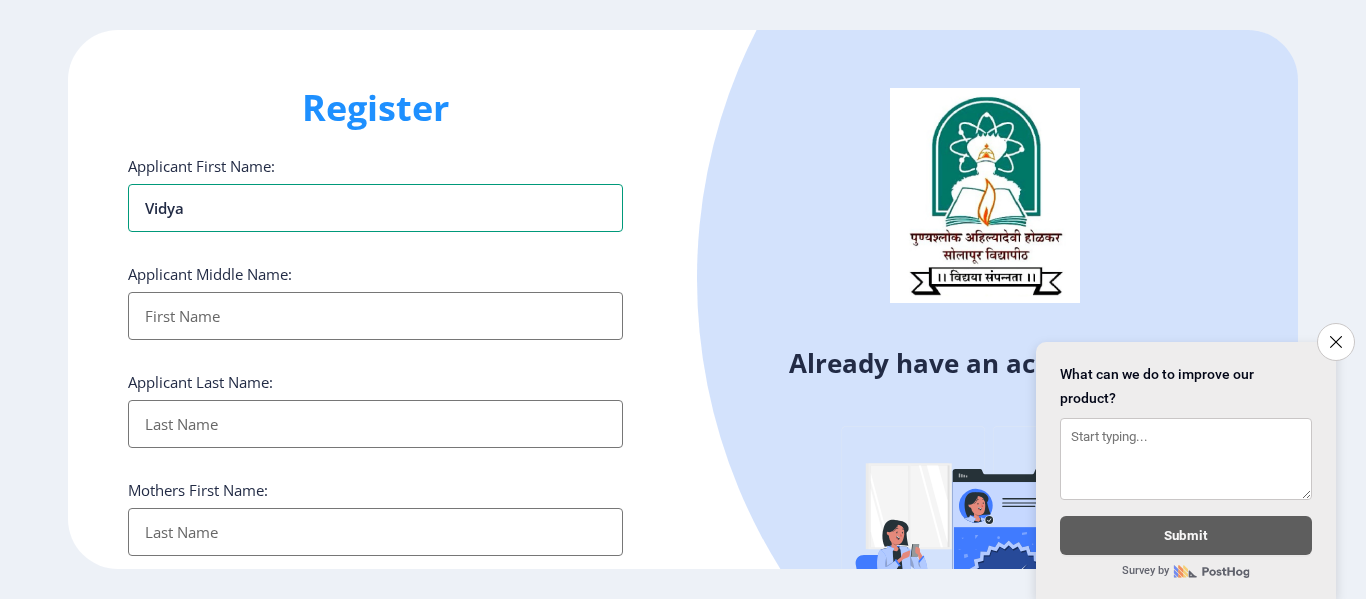 type on "Vidya" 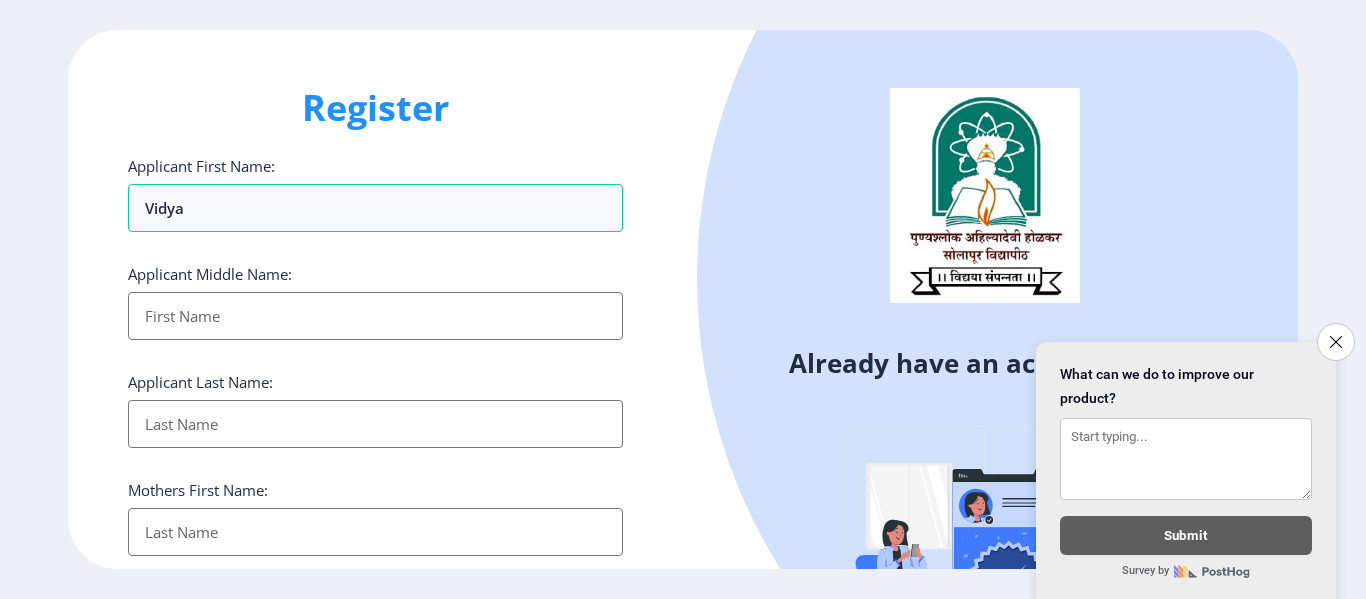 click on "Applicant First Name:" at bounding box center [375, 316] 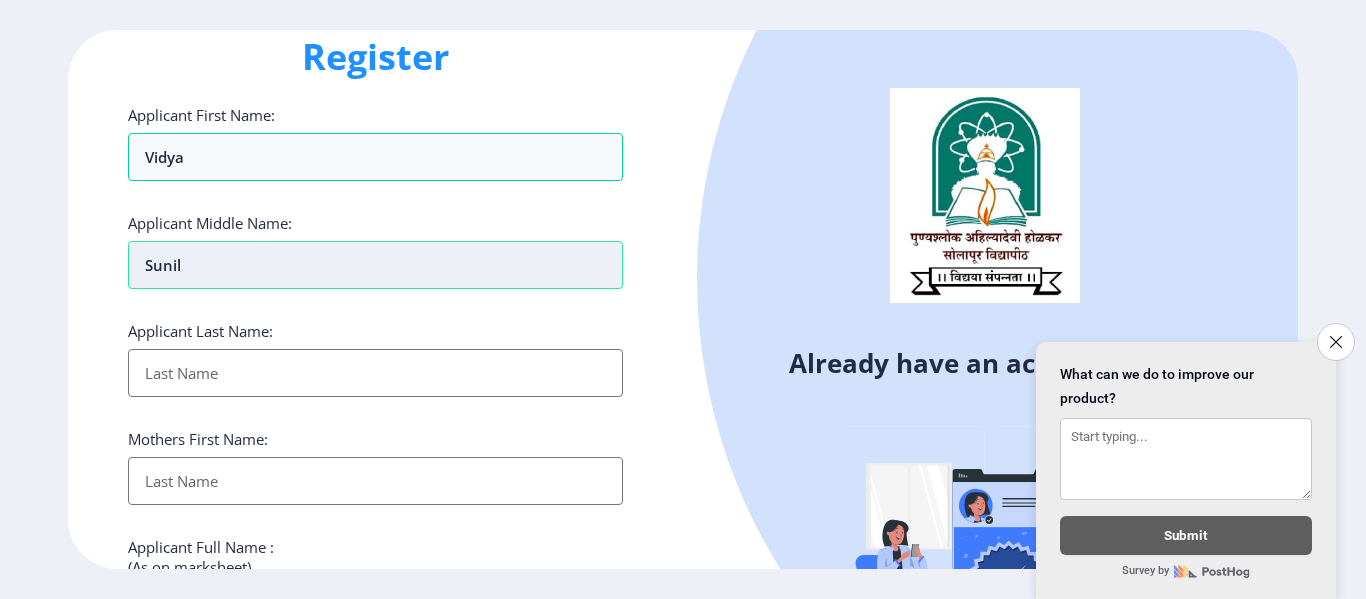 scroll, scrollTop: 66, scrollLeft: 0, axis: vertical 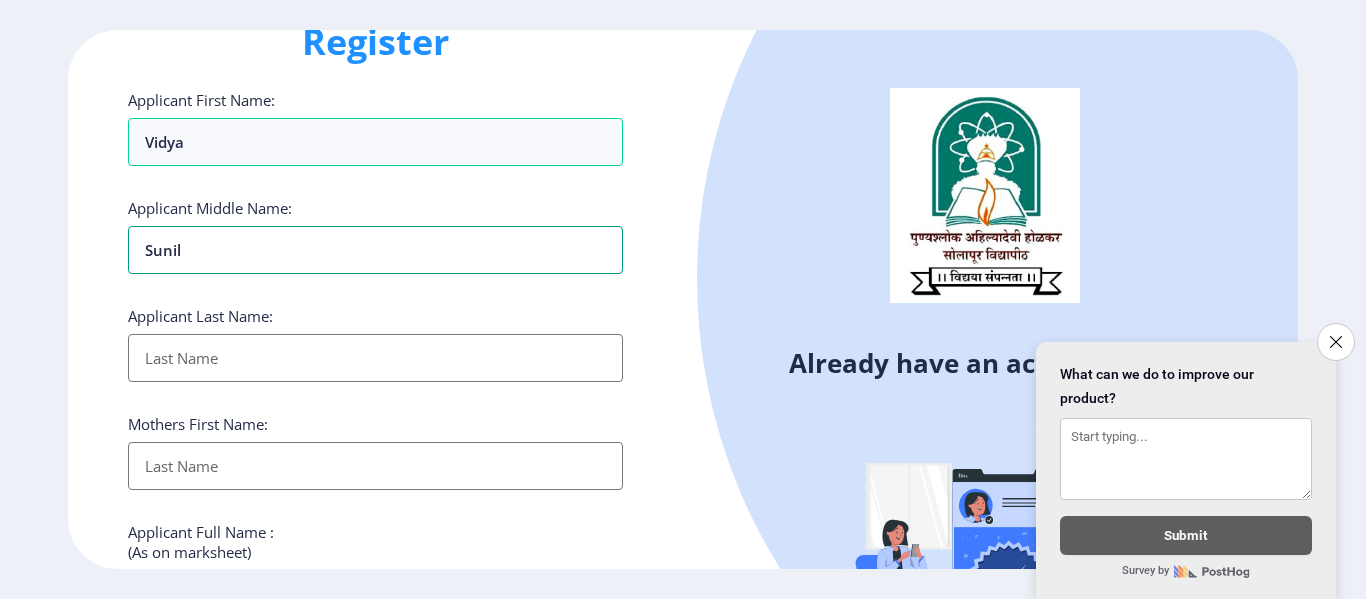 type on "Sunil" 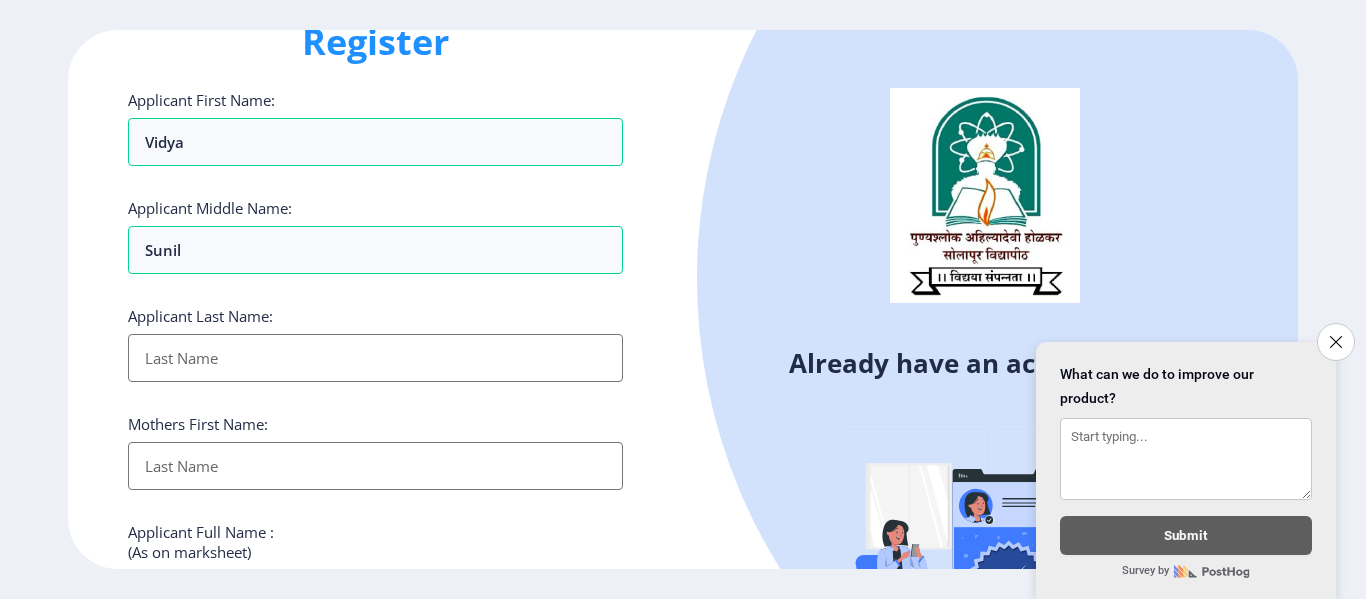 click on "Applicant First Name:" at bounding box center (375, 358) 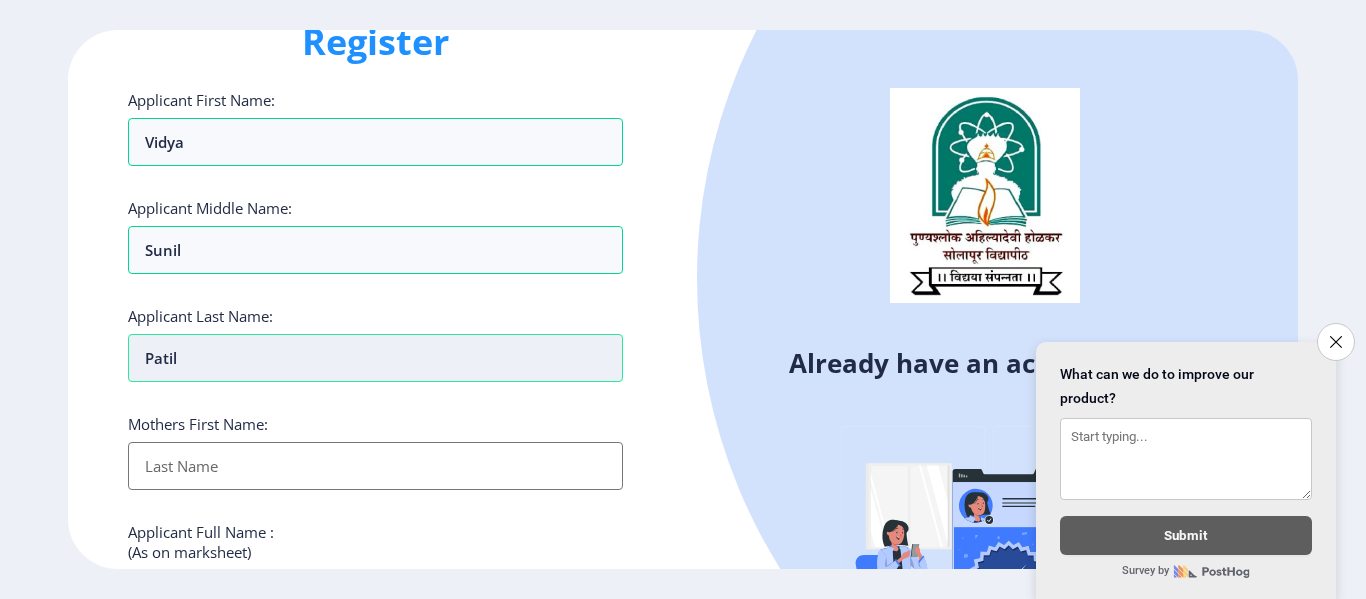 scroll, scrollTop: 166, scrollLeft: 0, axis: vertical 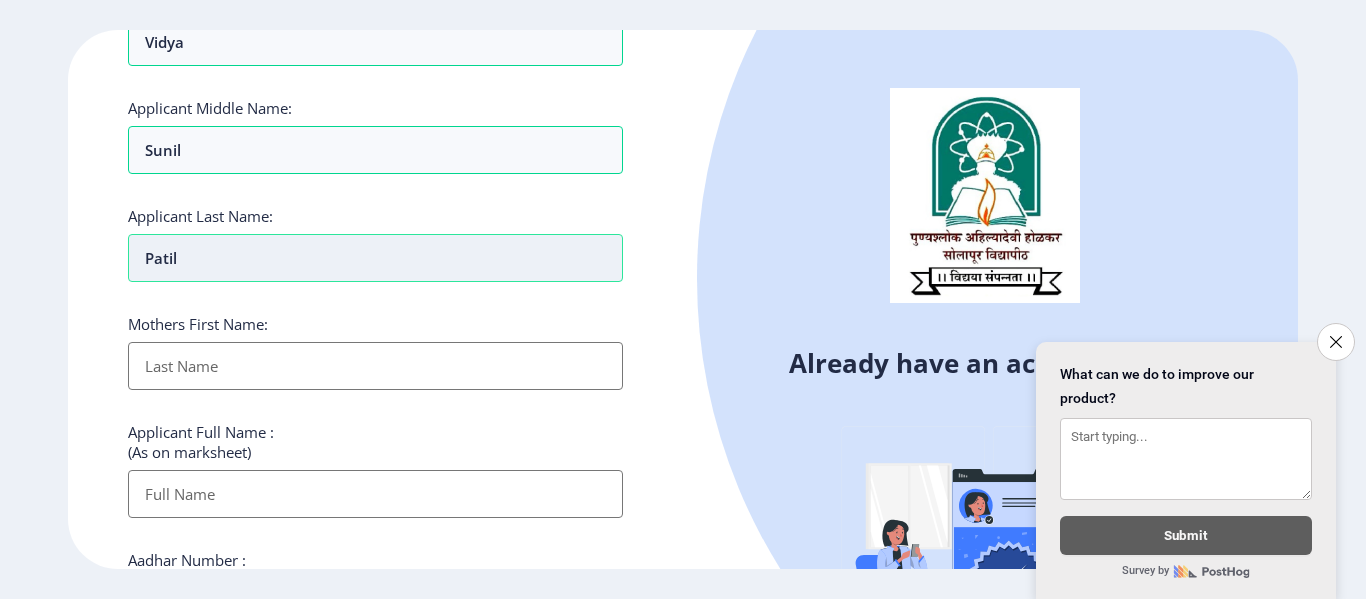 type on "Patil" 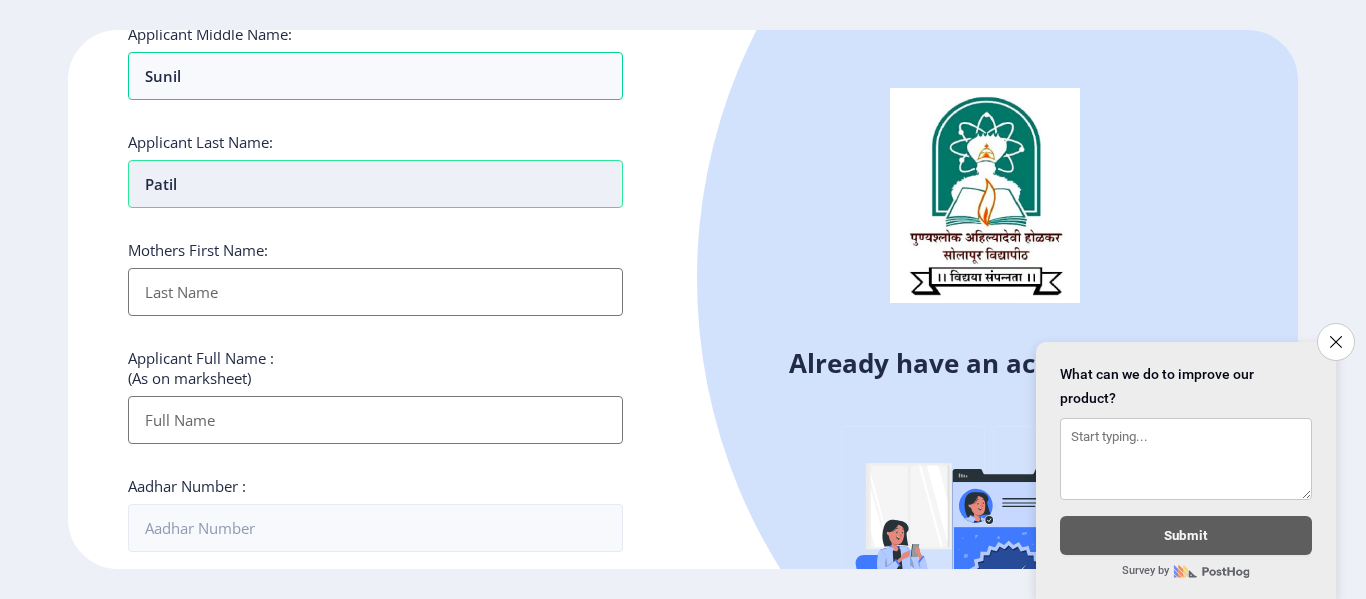 scroll, scrollTop: 366, scrollLeft: 0, axis: vertical 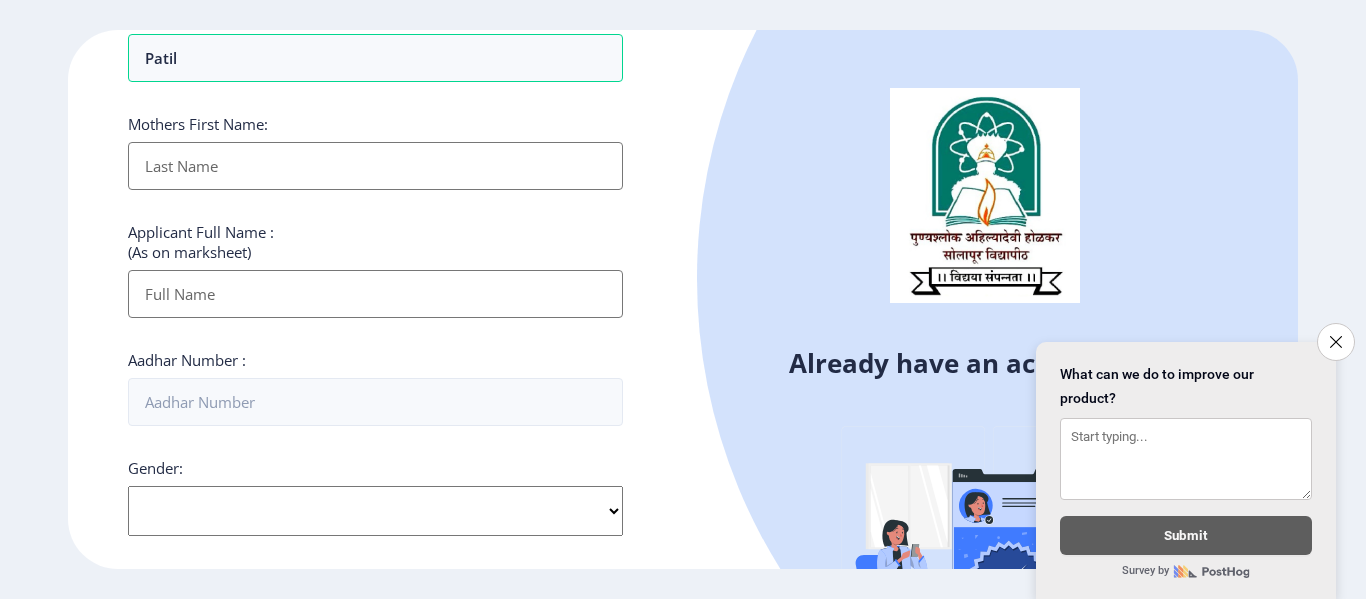 click on "Applicant First Name:" at bounding box center [375, 294] 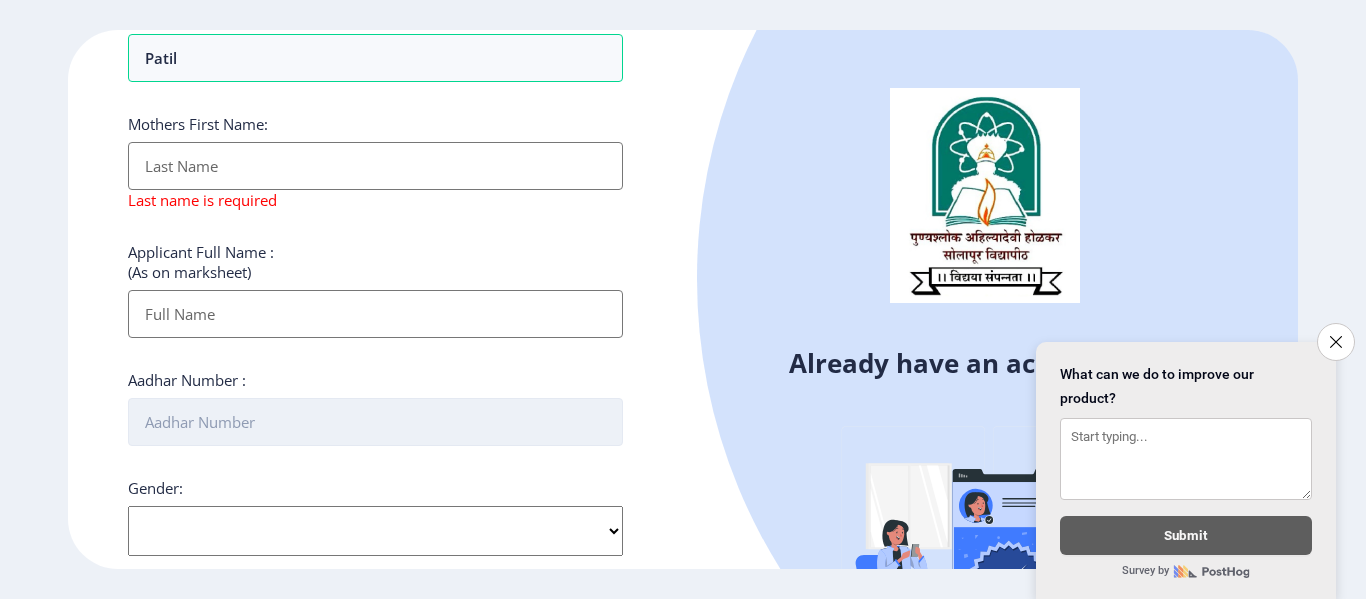 click on "Aadhar Number :" at bounding box center [375, 422] 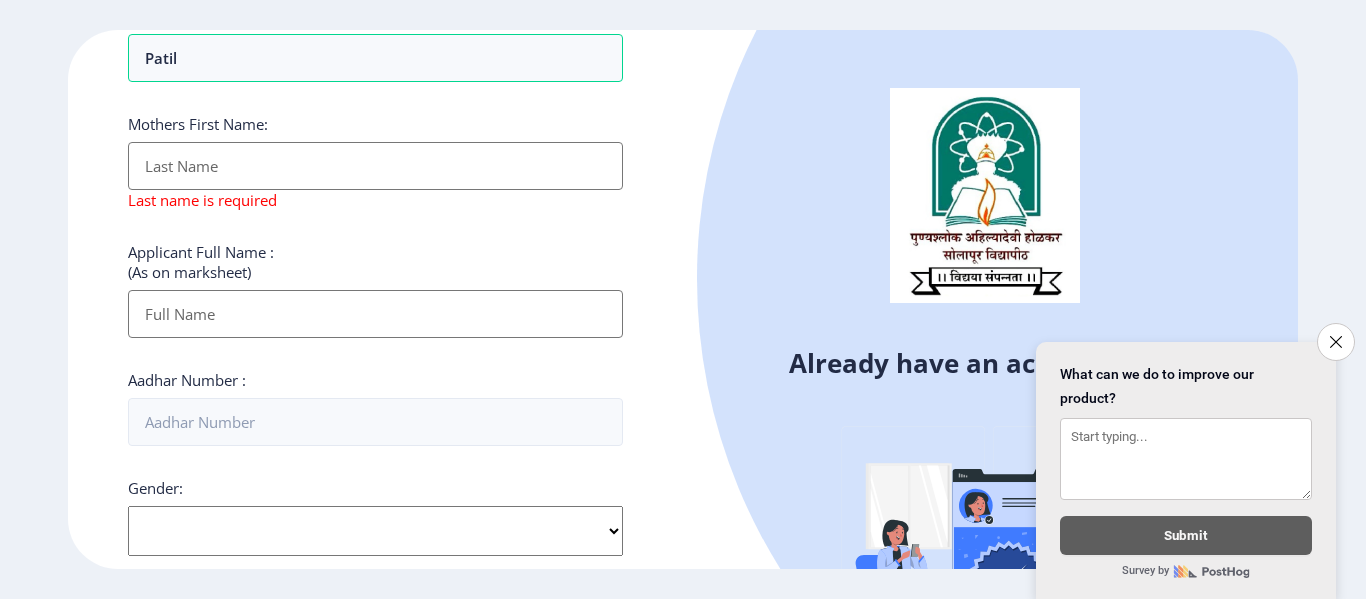 click on "Applicant First Name:" at bounding box center [375, 166] 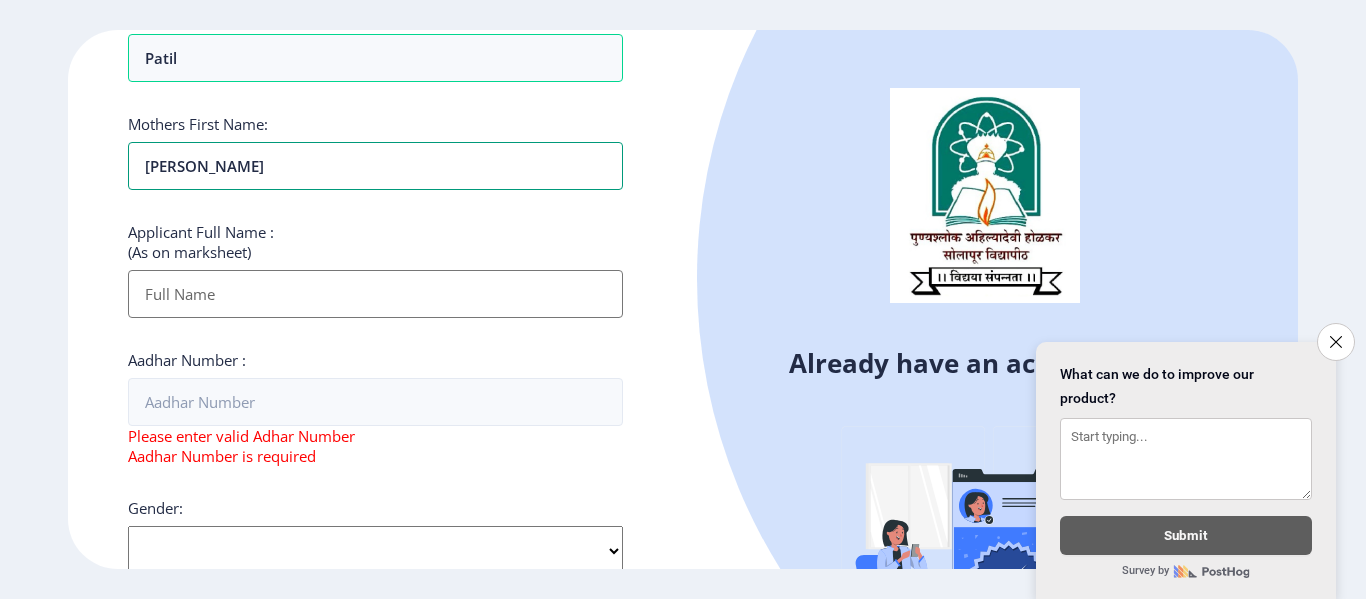 type on "Sujata" 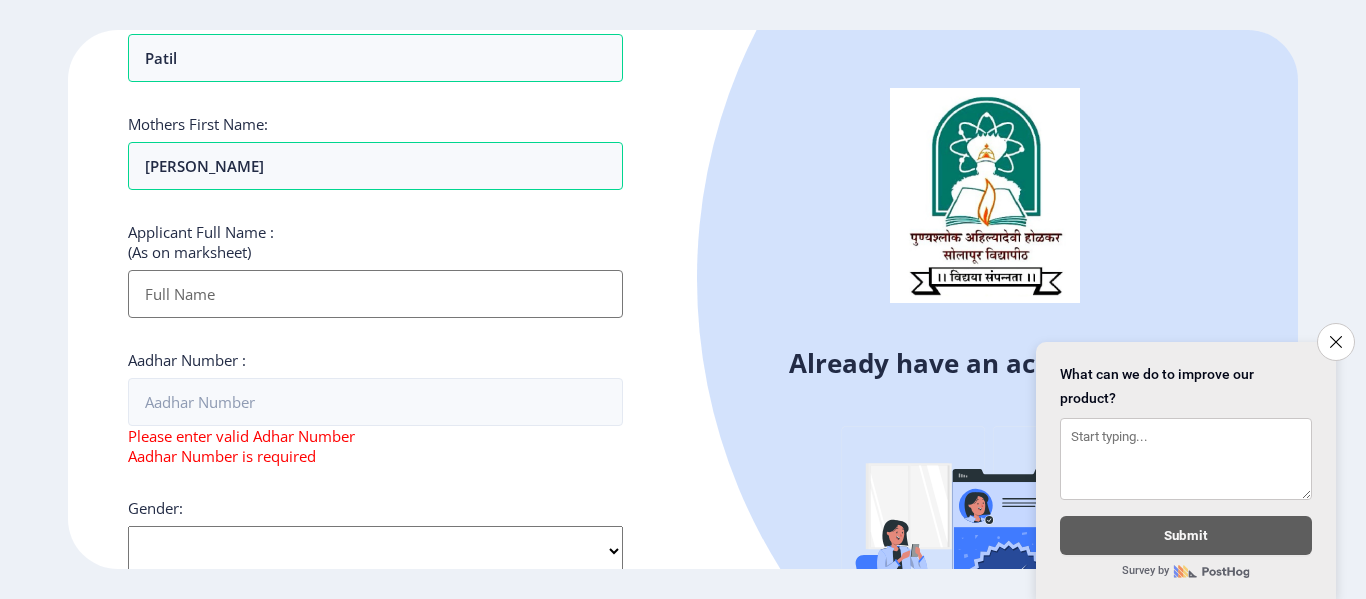 click on "Applicant First Name:" at bounding box center [375, 294] 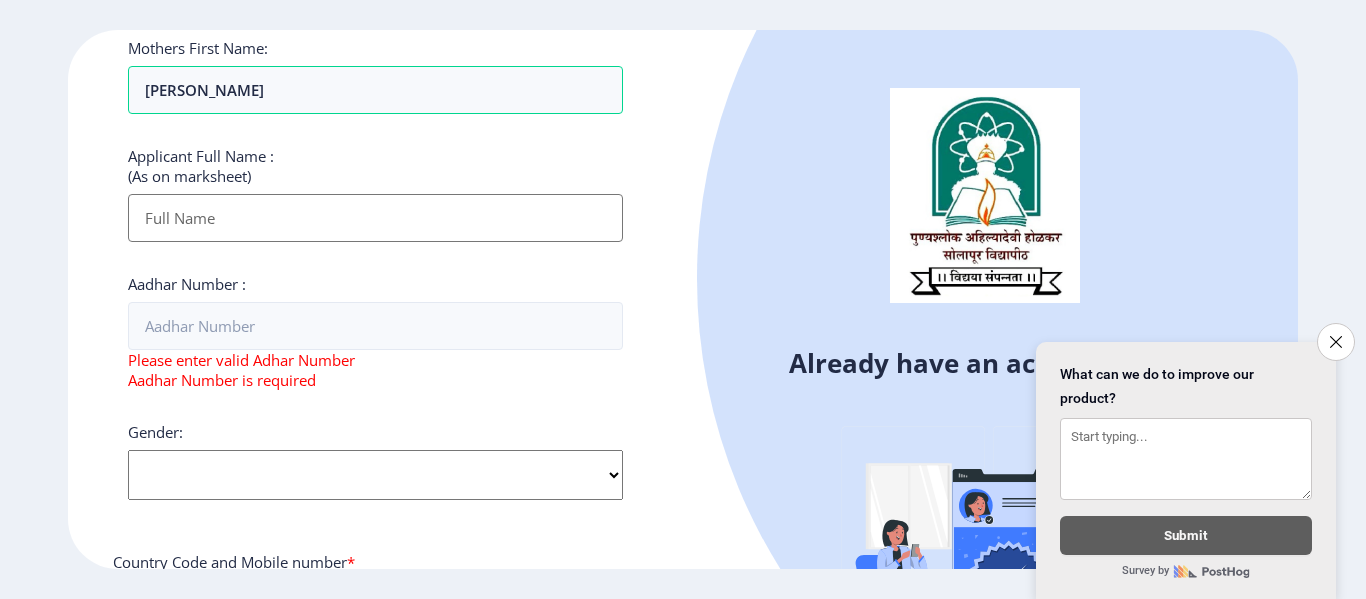 scroll, scrollTop: 444, scrollLeft: 0, axis: vertical 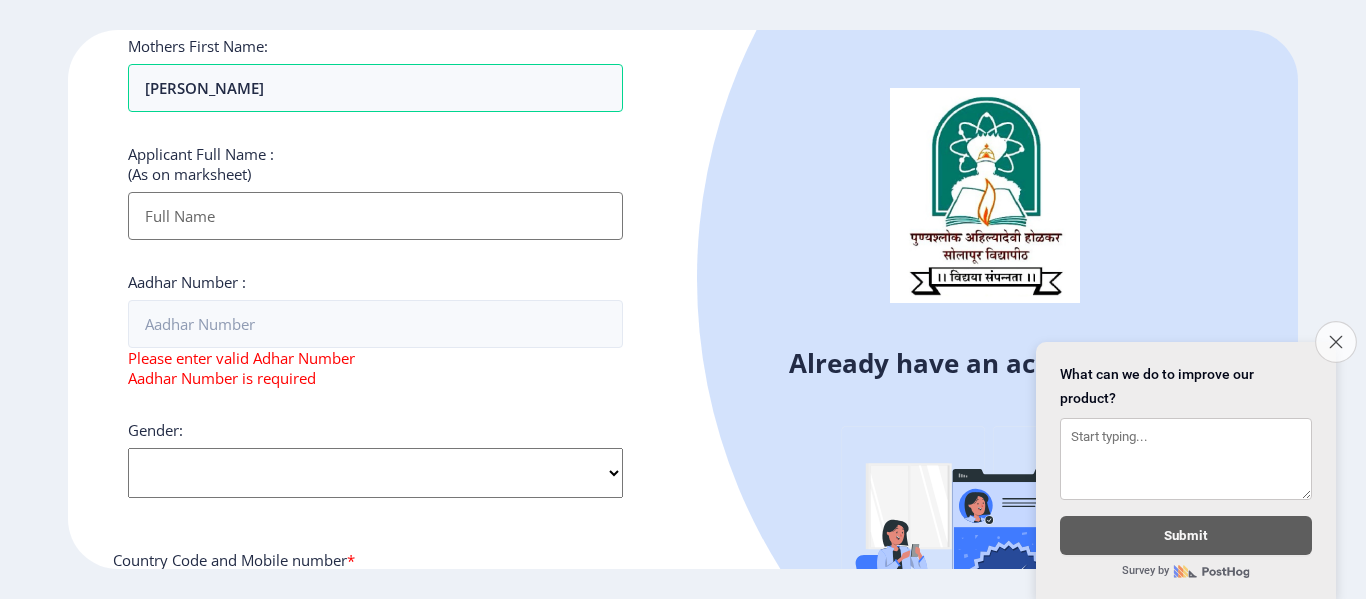 click on "Close survey" at bounding box center [1336, 342] 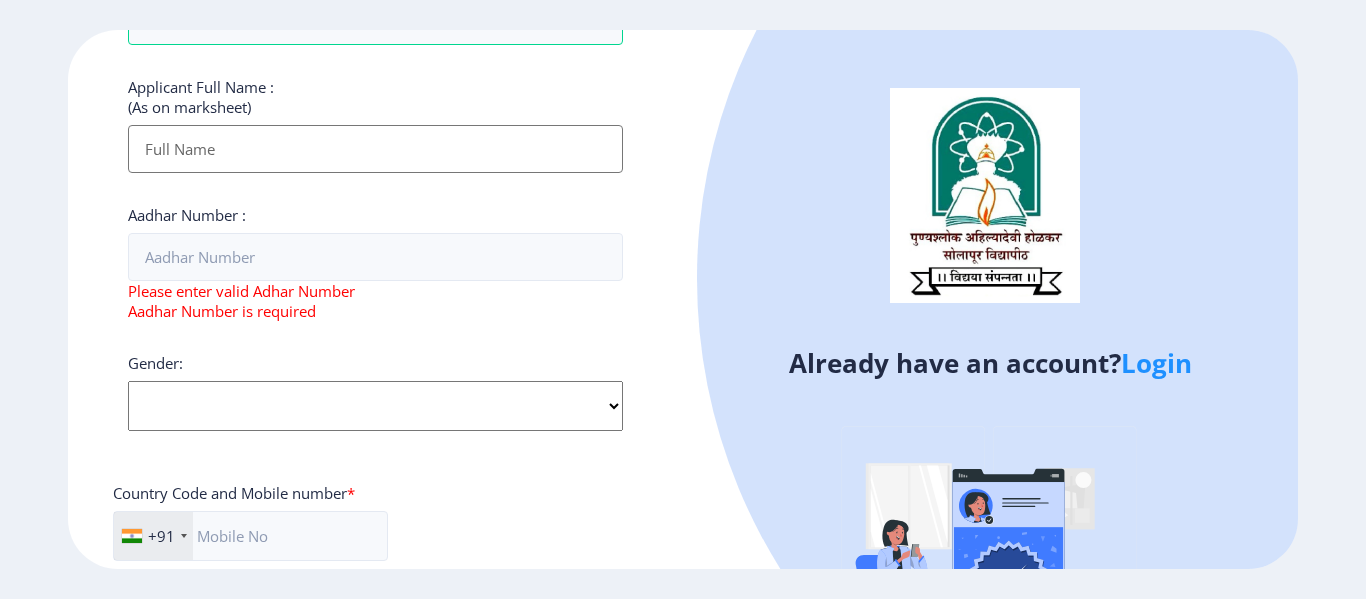 scroll, scrollTop: 513, scrollLeft: 0, axis: vertical 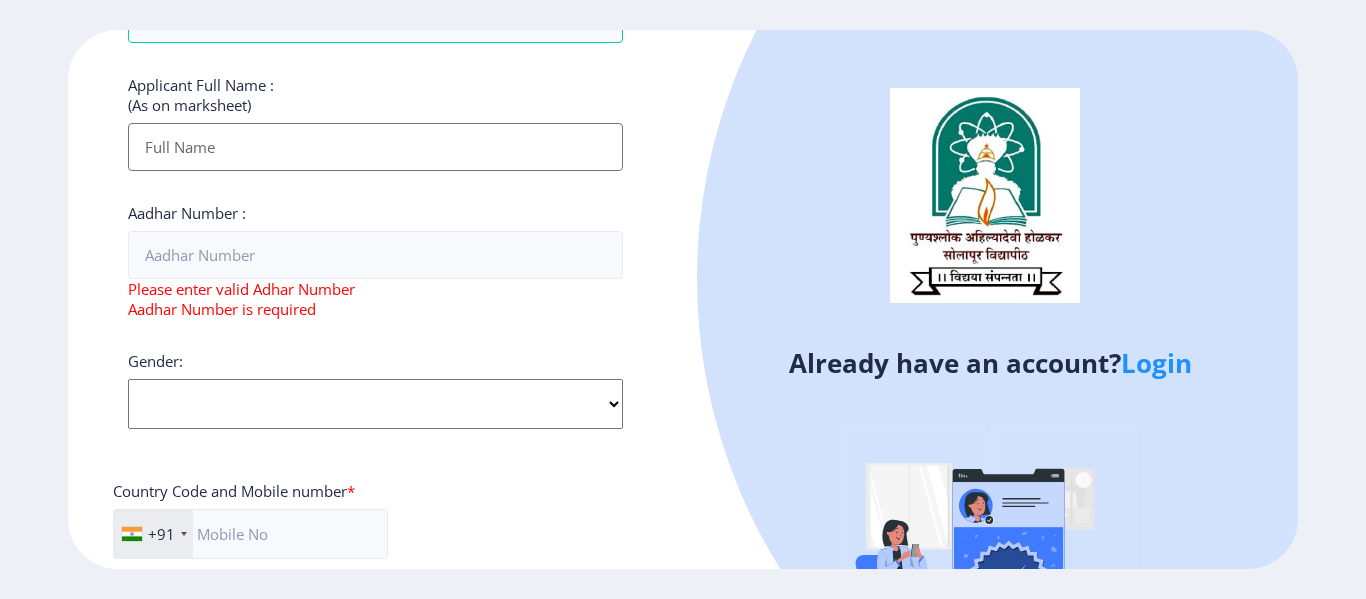 click on "Applicant First Name:" at bounding box center (375, 147) 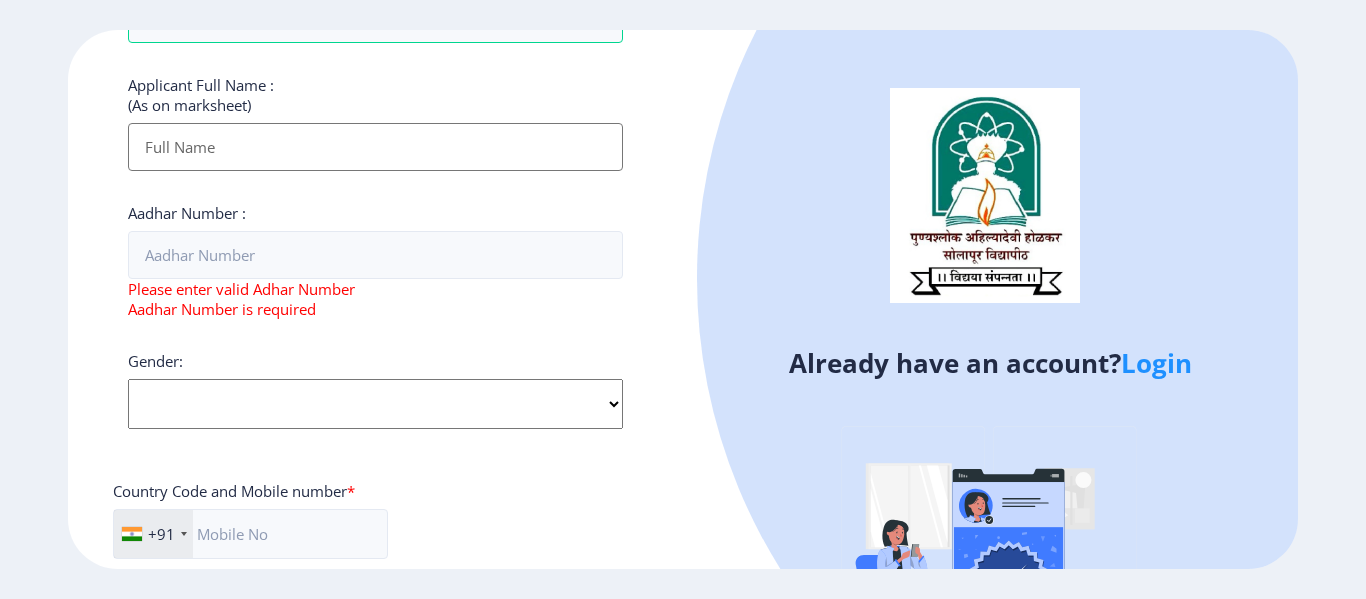 click on "Select Gender Male Female Other" 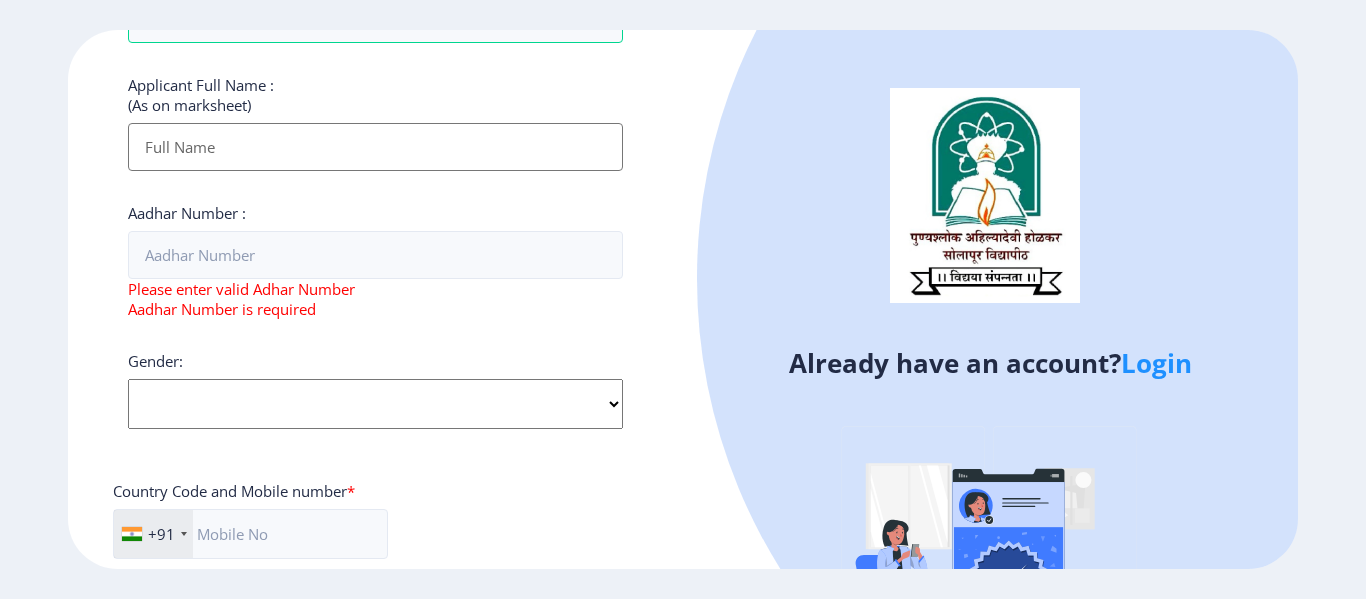 select on "[DEMOGRAPHIC_DATA]" 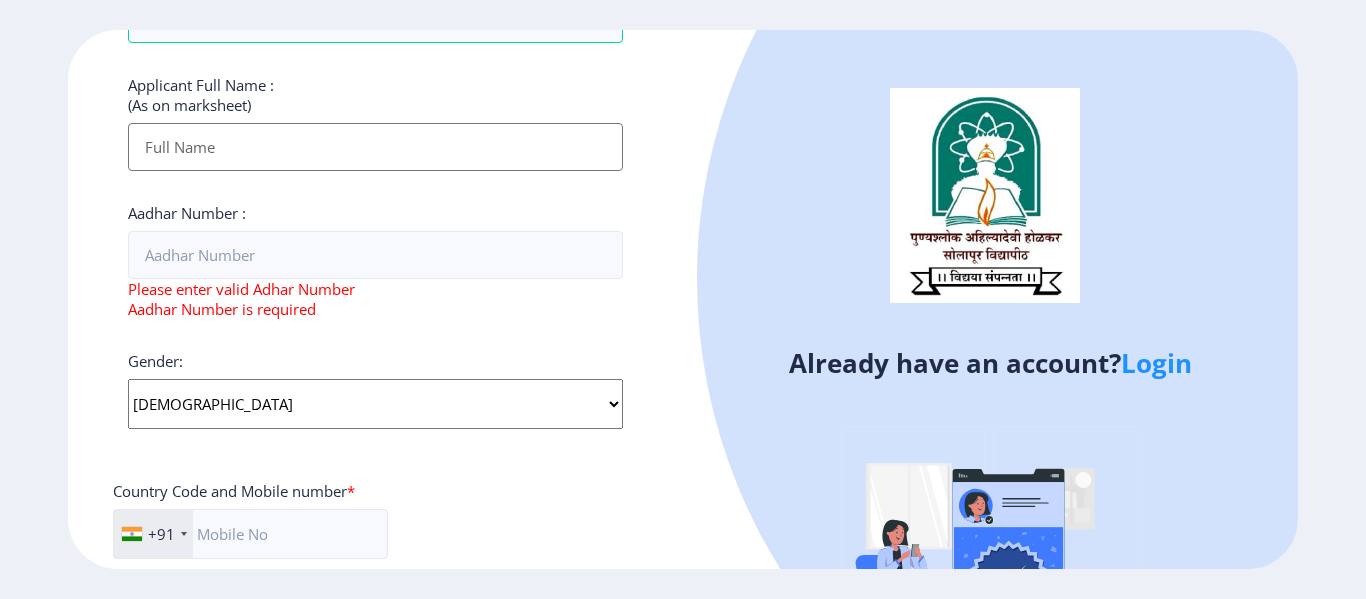 click on "Select Gender Male Female Other" 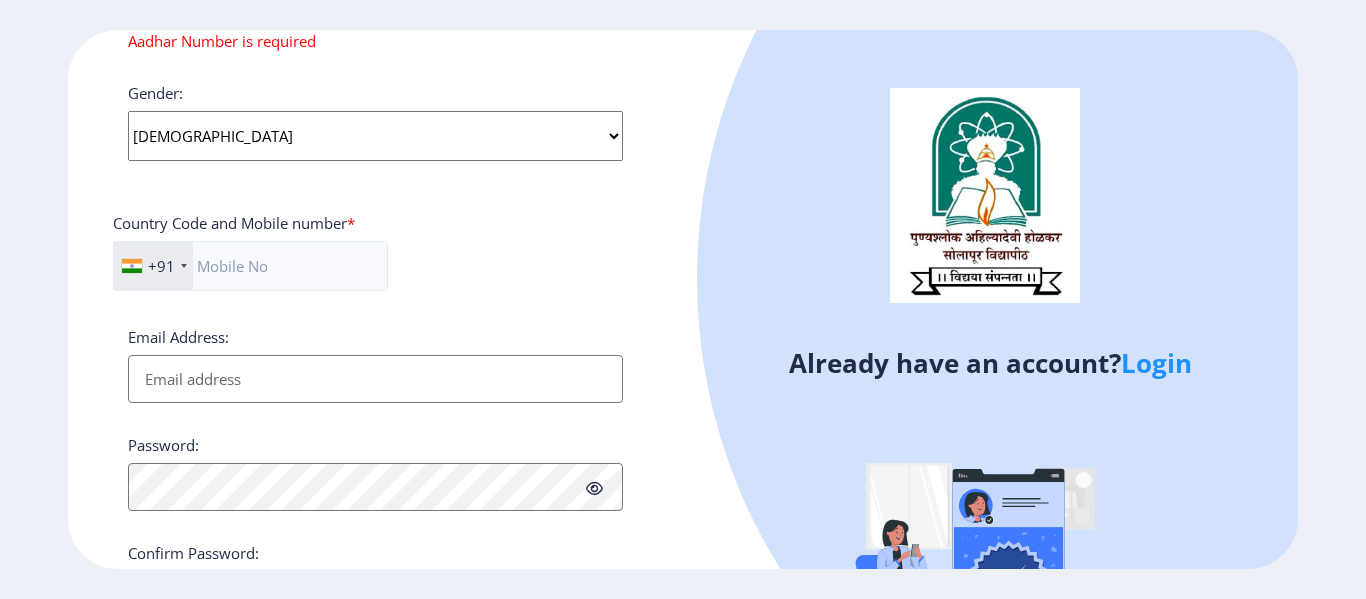 scroll, scrollTop: 893, scrollLeft: 0, axis: vertical 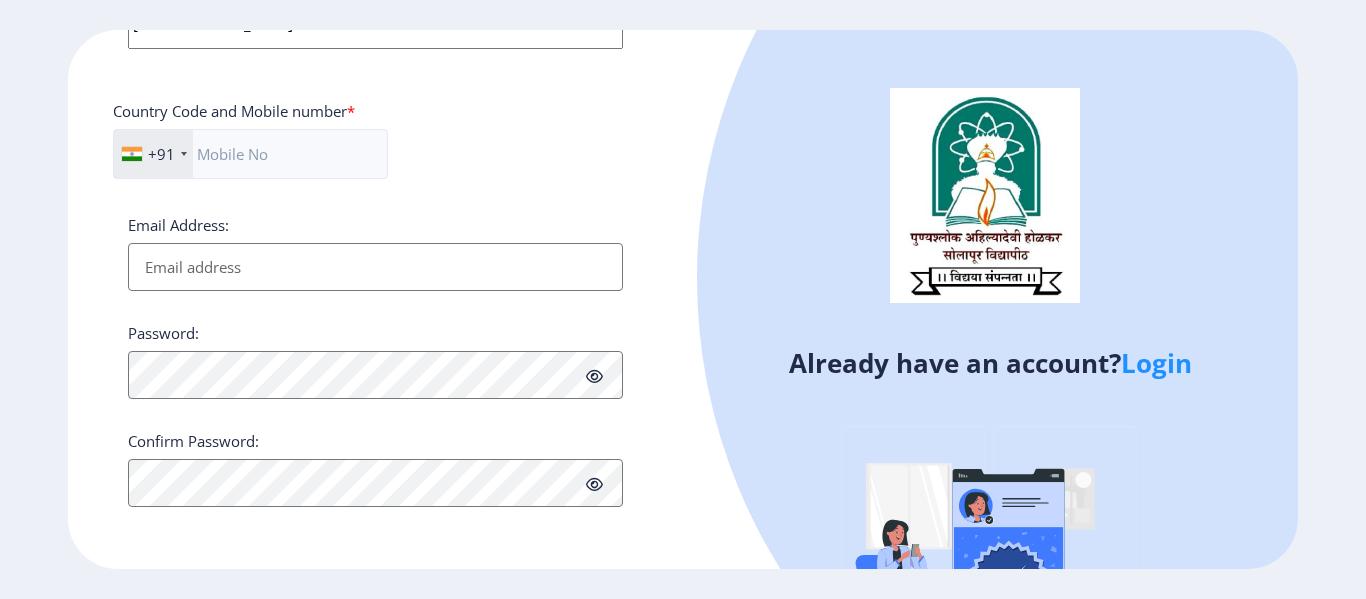 click on "Email Address:" at bounding box center [375, 267] 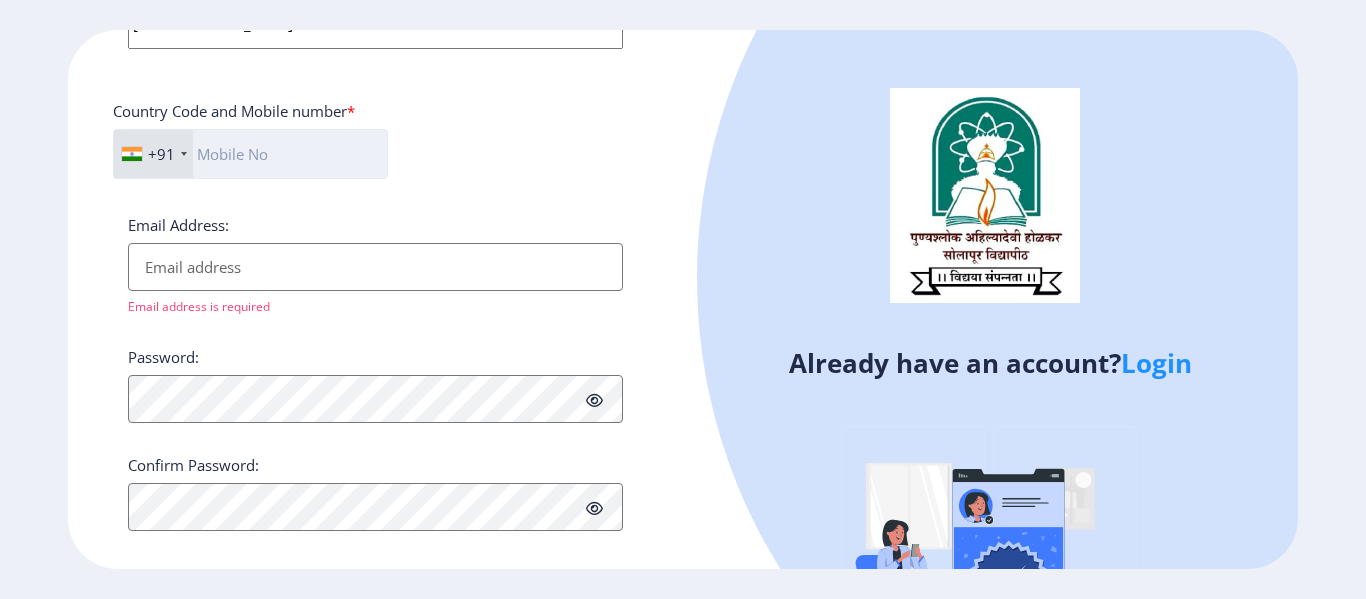 click 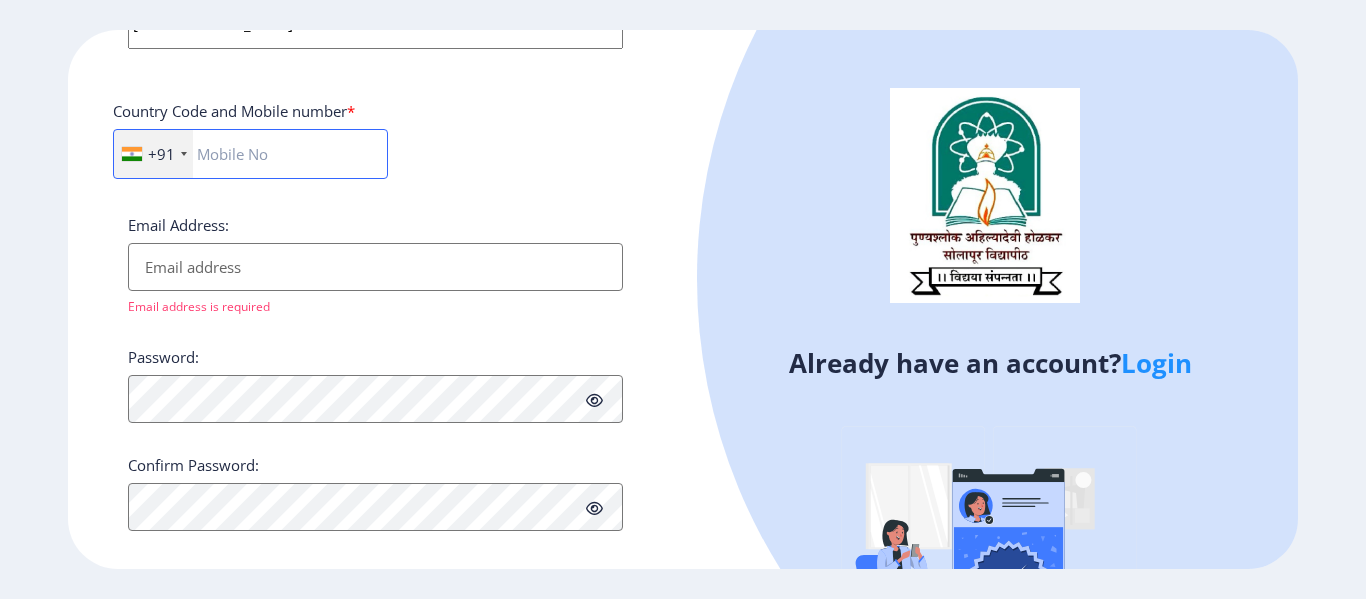 scroll, scrollTop: 793, scrollLeft: 0, axis: vertical 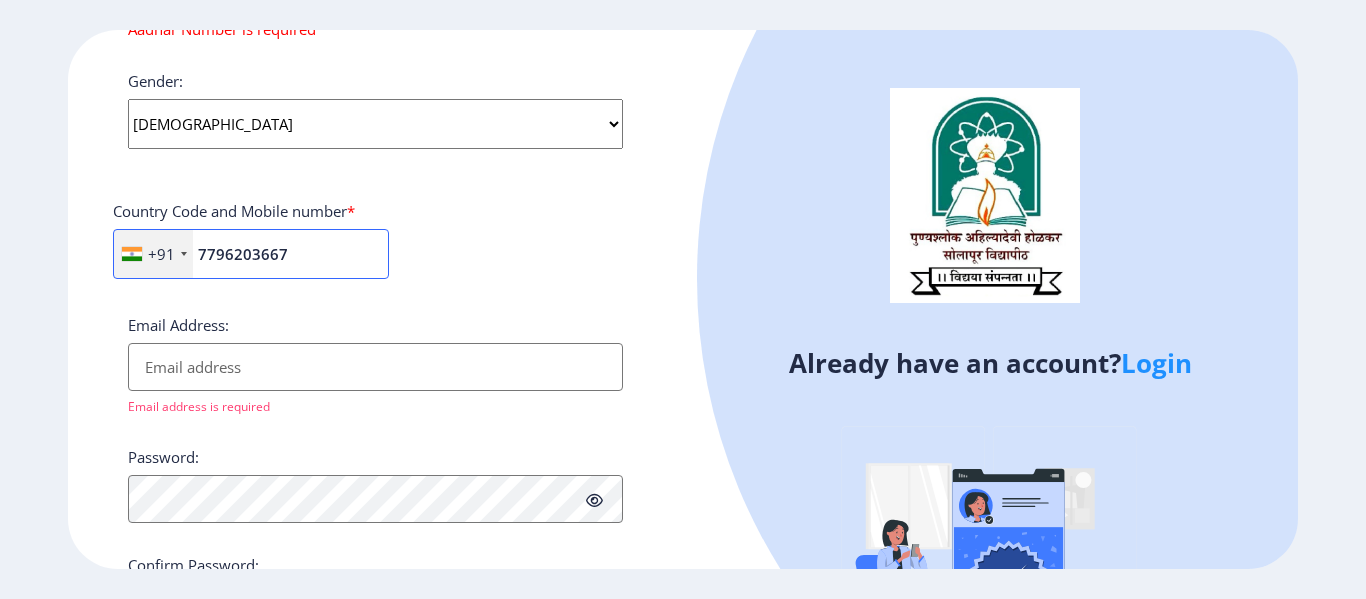 type on "7796203667" 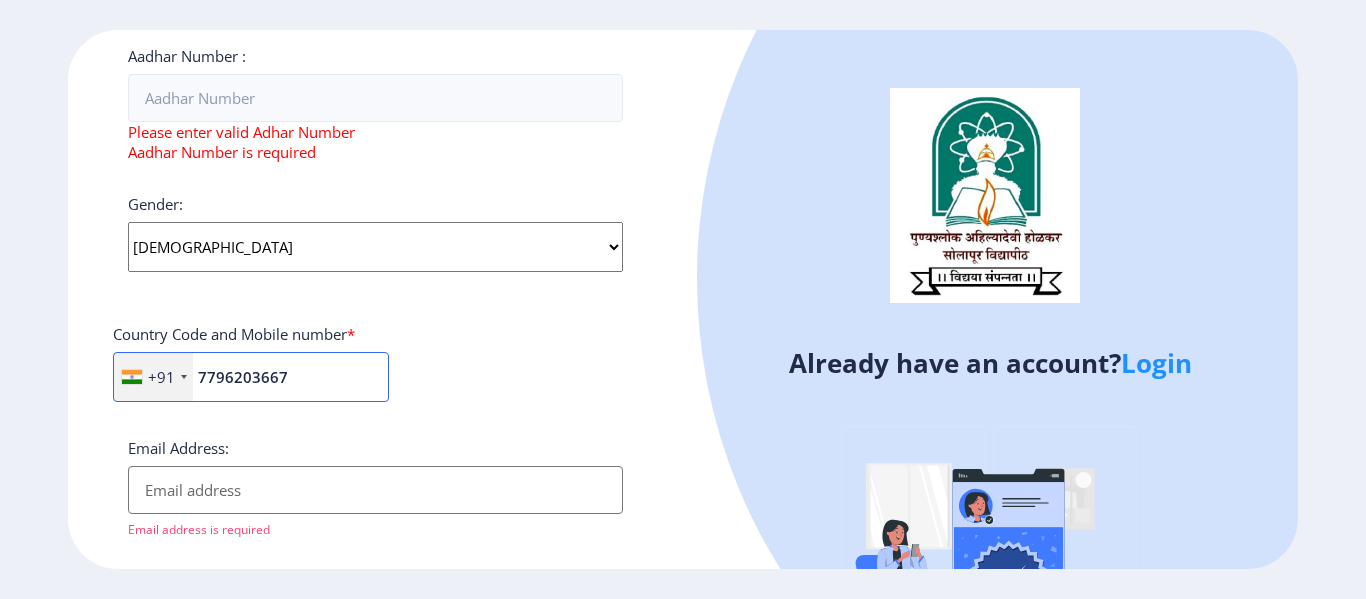 scroll, scrollTop: 493, scrollLeft: 0, axis: vertical 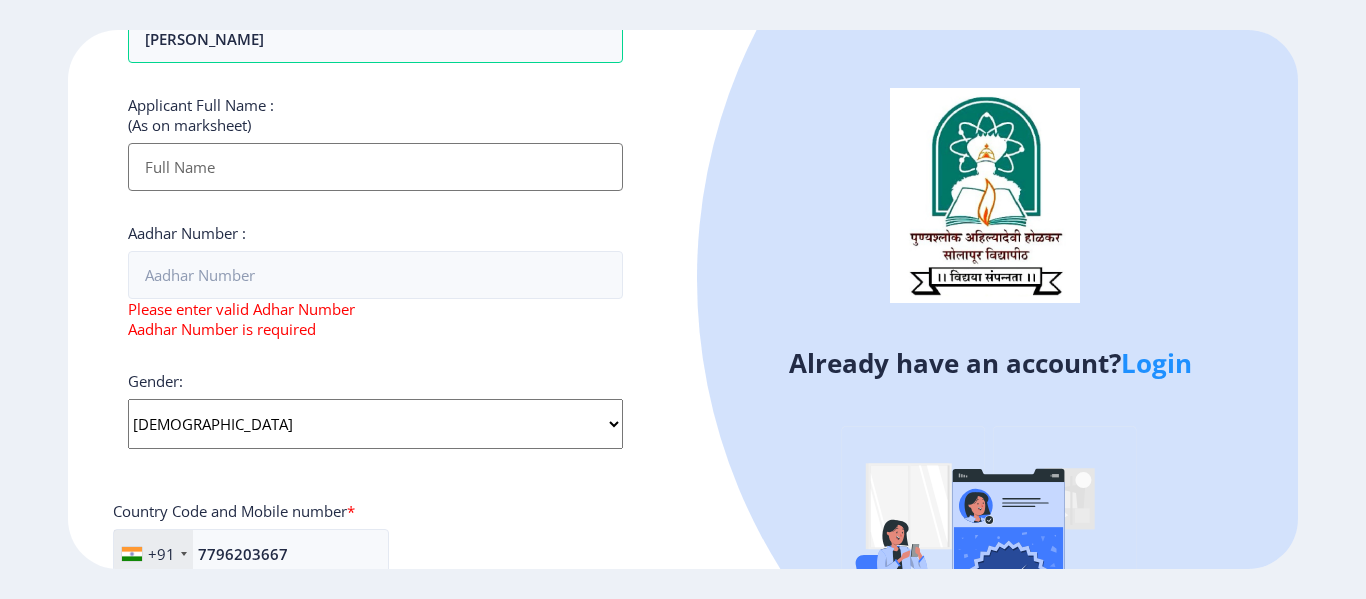 click on "Applicant First Name:" at bounding box center (375, 167) 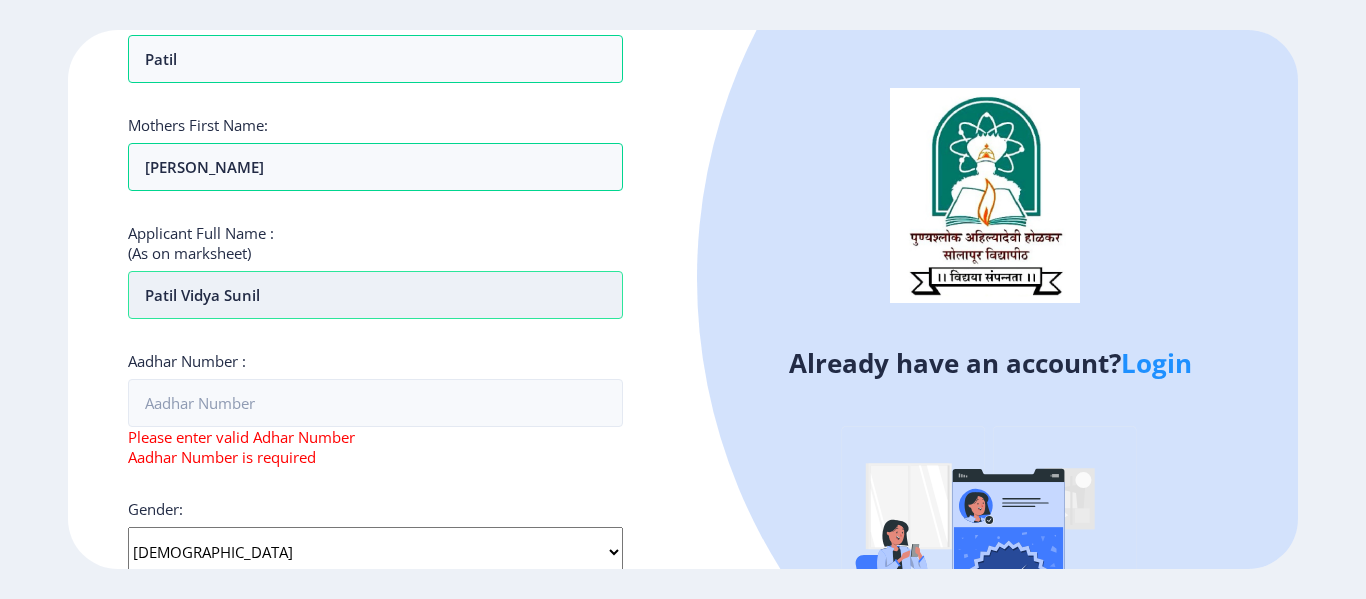 scroll, scrollTop: 368, scrollLeft: 0, axis: vertical 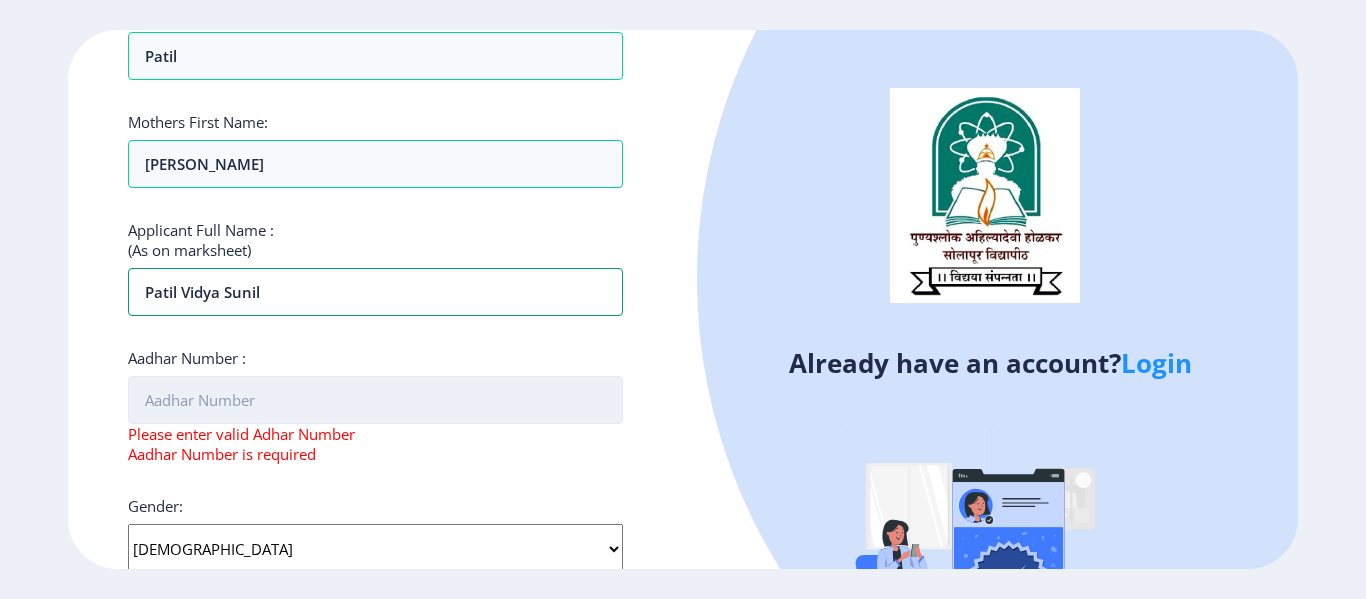 type on "Patil Vidya Sunil" 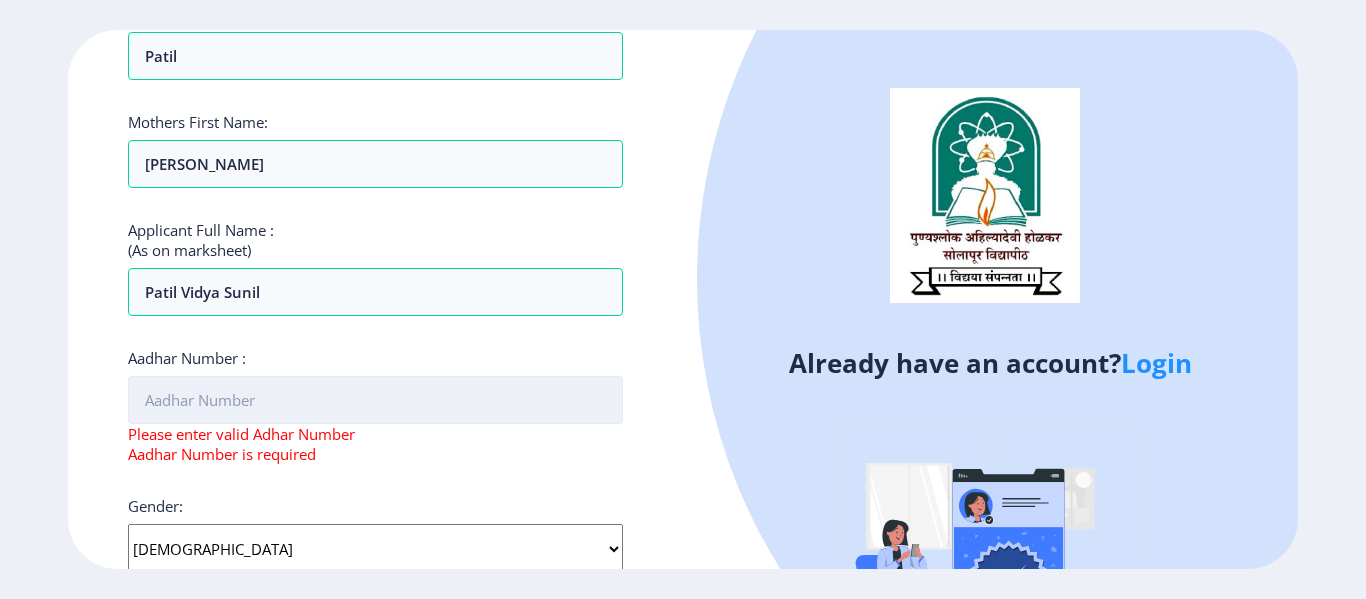 click on "Aadhar Number :" at bounding box center [375, 400] 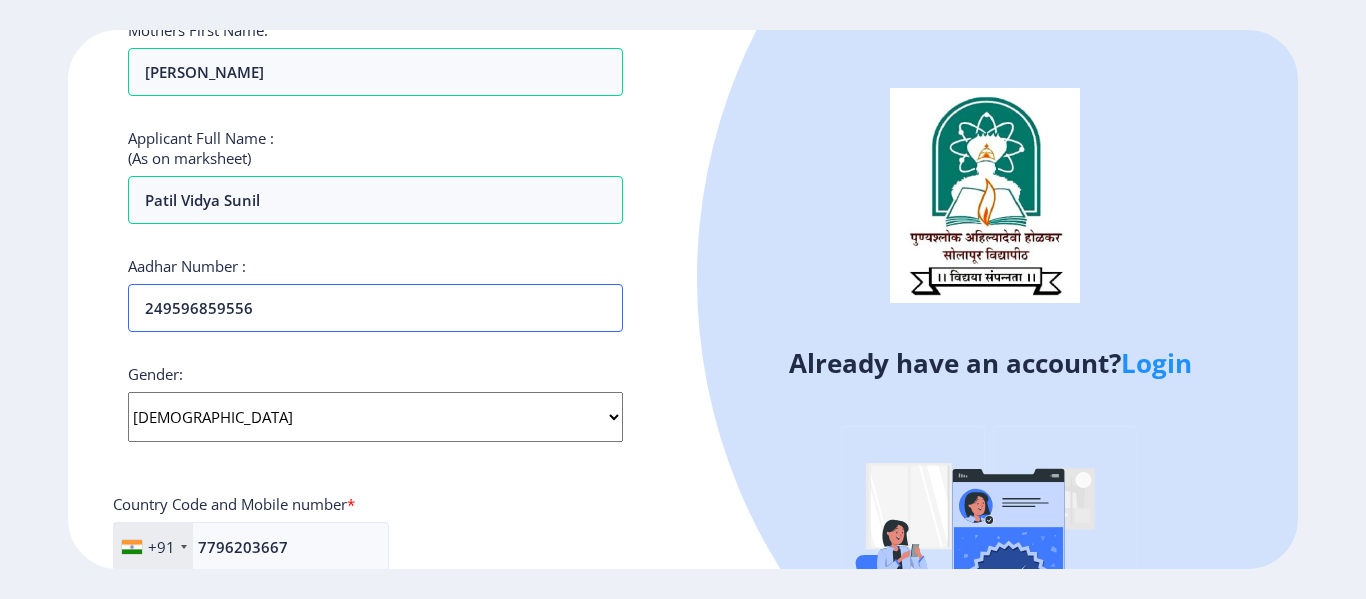 scroll, scrollTop: 668, scrollLeft: 0, axis: vertical 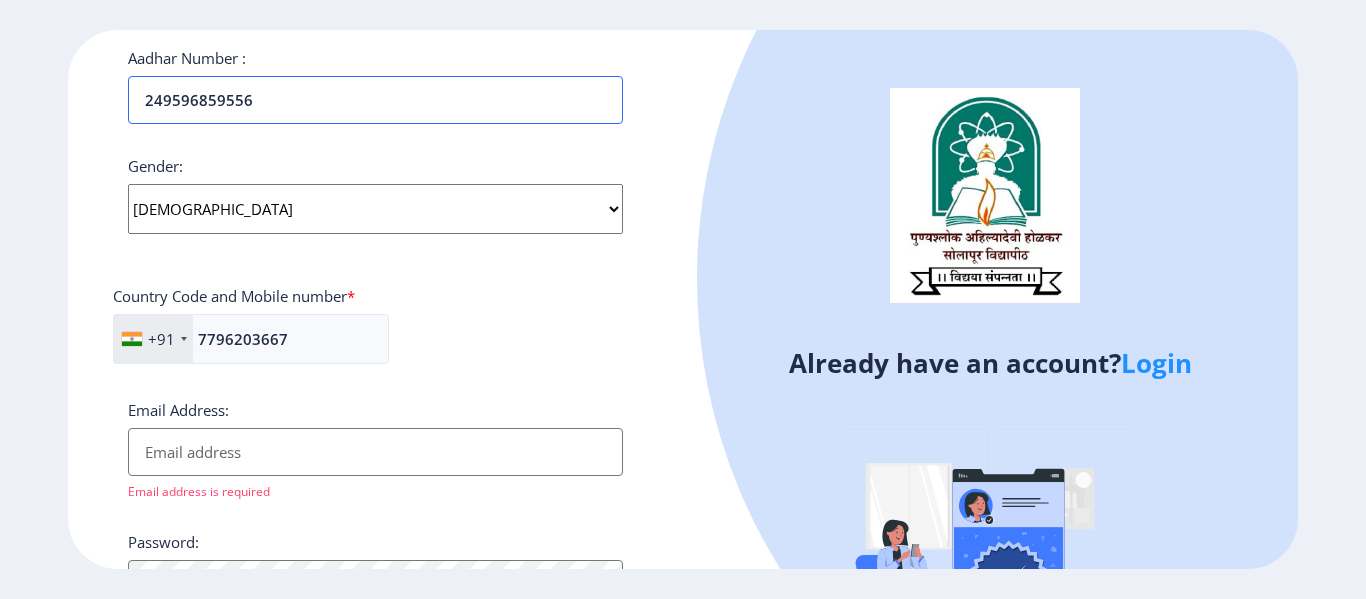 type on "249596859556" 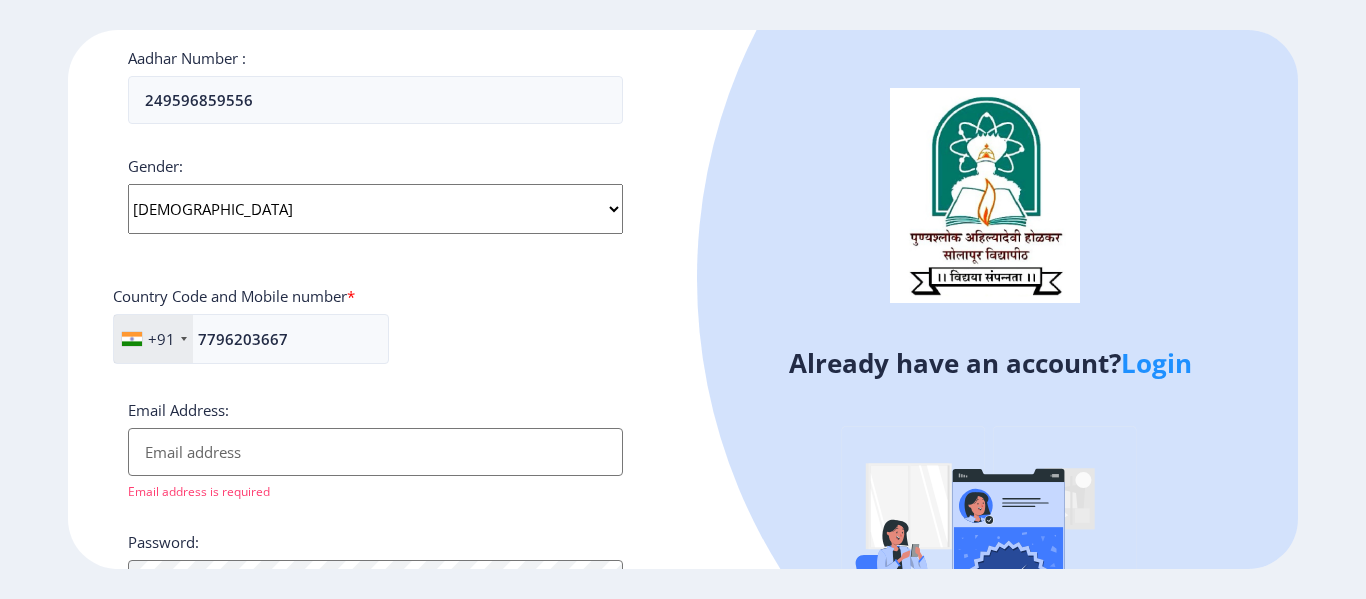 click on "Email Address:" at bounding box center (375, 452) 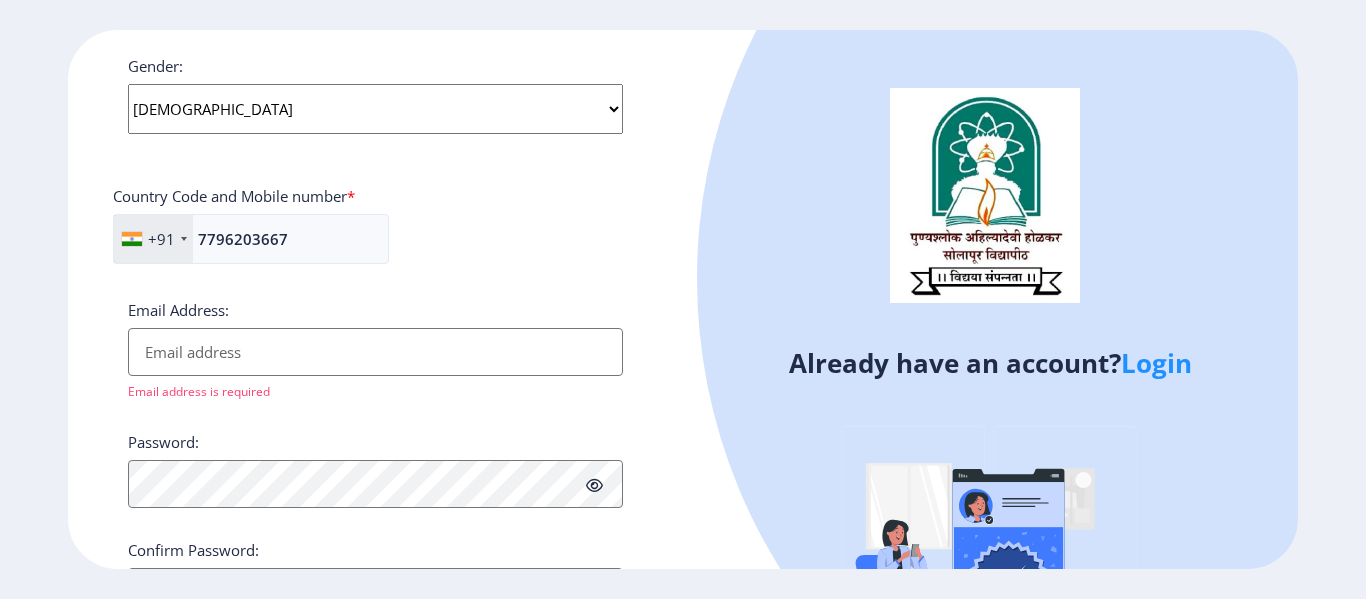 paste on "[EMAIL_ADDRESS][DOMAIN_NAME]" 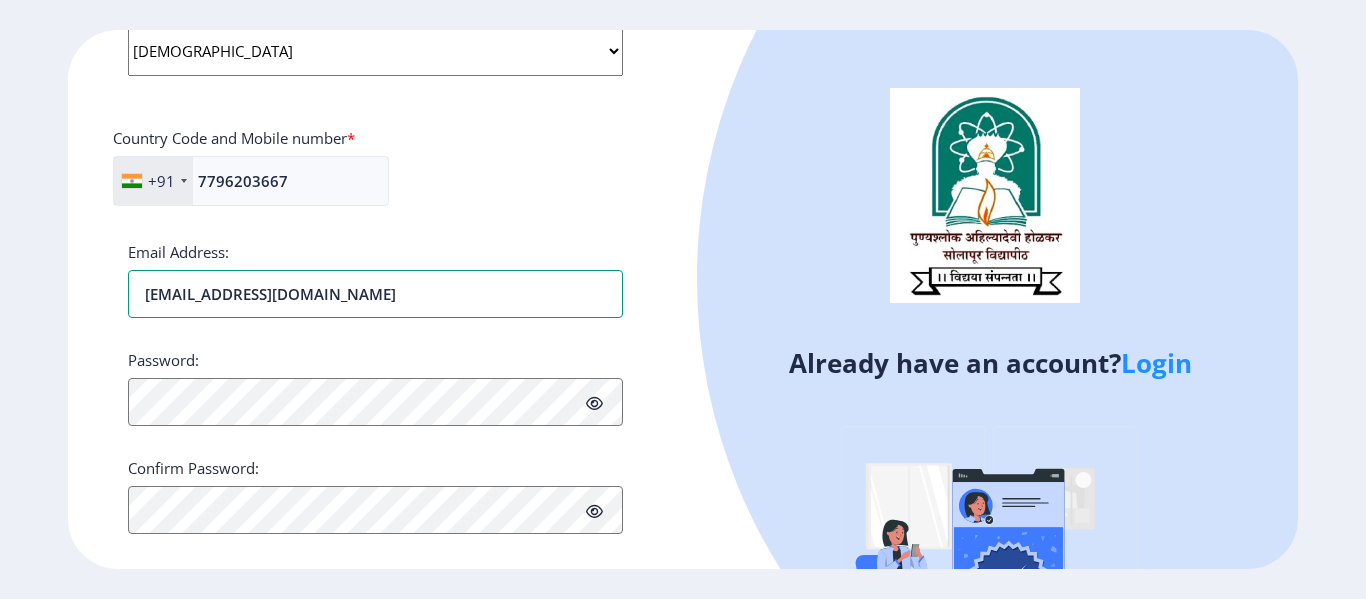 scroll, scrollTop: 853, scrollLeft: 0, axis: vertical 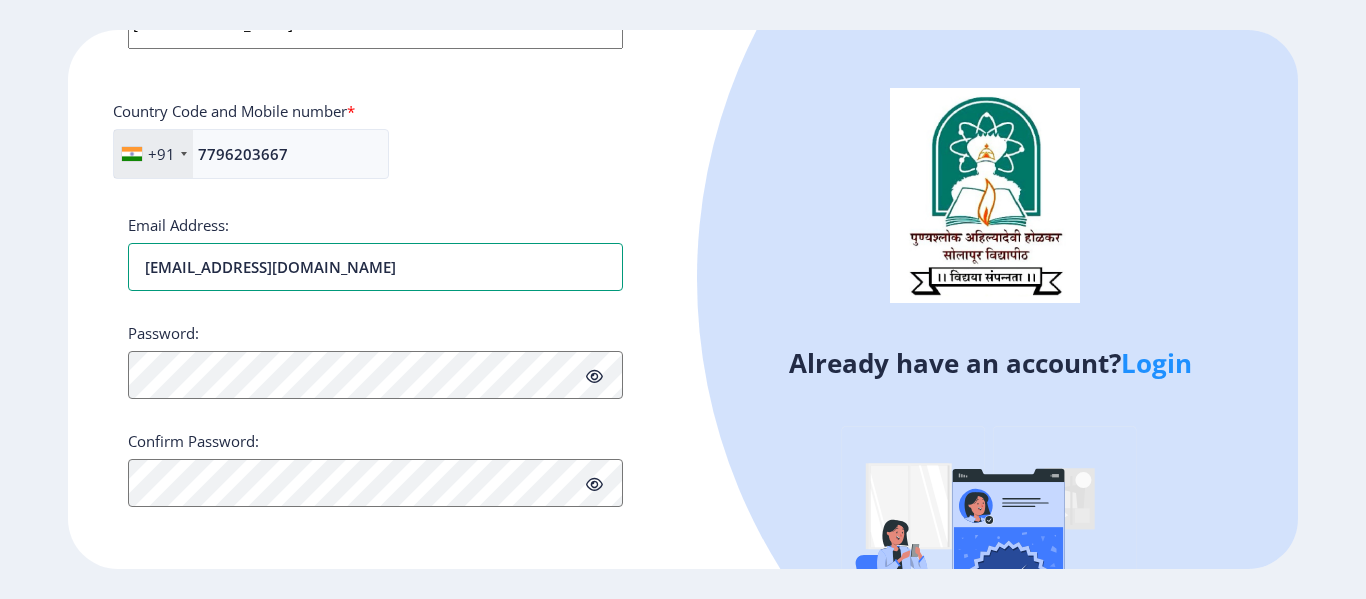 type on "[EMAIL_ADDRESS][DOMAIN_NAME]" 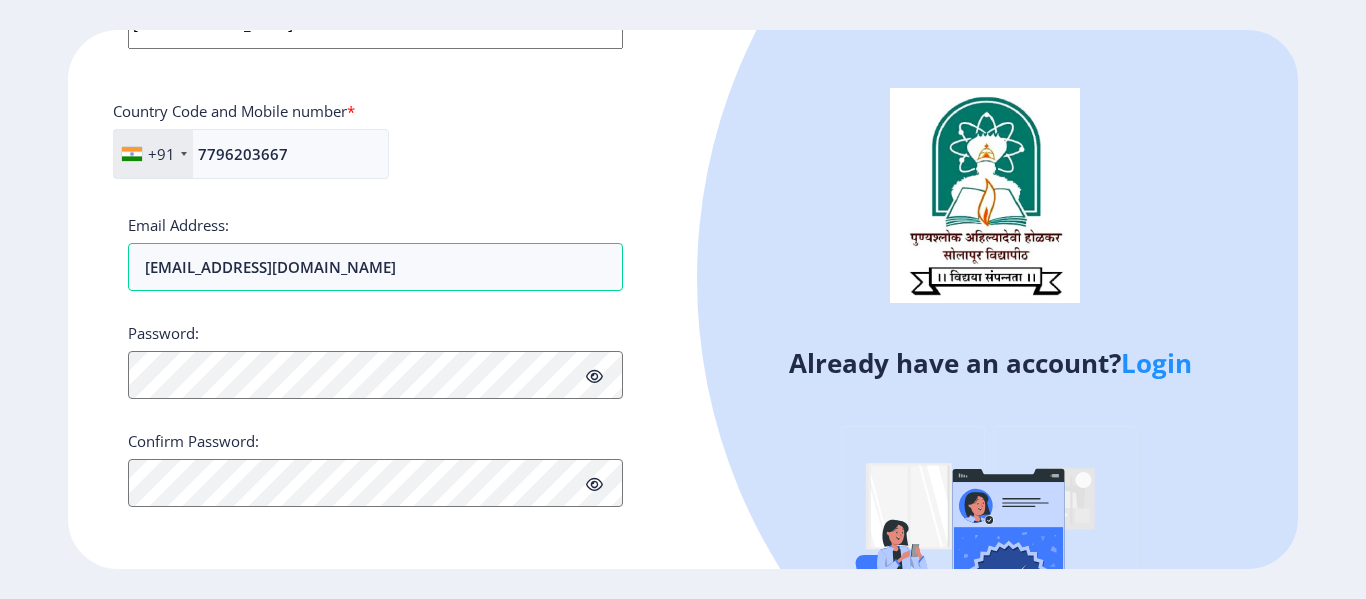 click 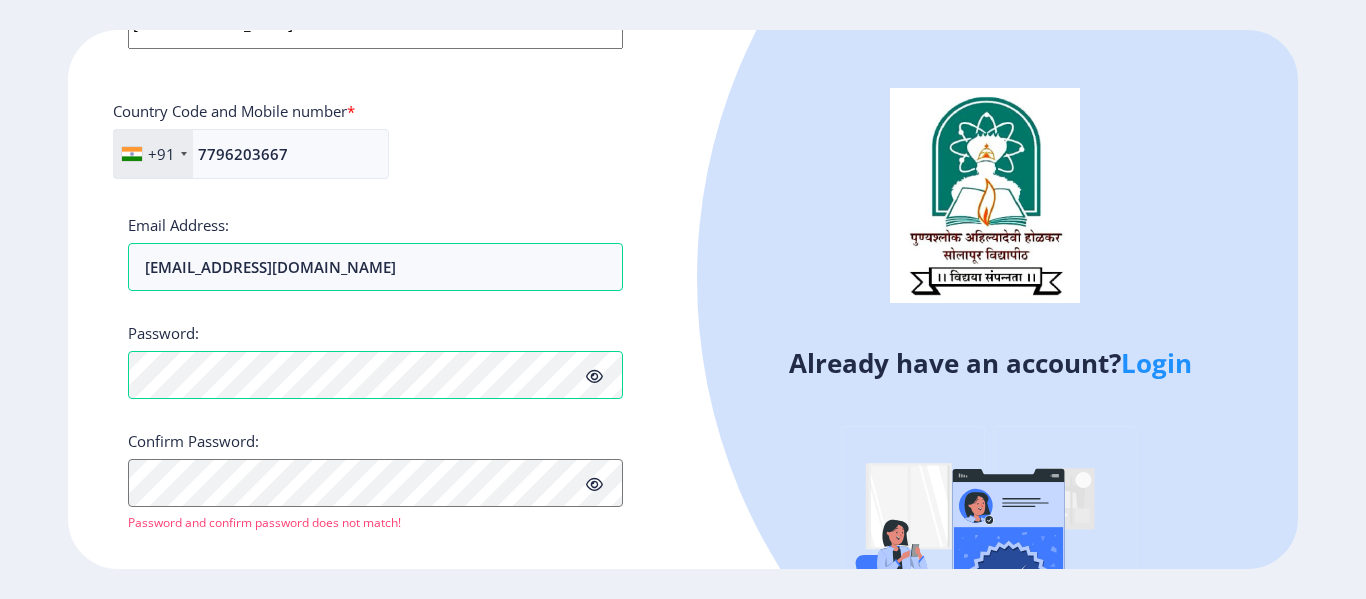 click 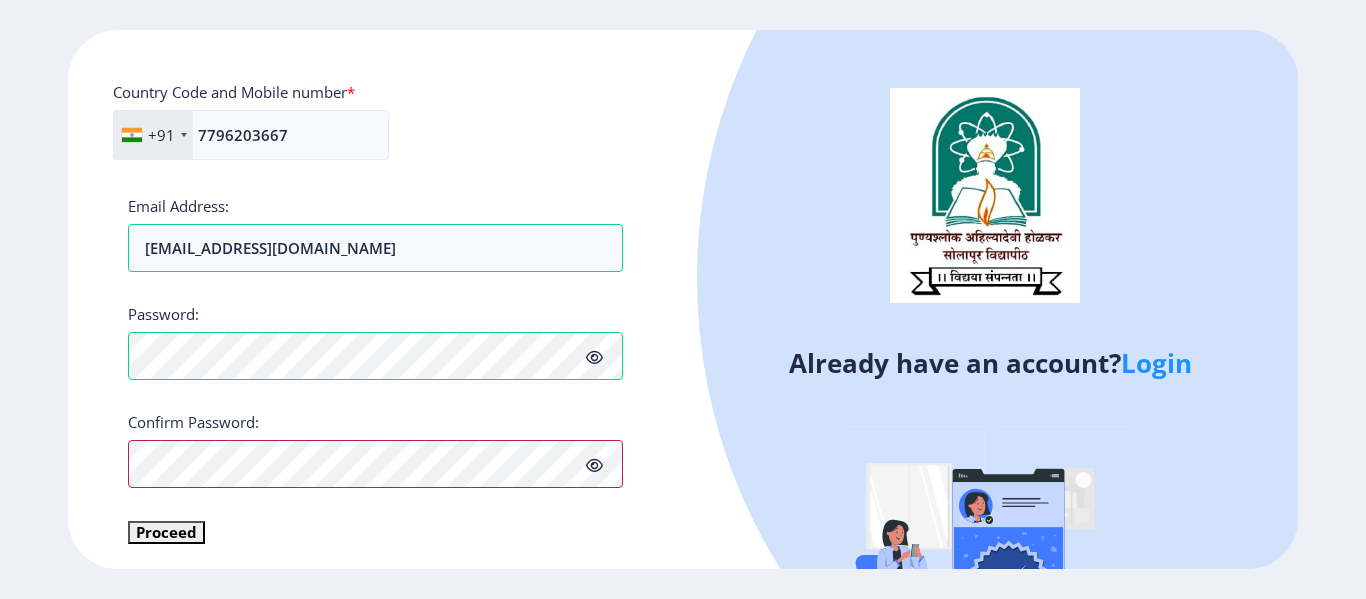 scroll, scrollTop: 877, scrollLeft: 0, axis: vertical 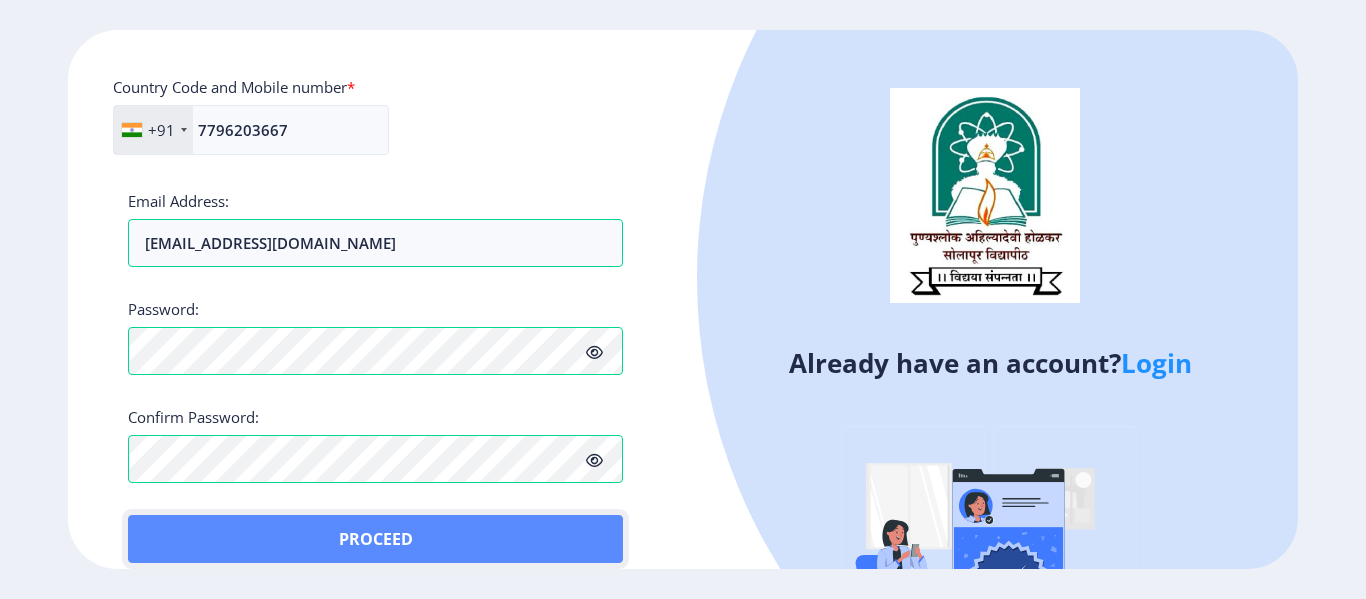 click on "Proceed" 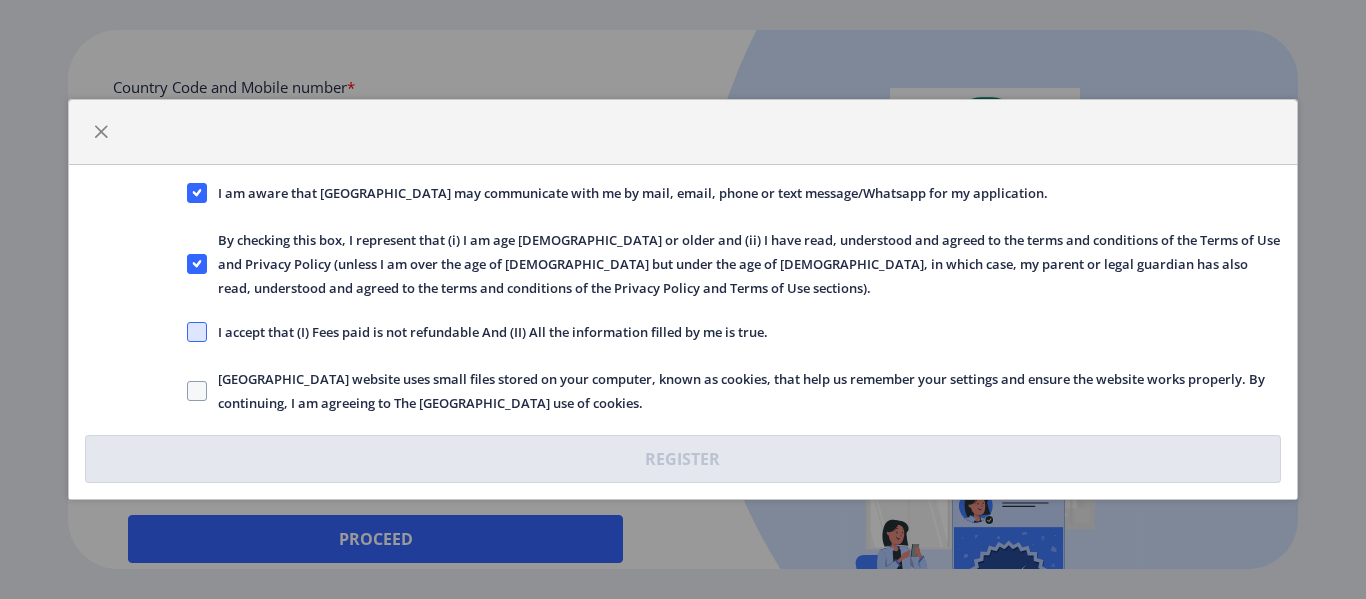 click 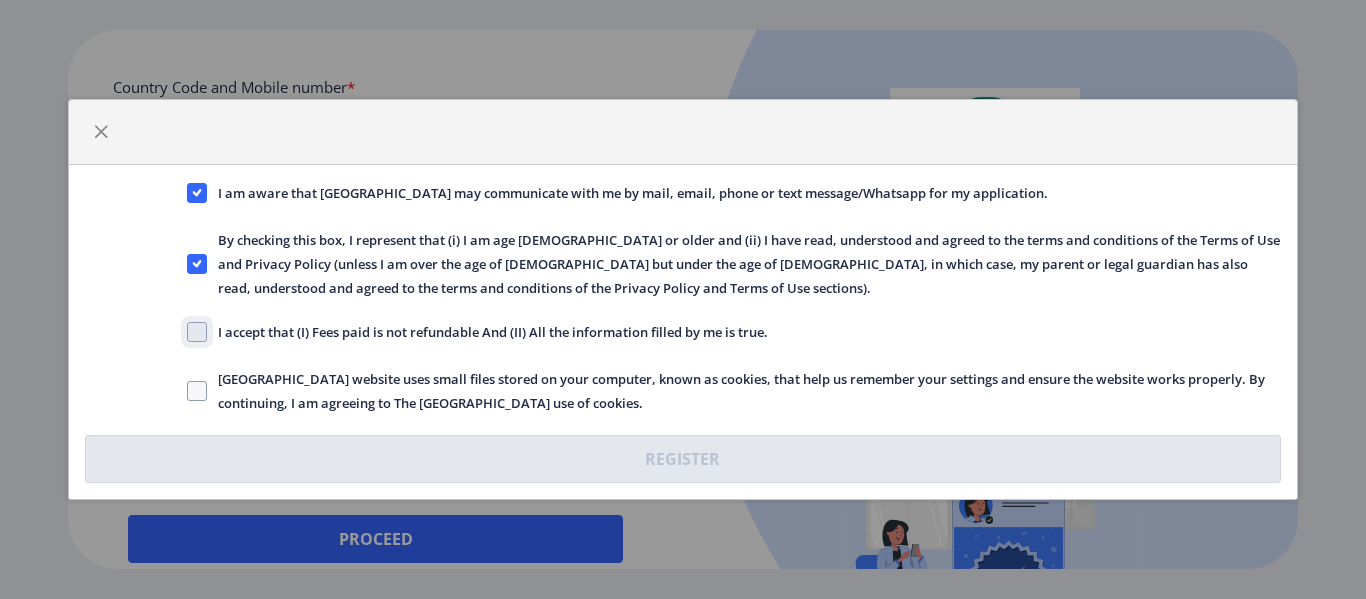 click on "I accept that (I) Fees paid is not refundable And (II) All the information filled by me is true." 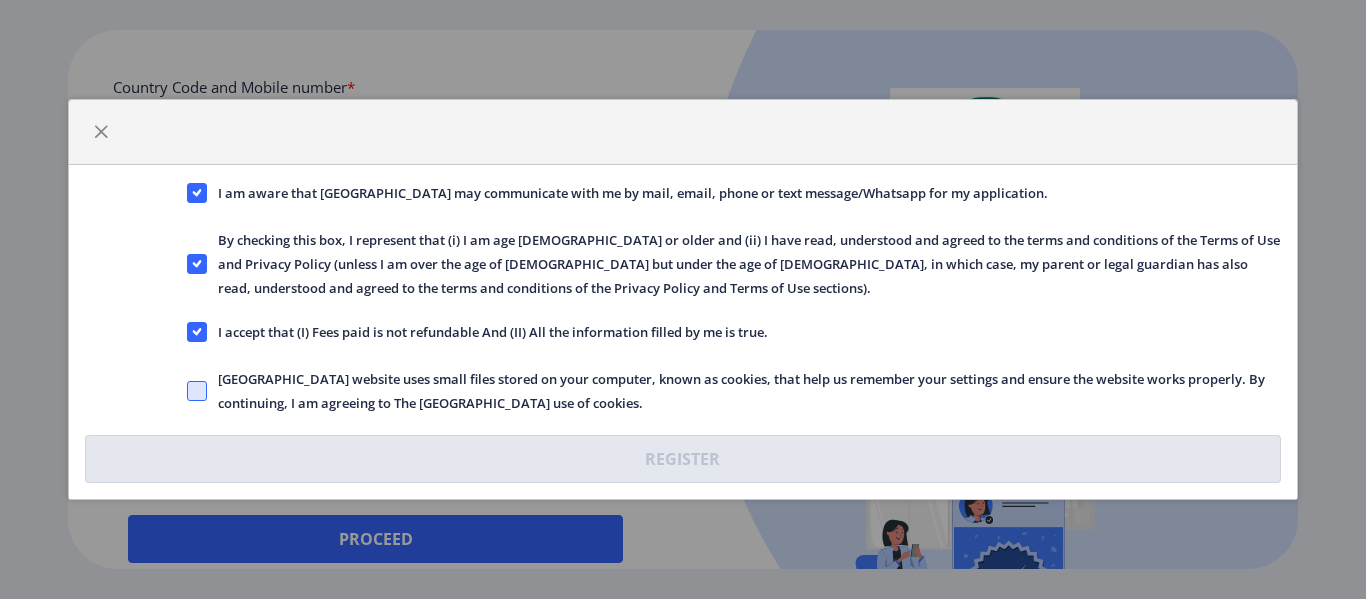 click 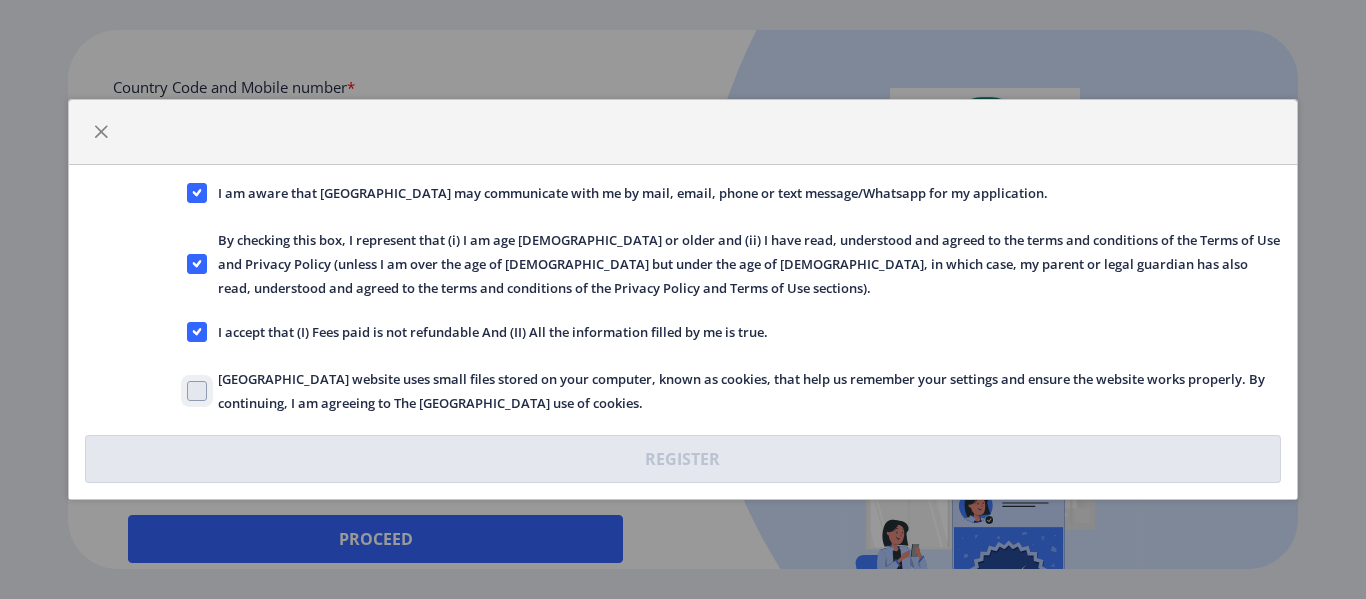 checkbox on "true" 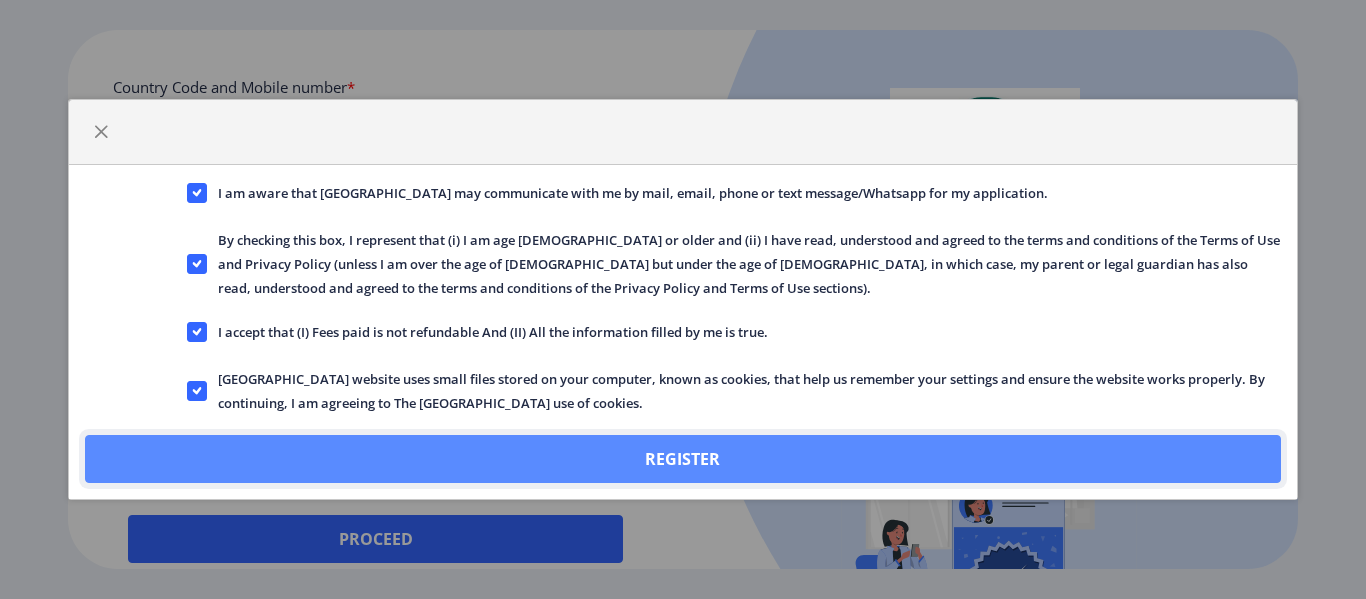 click on "Register" 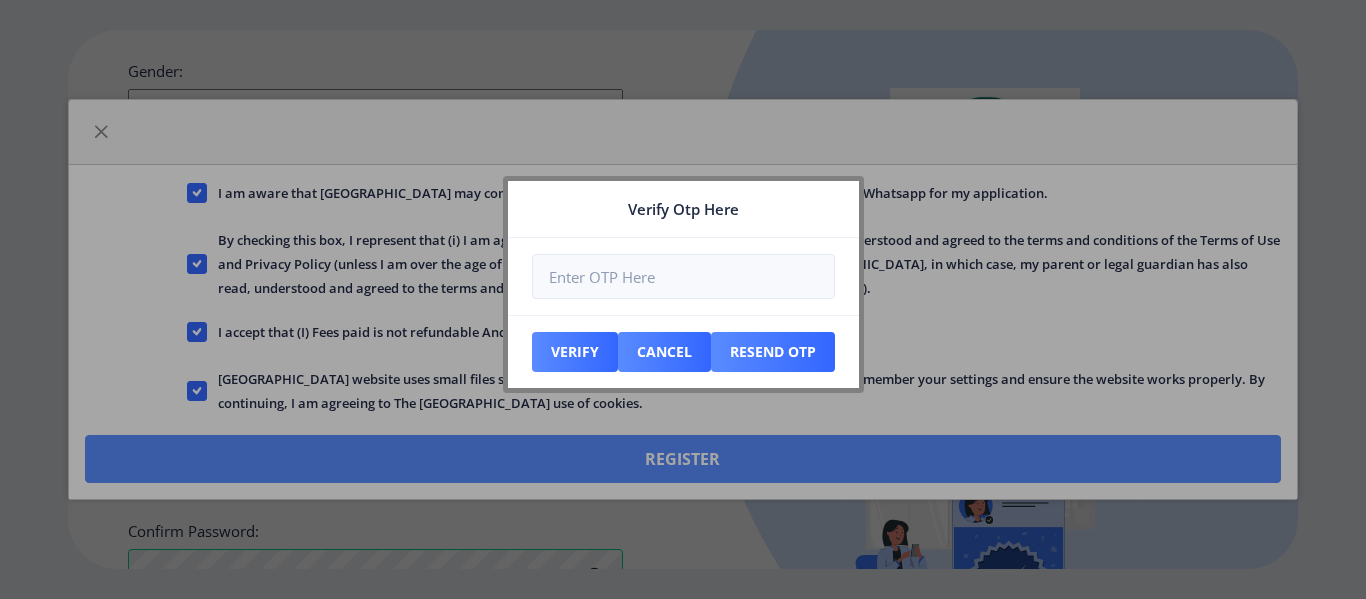 scroll, scrollTop: 991, scrollLeft: 0, axis: vertical 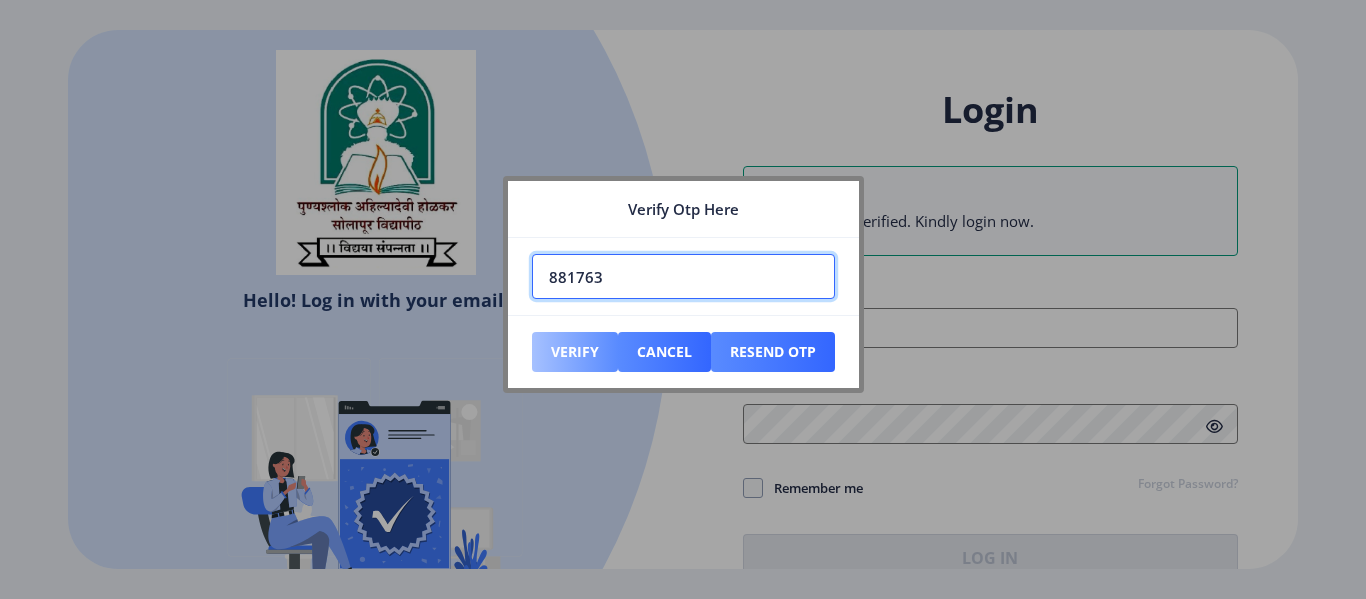 type on "881763" 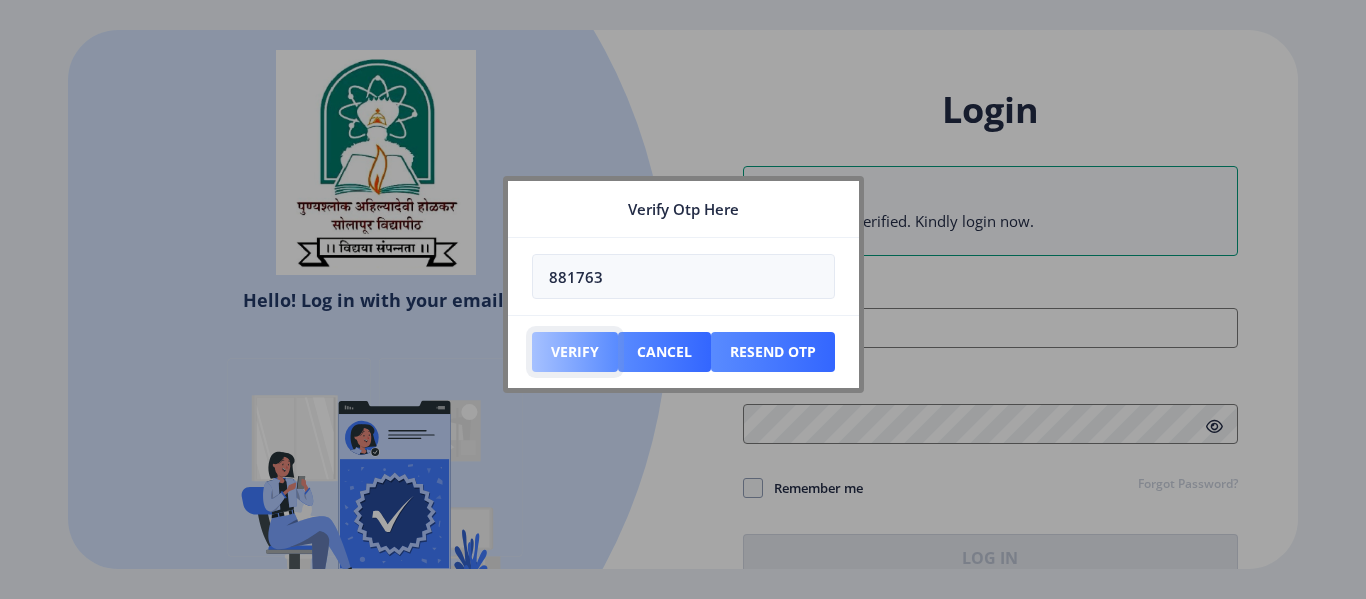 click on "Verify" at bounding box center [575, 352] 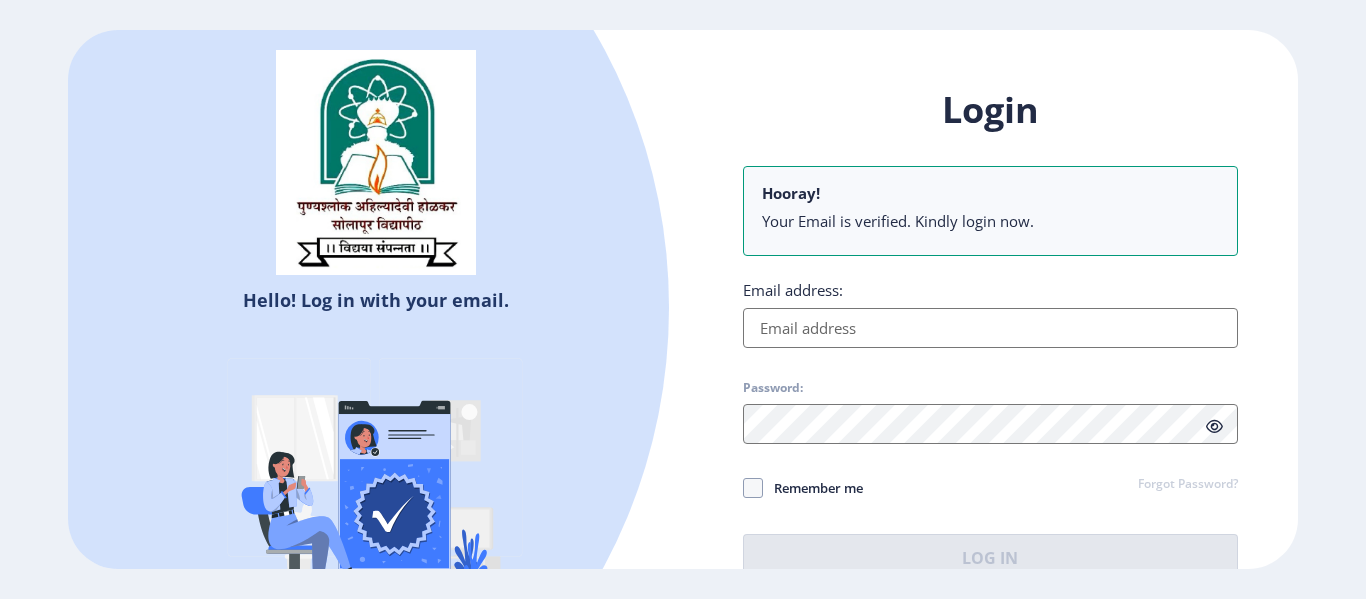 click on "Email address:" at bounding box center (990, 328) 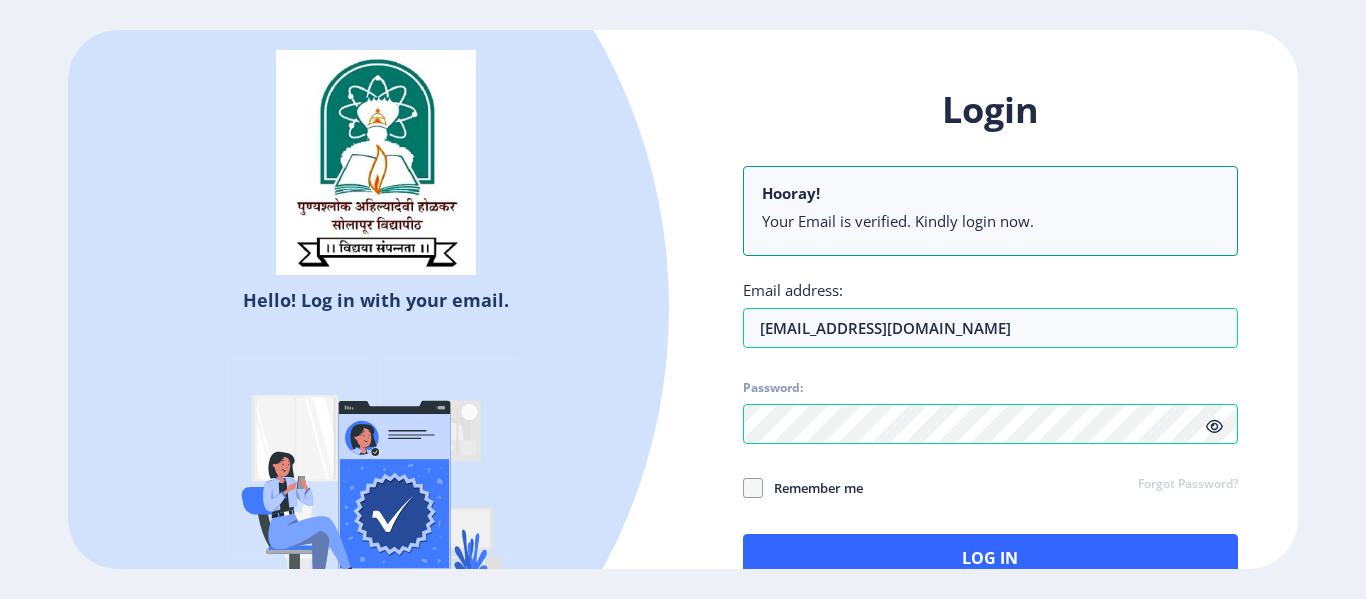 click 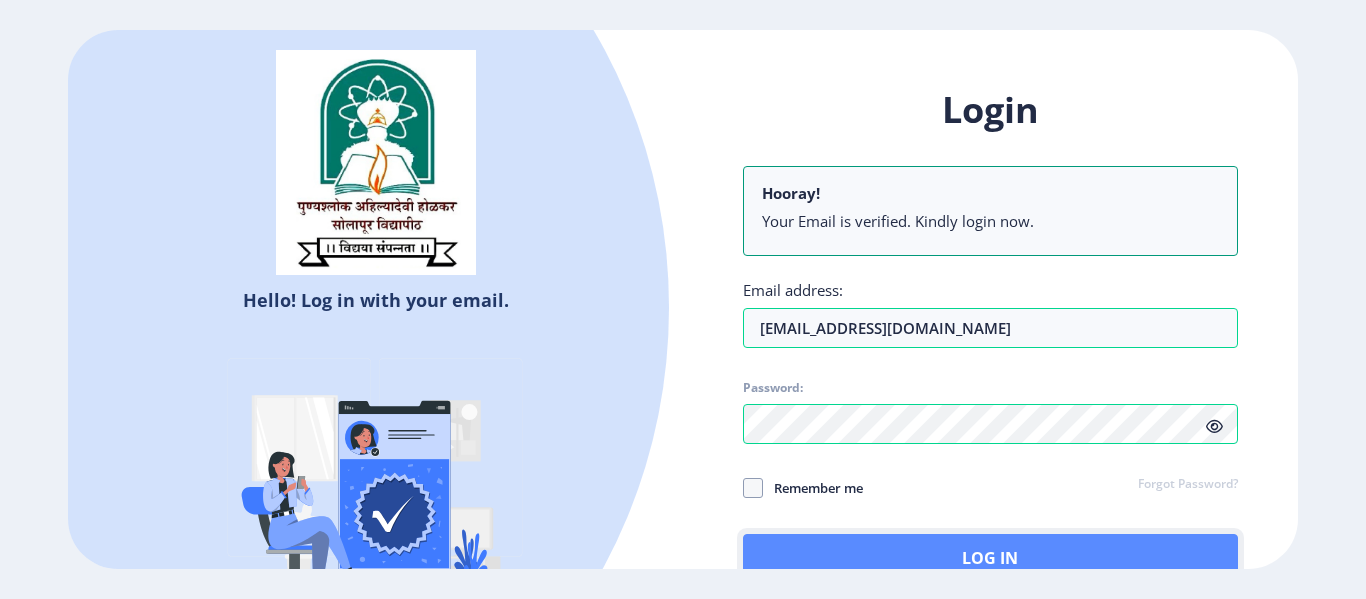 click on "Log In" 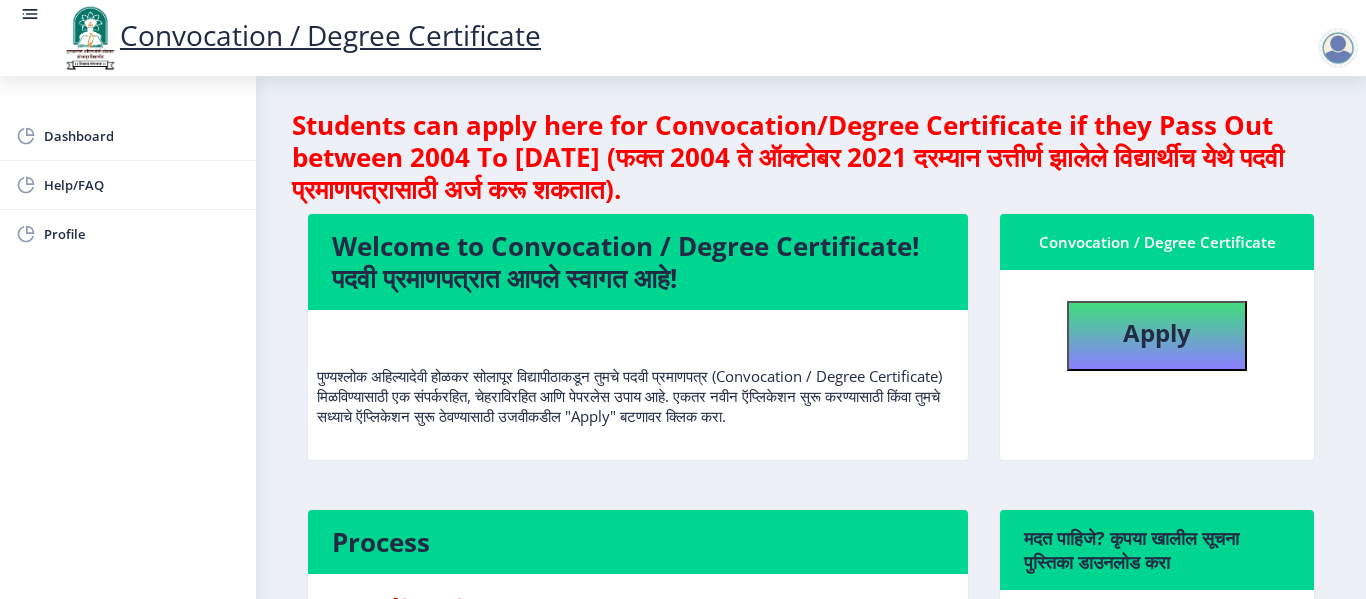 scroll, scrollTop: 0, scrollLeft: 0, axis: both 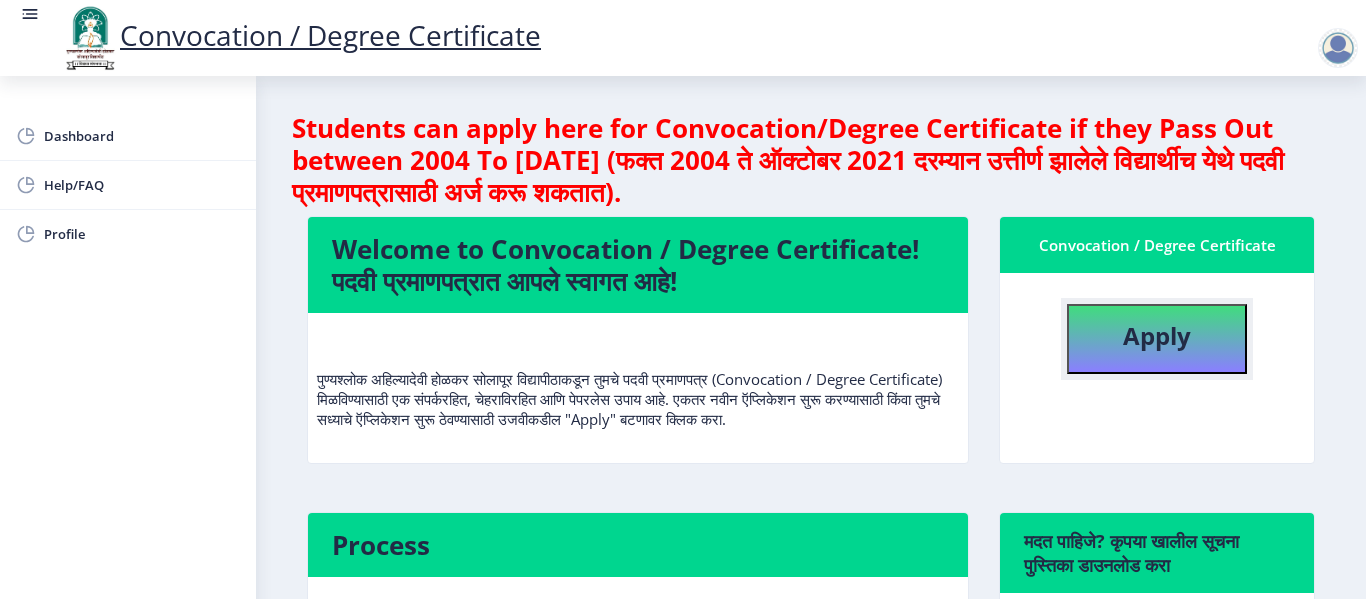 click on "Apply" 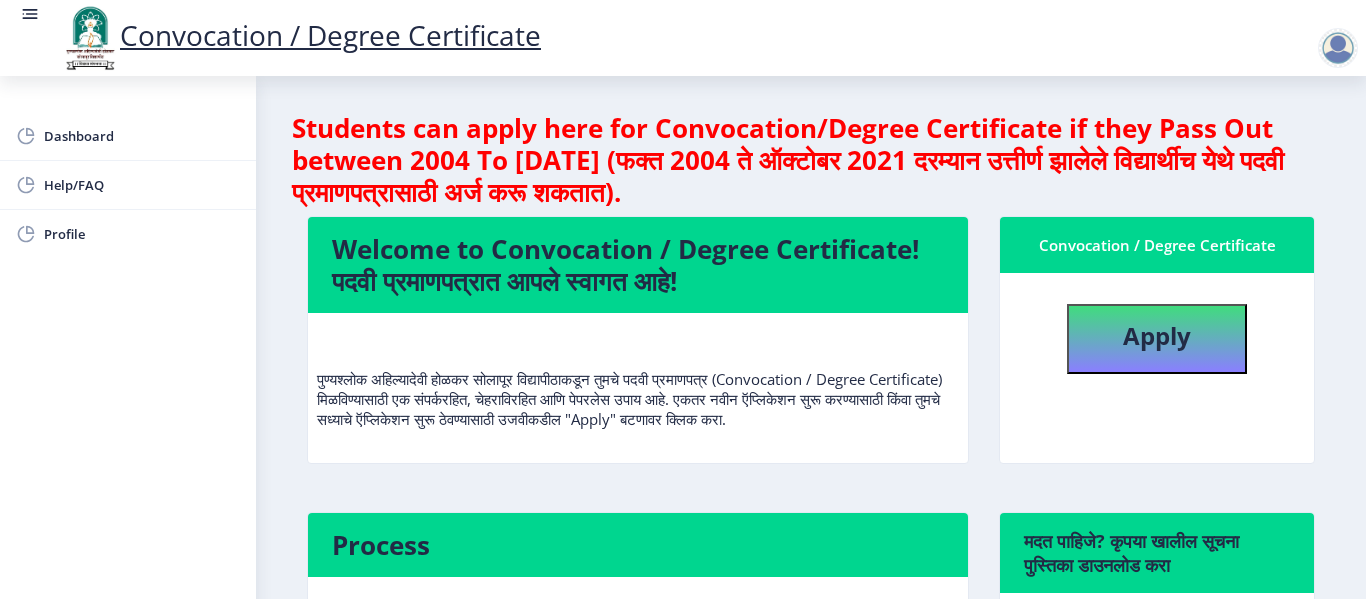 select 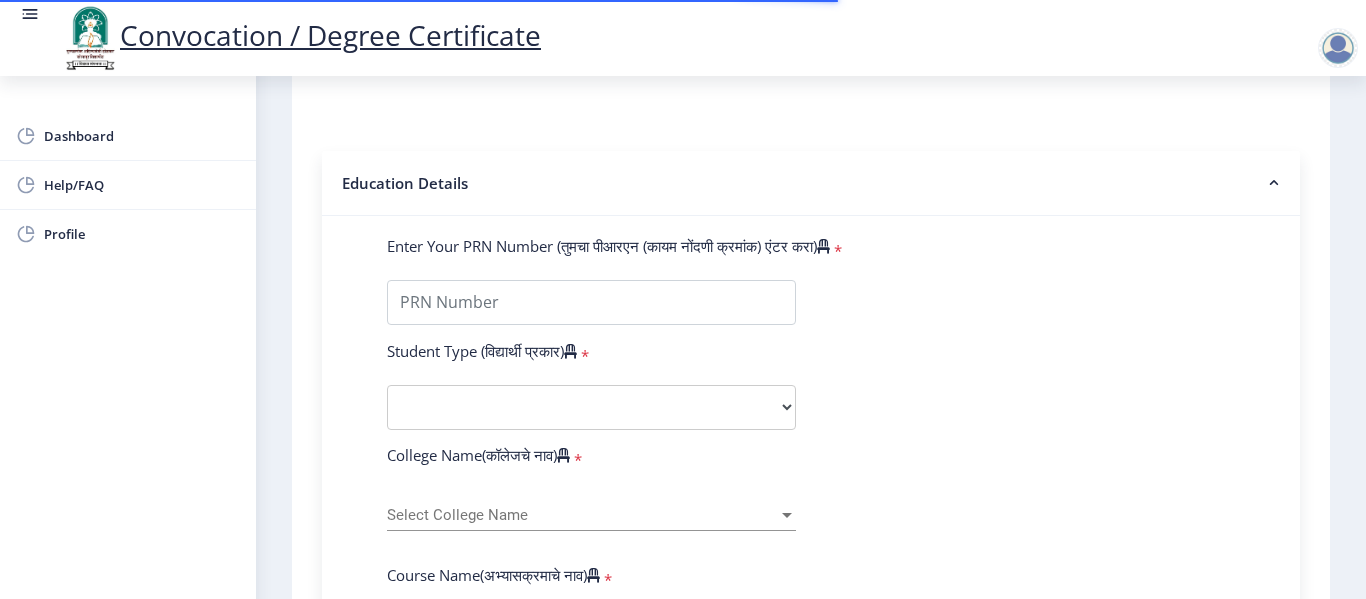scroll, scrollTop: 400, scrollLeft: 0, axis: vertical 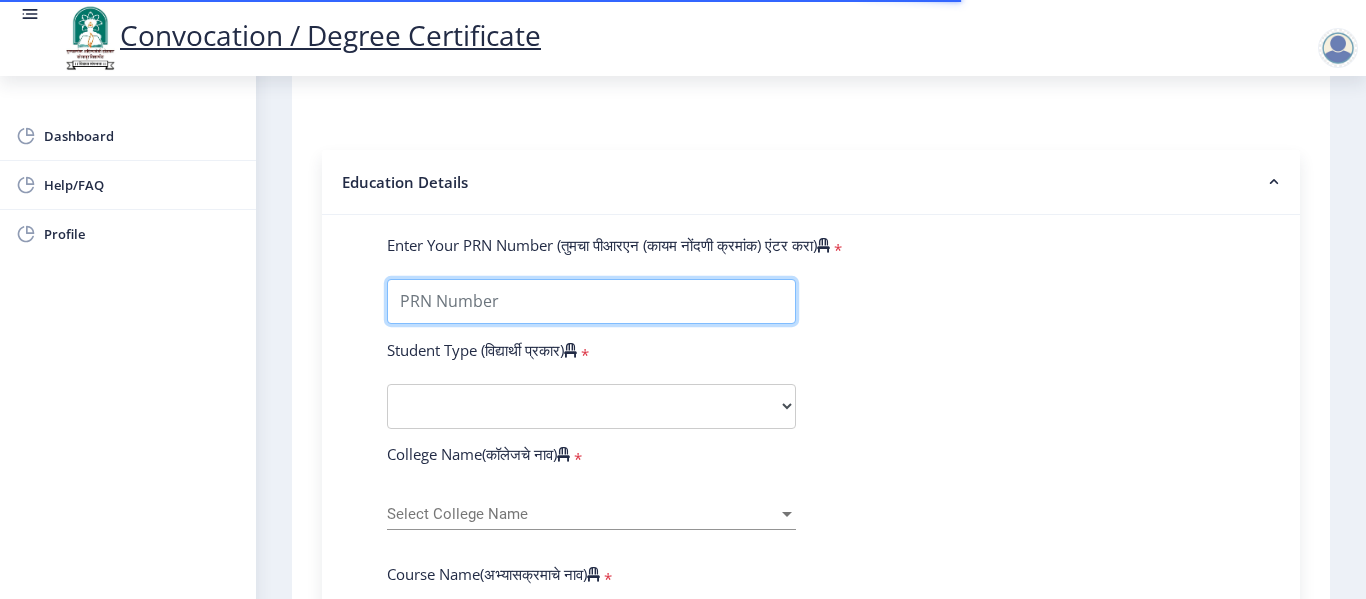 click on "Enter Your PRN Number (तुमचा पीआरएन (कायम नोंदणी क्रमांक) एंटर करा)" at bounding box center (591, 301) 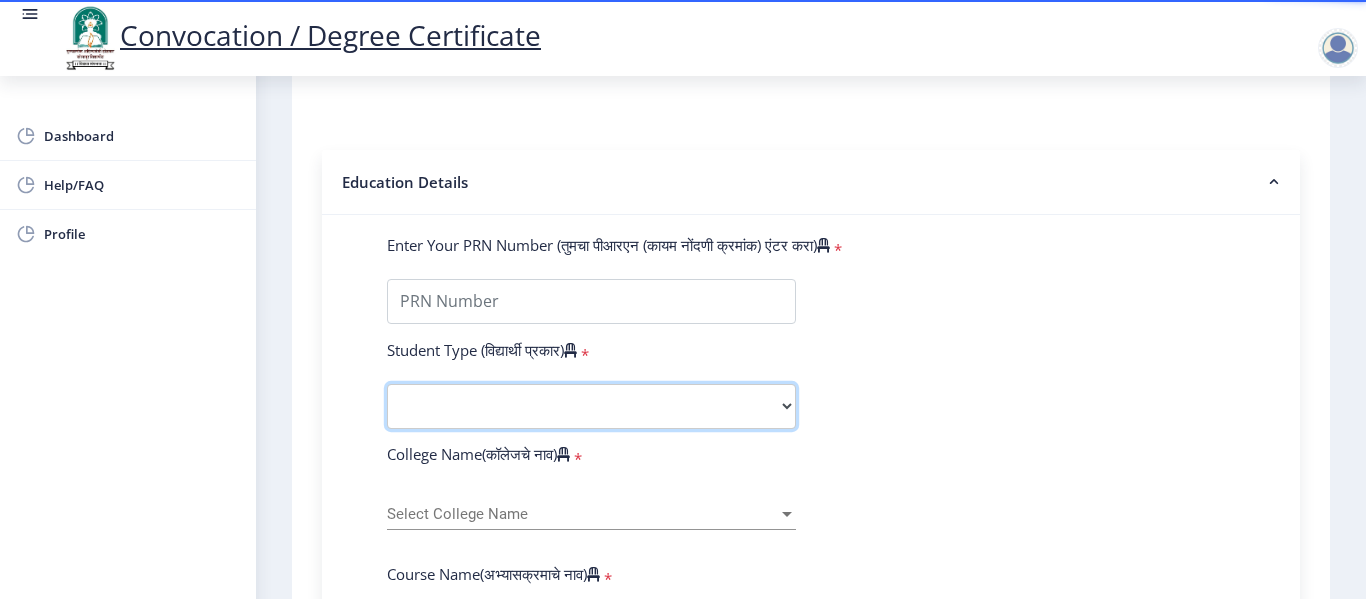 click on "Select Student Type Regular External" at bounding box center (591, 406) 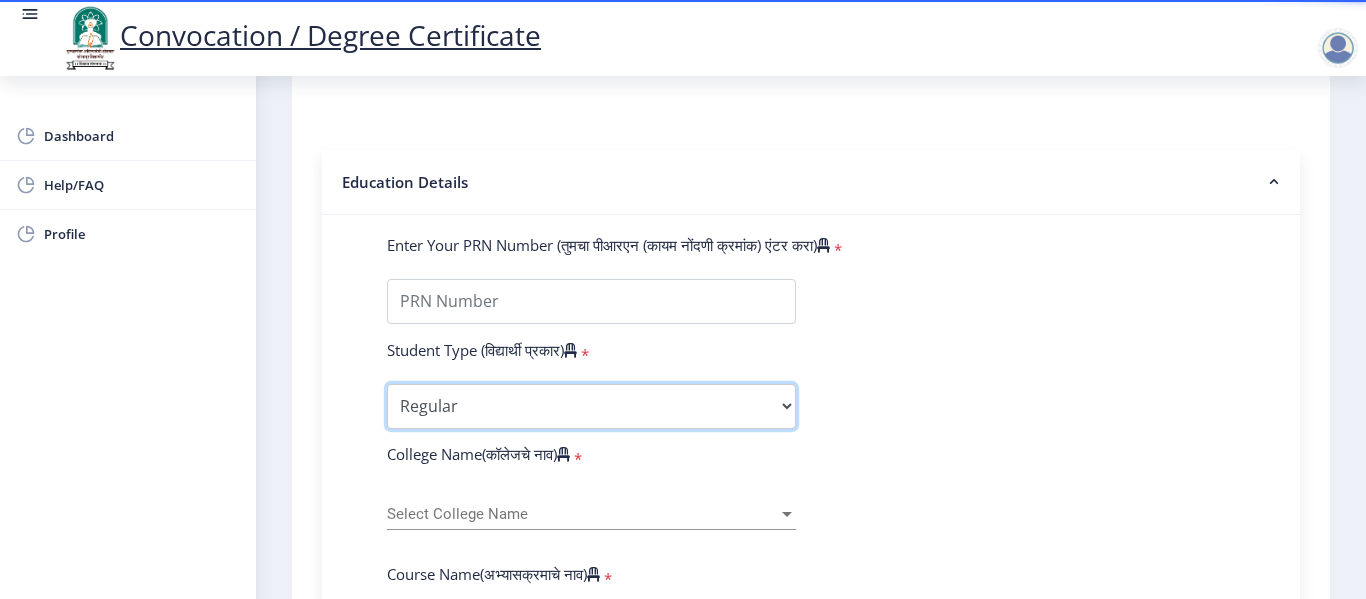click on "Select Student Type Regular External" at bounding box center [591, 406] 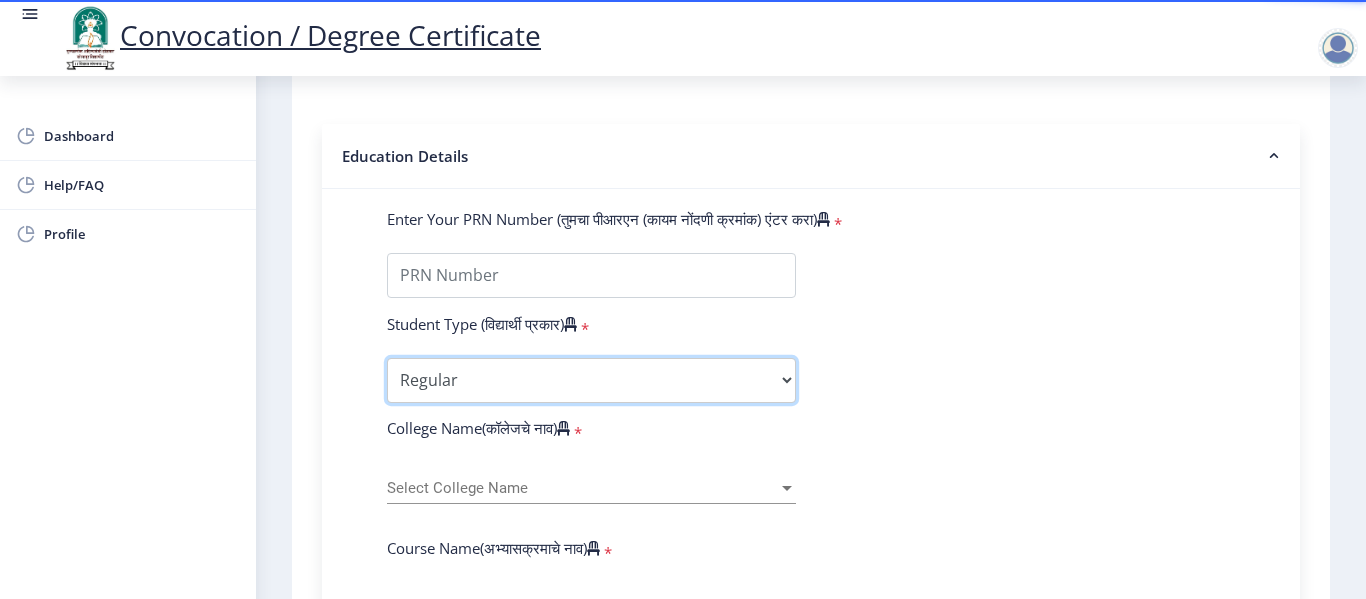 scroll, scrollTop: 428, scrollLeft: 0, axis: vertical 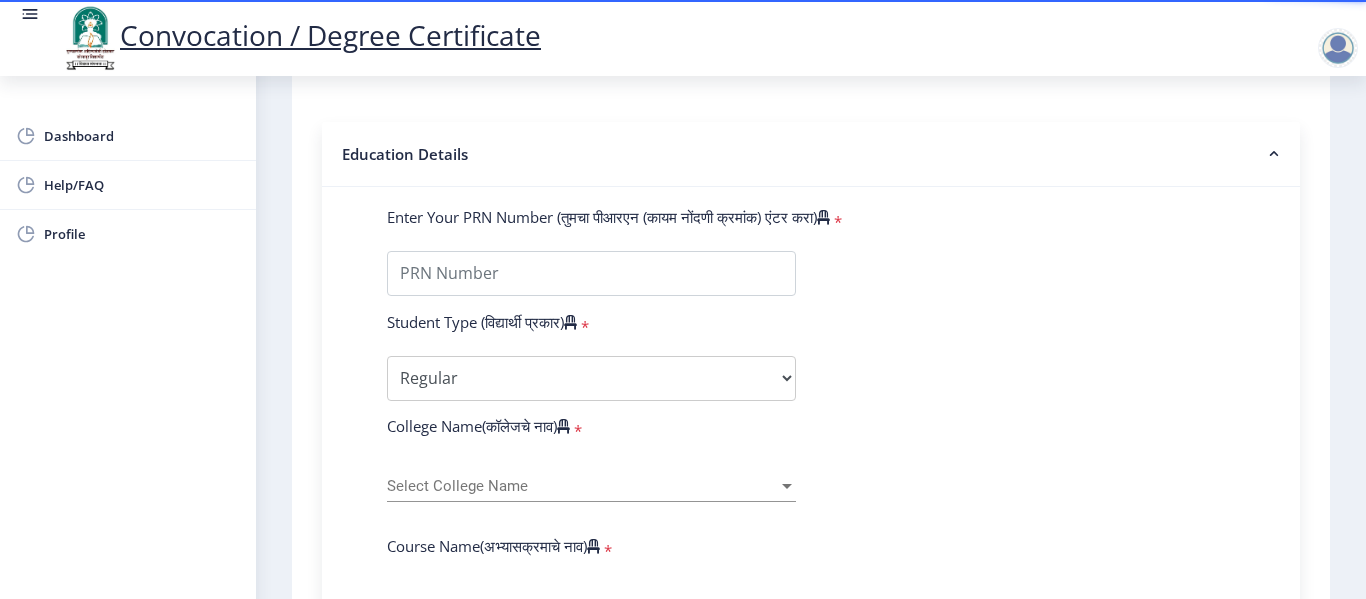 click on "Select College Name" at bounding box center [582, 486] 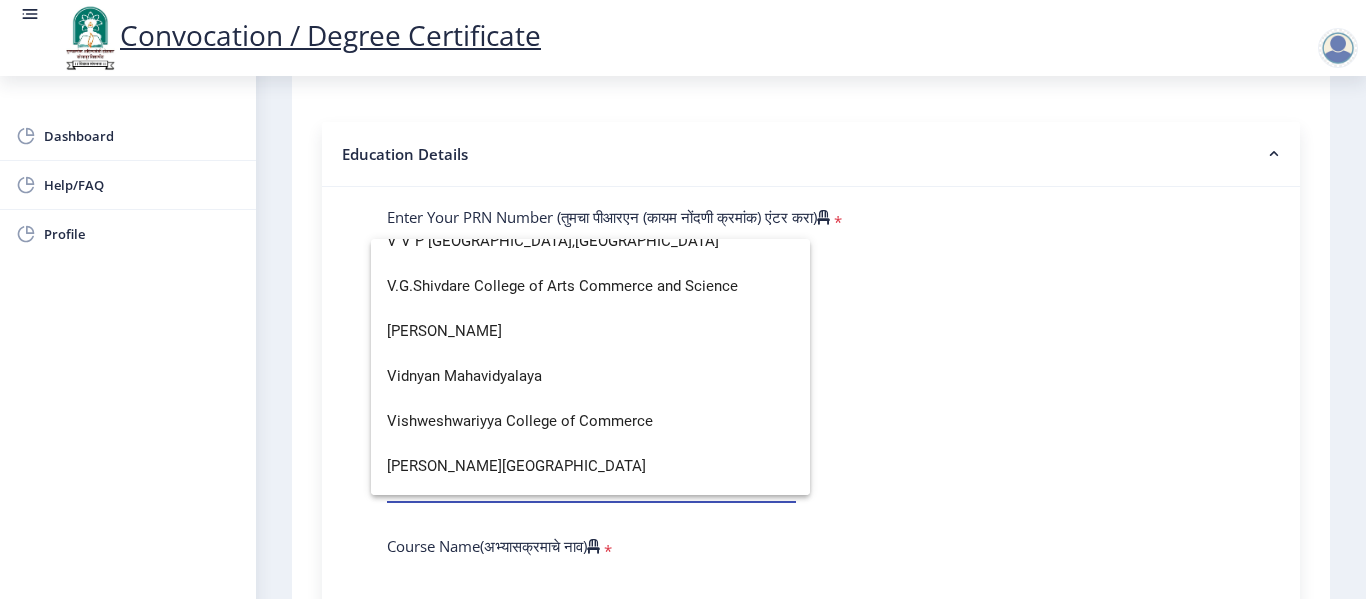 scroll, scrollTop: 6634, scrollLeft: 0, axis: vertical 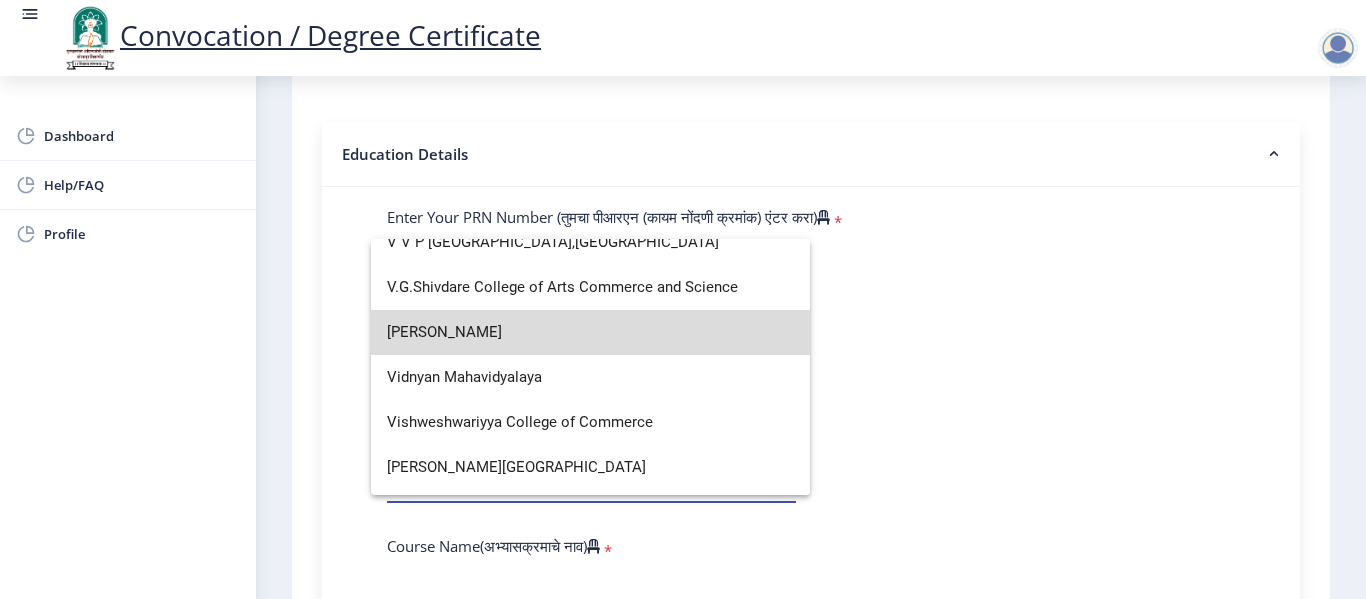 click on "[PERSON_NAME]" at bounding box center (590, 332) 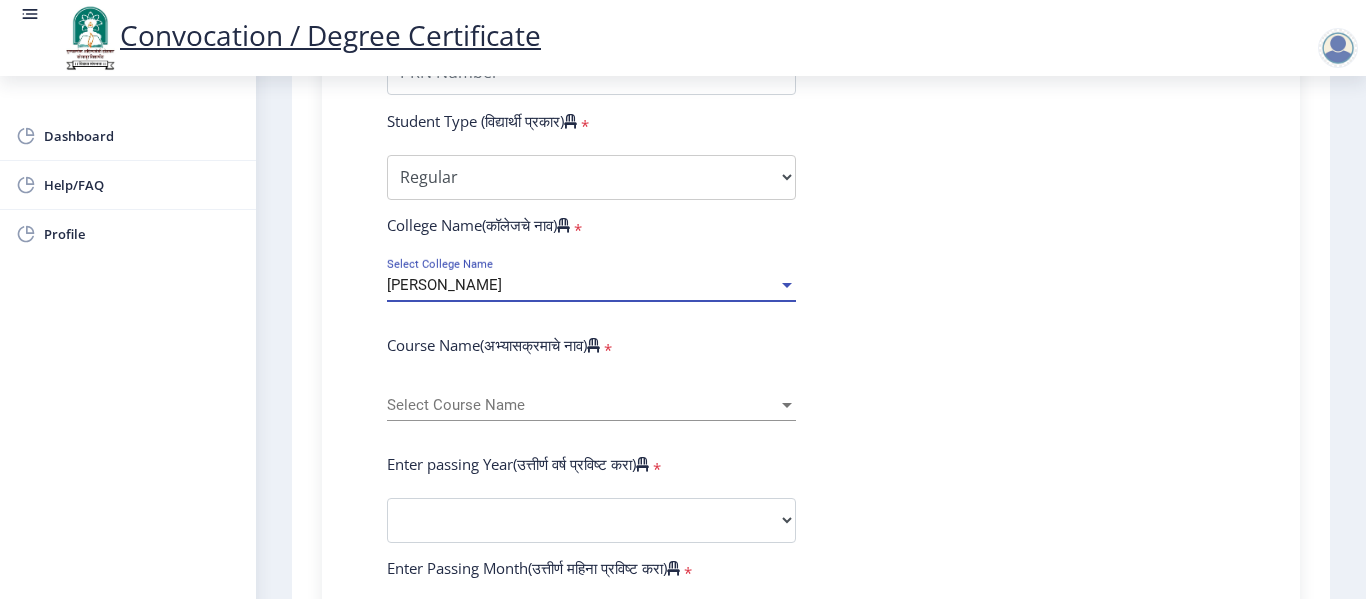scroll, scrollTop: 636, scrollLeft: 0, axis: vertical 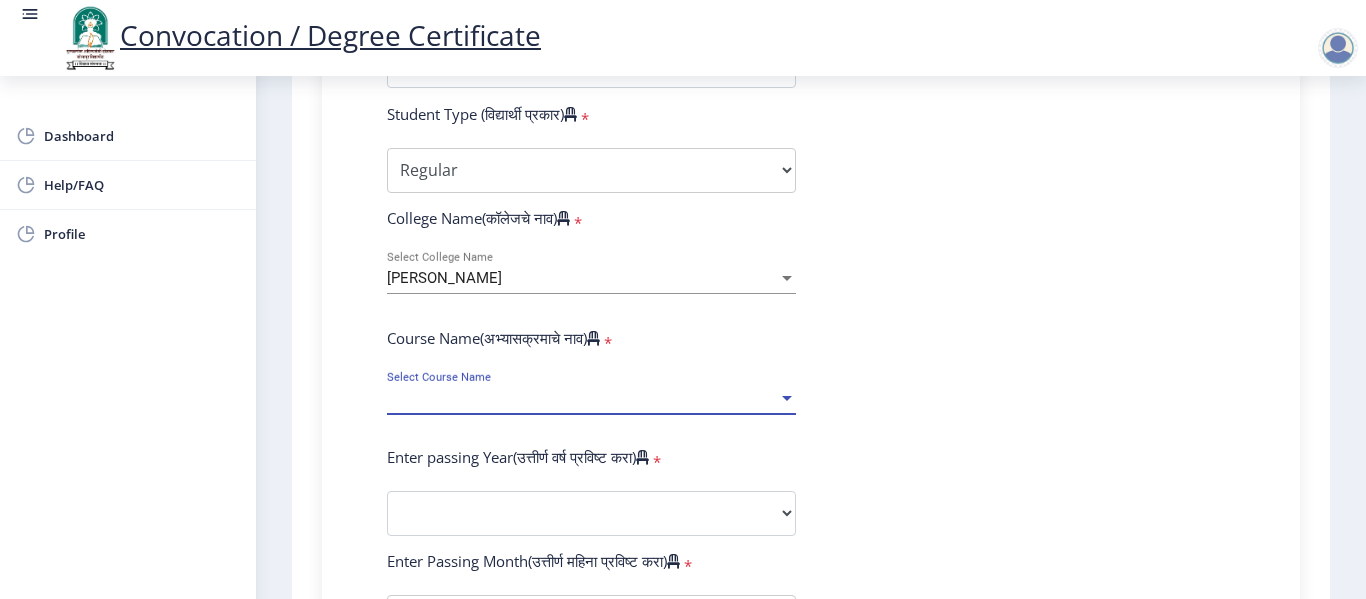 click on "Select Course Name" at bounding box center (582, 398) 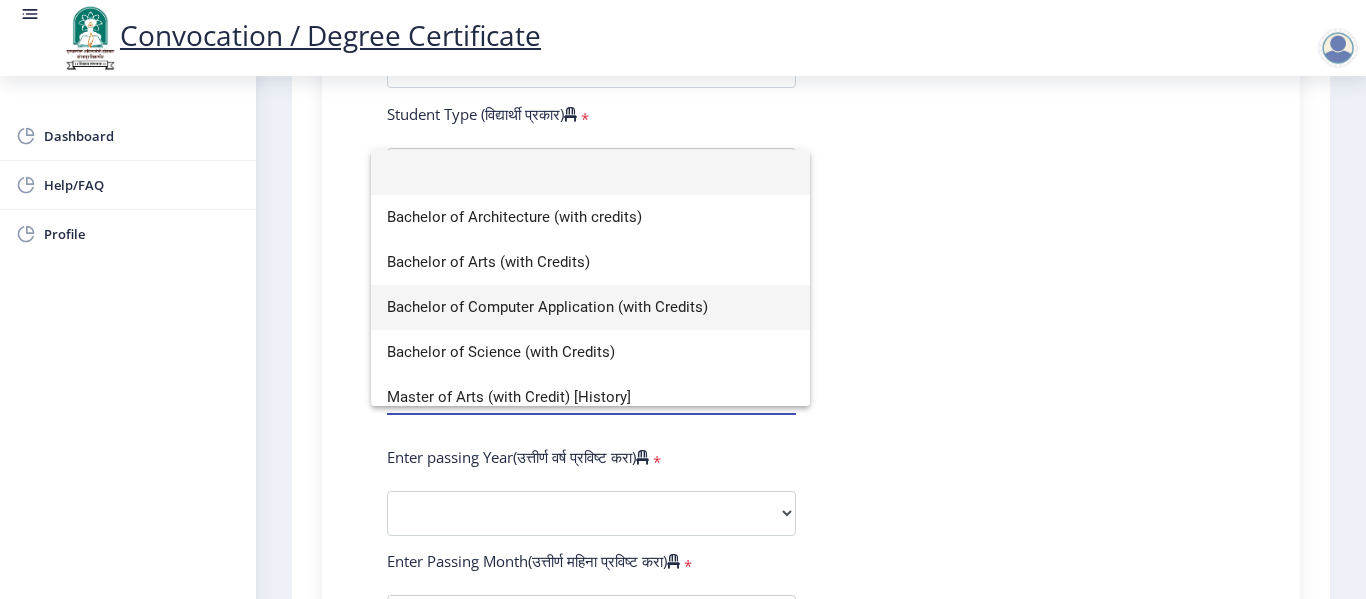 scroll, scrollTop: 14, scrollLeft: 0, axis: vertical 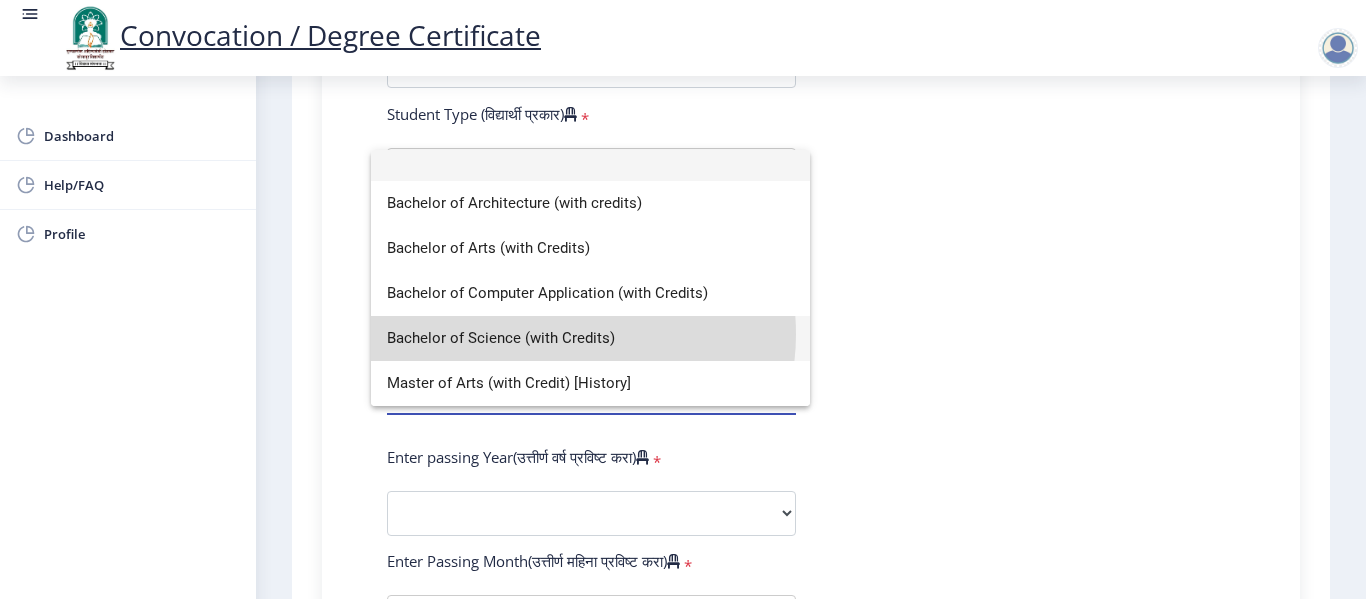 click on "Bachelor of Science (with Credits)" at bounding box center (590, 338) 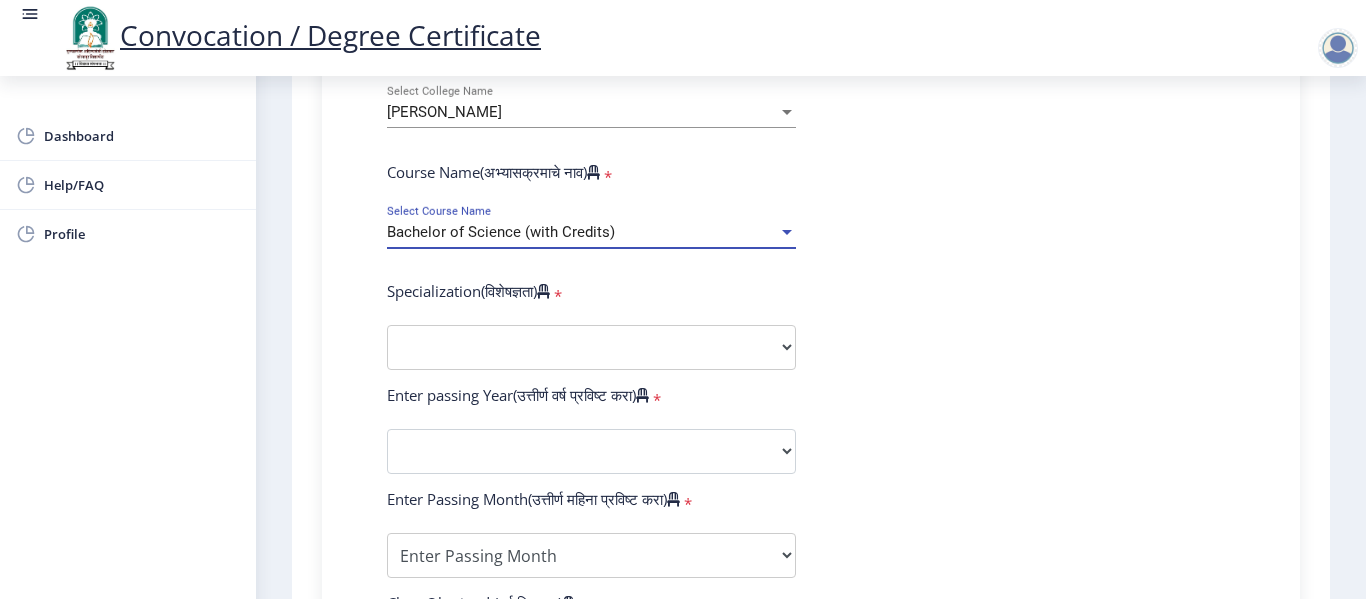 scroll, scrollTop: 803, scrollLeft: 0, axis: vertical 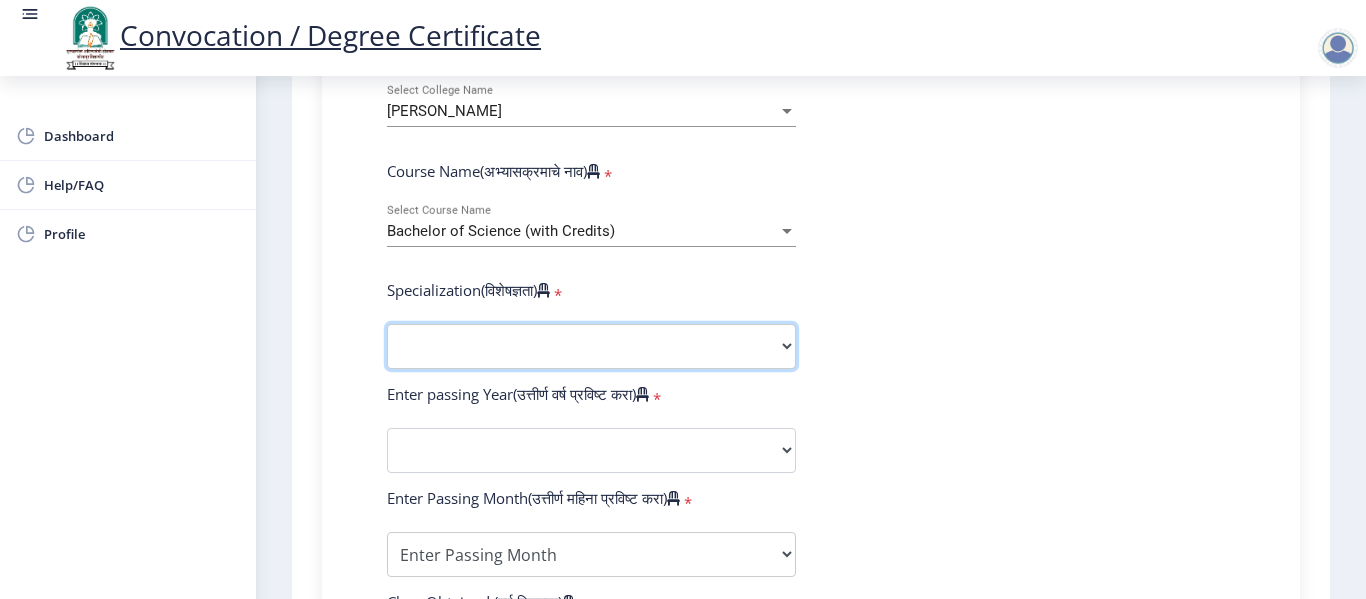 click on "Specialization Botany Chemistry Computer Science Electronics Geology Mathematics Microbiology Physics Statistics Zoology Other" at bounding box center (591, 346) 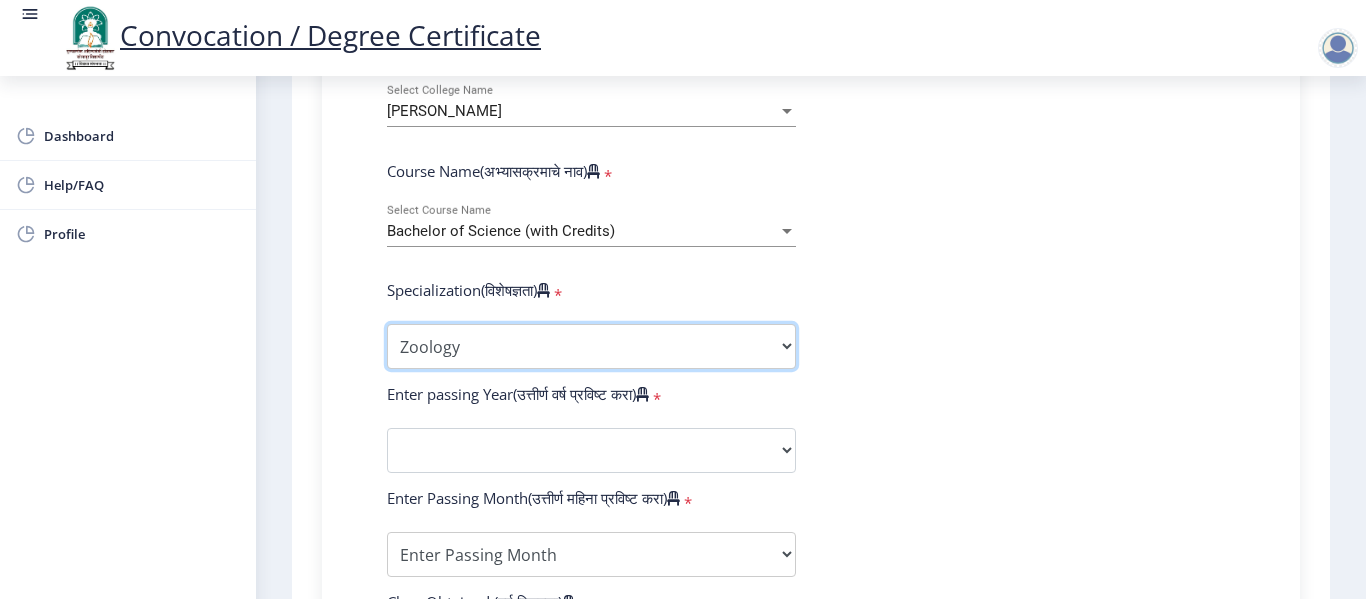 click on "Specialization Botany Chemistry Computer Science Electronics Geology Mathematics Microbiology Physics Statistics Zoology Other" at bounding box center [591, 346] 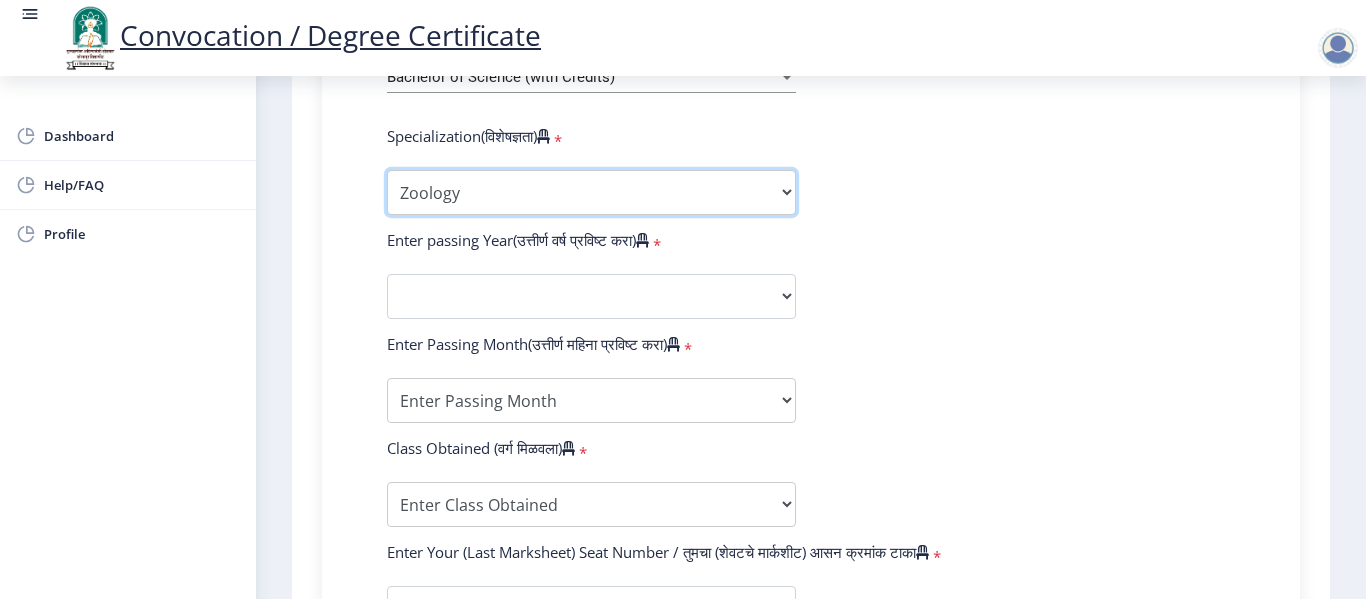 scroll, scrollTop: 960, scrollLeft: 0, axis: vertical 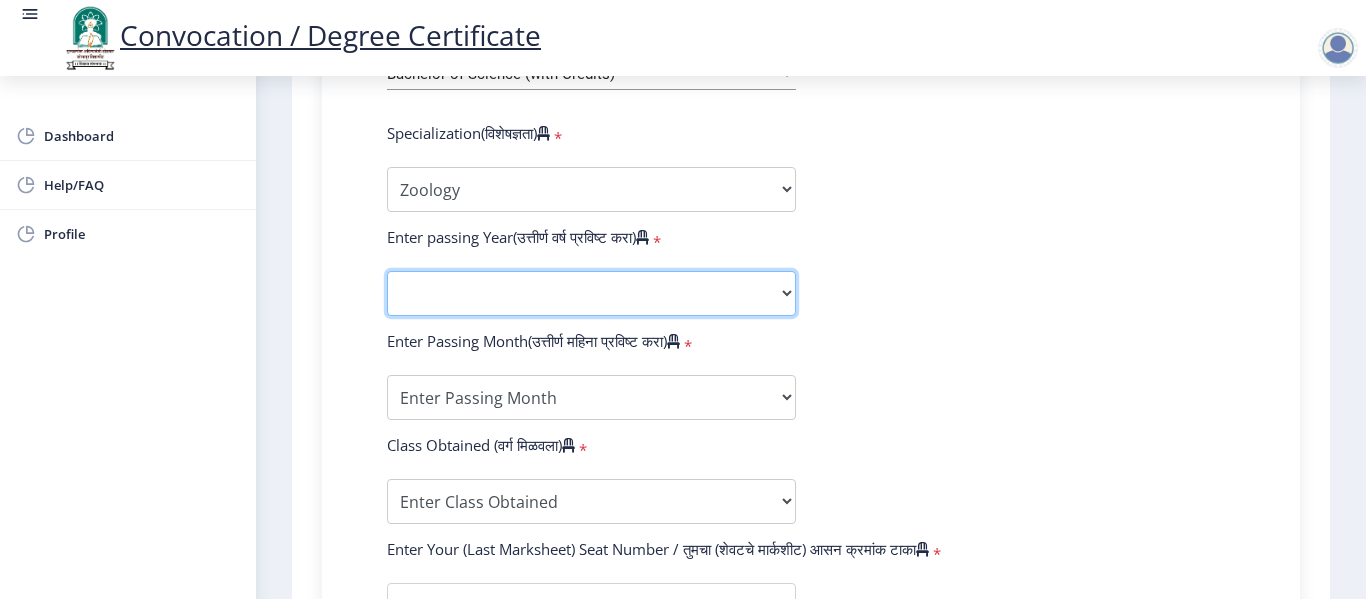 click on "2025   2024   2023   2022   2021   2020   2019   2018   2017   2016   2015   2014   2013   2012   2011   2010   2009   2008   2007   2006   2005   2004   2003   2002   2001   2000   1999   1998   1997   1996   1995   1994   1993   1992   1991   1990   1989   1988   1987   1986   1985   1984   1983   1982   1981   1980   1979   1978   1977   1976" 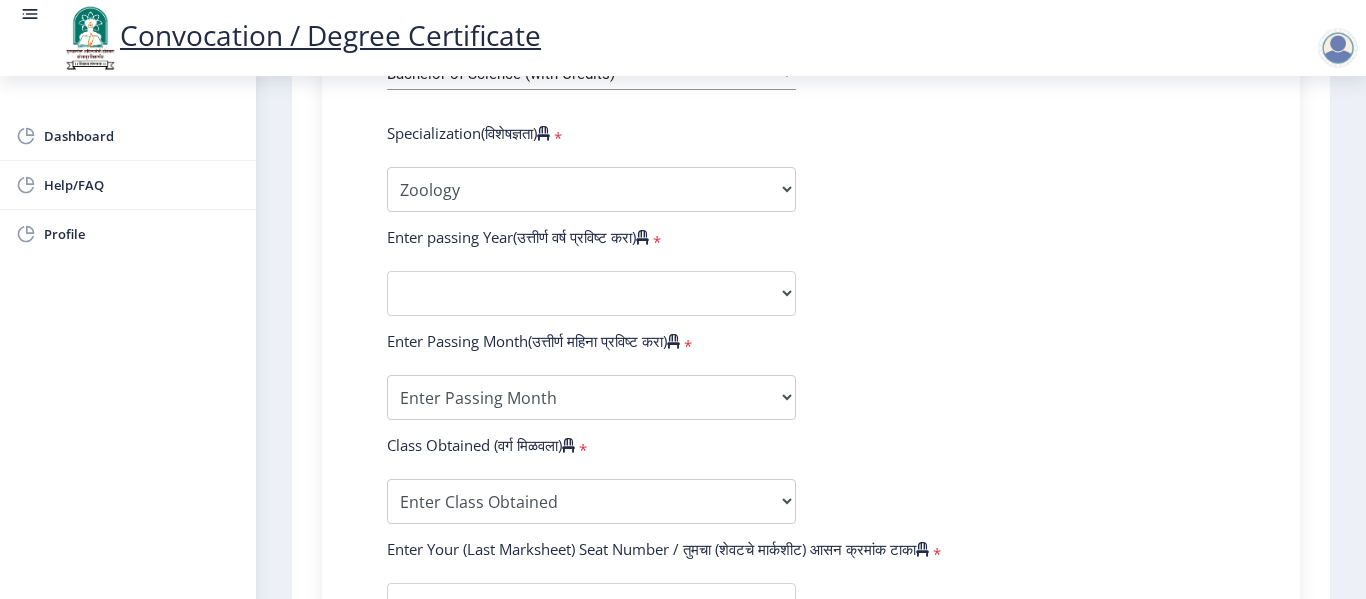 click on "Enter Your PRN Number (तुमचा पीआरएन (कायम नोंदणी क्रमांक) एंटर करा)   * Student Type (विद्यार्थी प्रकार)    * Select Student Type Regular External College Name(कॉलेजचे नाव)   * Vasundhara Kala Mahavidhyalaya Select College Name Course Name(अभ्यासक्रमाचे नाव)   * Bachelor of Science (with Credits) Select Course Name  Specialization(विशेषज्ञता)   * Specialization Botany Chemistry Computer Science Electronics Geology Mathematics Microbiology Physics Statistics Zoology Other Enter passing Year(उत्तीर्ण वर्ष प्रविष्ट करा)   *  2025   2024   2023   2022   2021   2020   2019   2018   2017   2016   2015   2014   2013   2012   2011   2010   2009   2008   2007   2006   2005   2004   2003   2002   2001   2000   1999   1998   1997   1996   1995   1994   1993   1992   1991   1990   1989  * May" 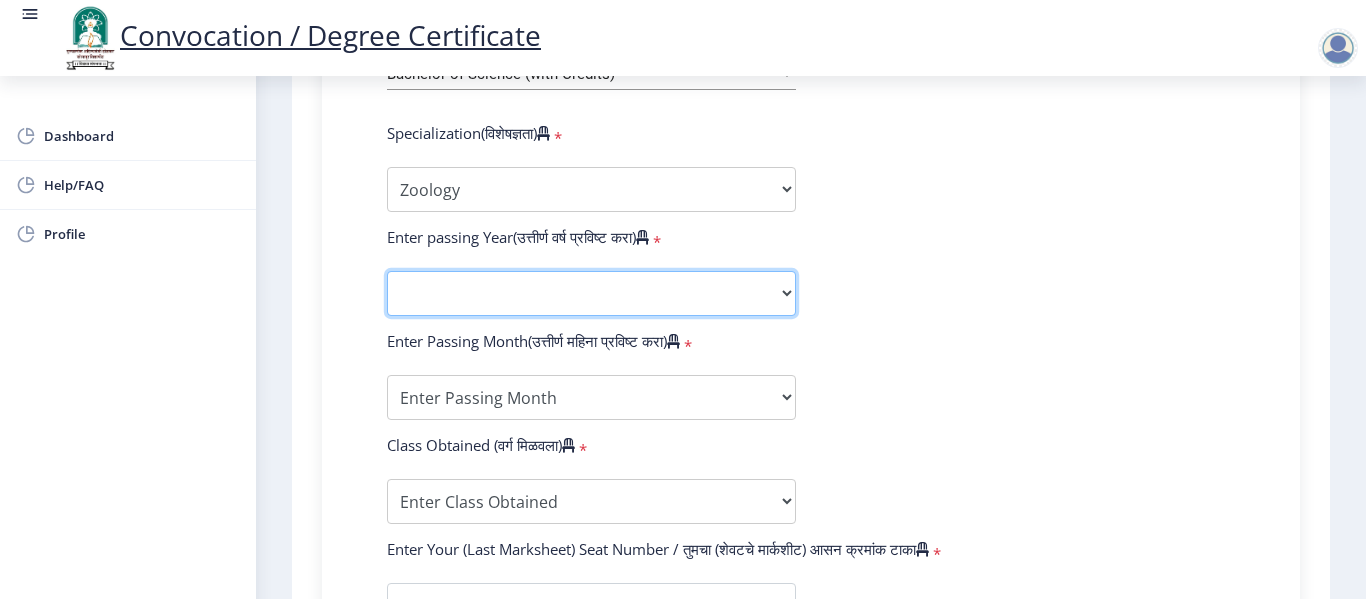 click on "2025   2024   2023   2022   2021   2020   2019   2018   2017   2016   2015   2014   2013   2012   2011   2010   2009   2008   2007   2006   2005   2004   2003   2002   2001   2000   1999   1998   1997   1996   1995   1994   1993   1992   1991   1990   1989   1988   1987   1986   1985   1984   1983   1982   1981   1980   1979   1978   1977   1976" 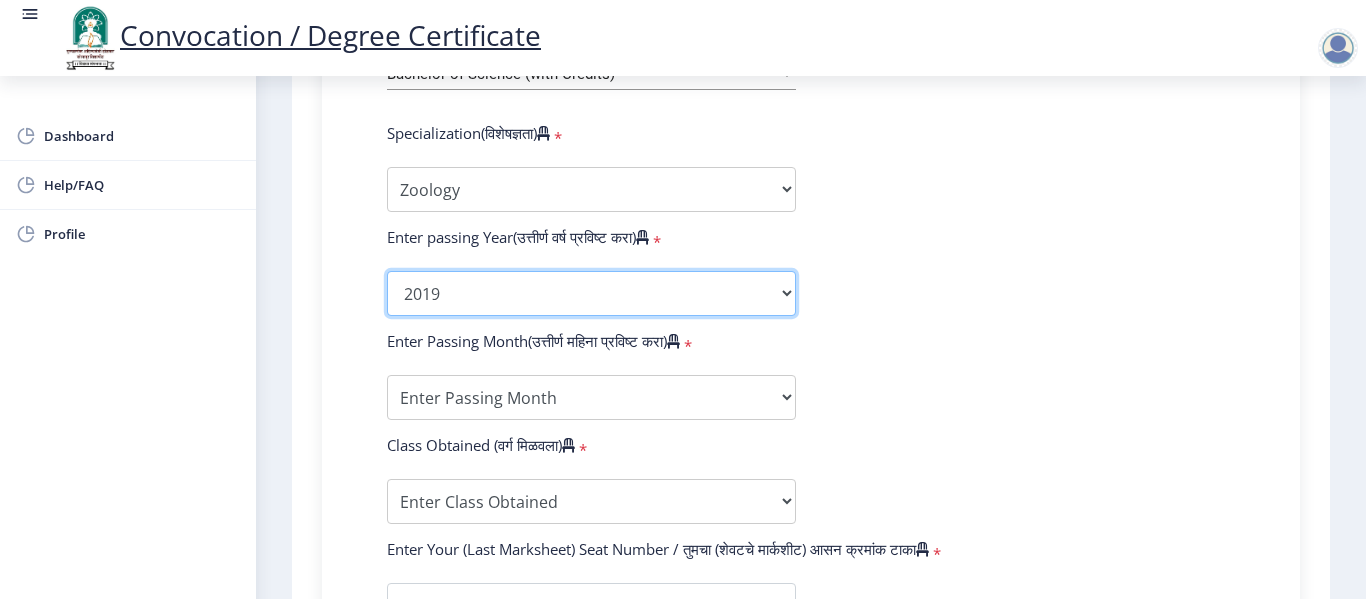 click on "2025   2024   2023   2022   2021   2020   2019   2018   2017   2016   2015   2014   2013   2012   2011   2010   2009   2008   2007   2006   2005   2004   2003   2002   2001   2000   1999   1998   1997   1996   1995   1994   1993   1992   1991   1990   1989   1988   1987   1986   1985   1984   1983   1982   1981   1980   1979   1978   1977   1976" 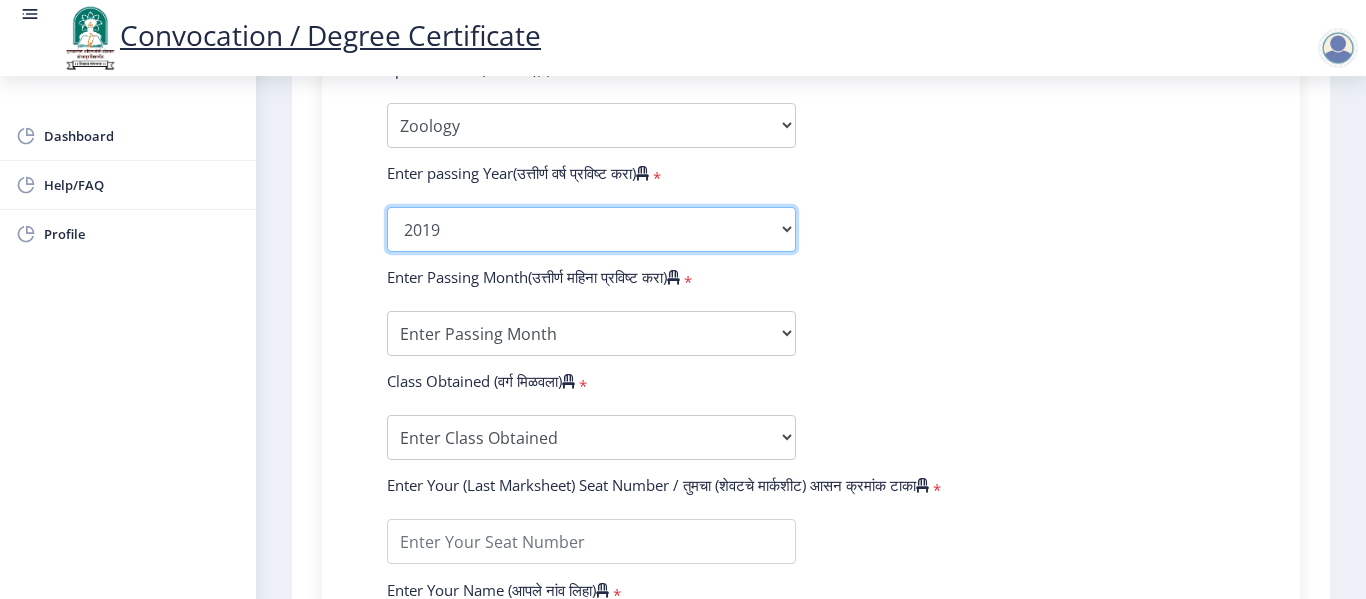 scroll, scrollTop: 1027, scrollLeft: 0, axis: vertical 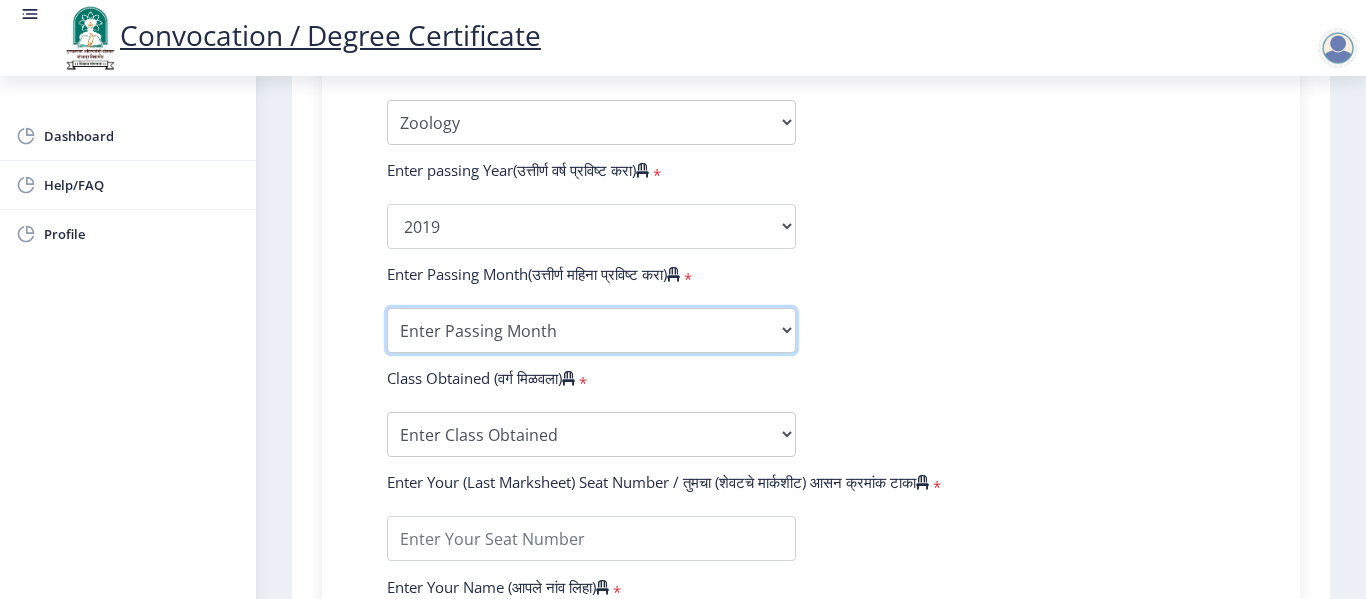 click on "Enter Passing Month March April May October November December" at bounding box center (591, 330) 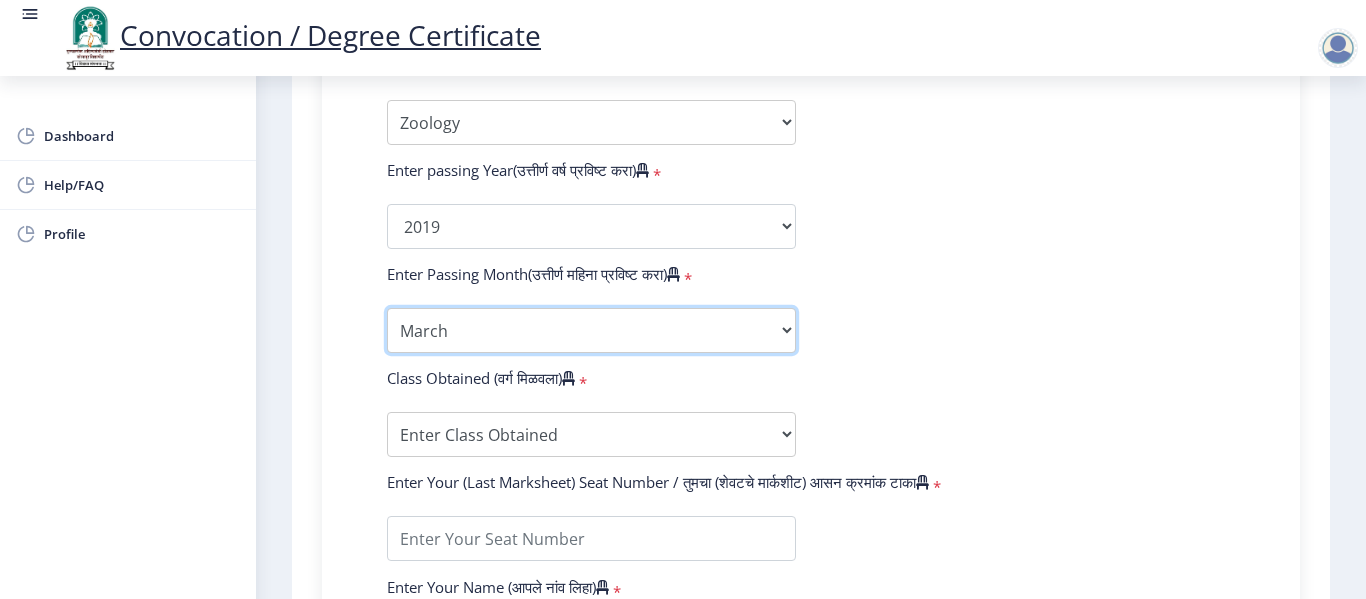 click on "Enter Passing Month March April May October November December" at bounding box center (591, 330) 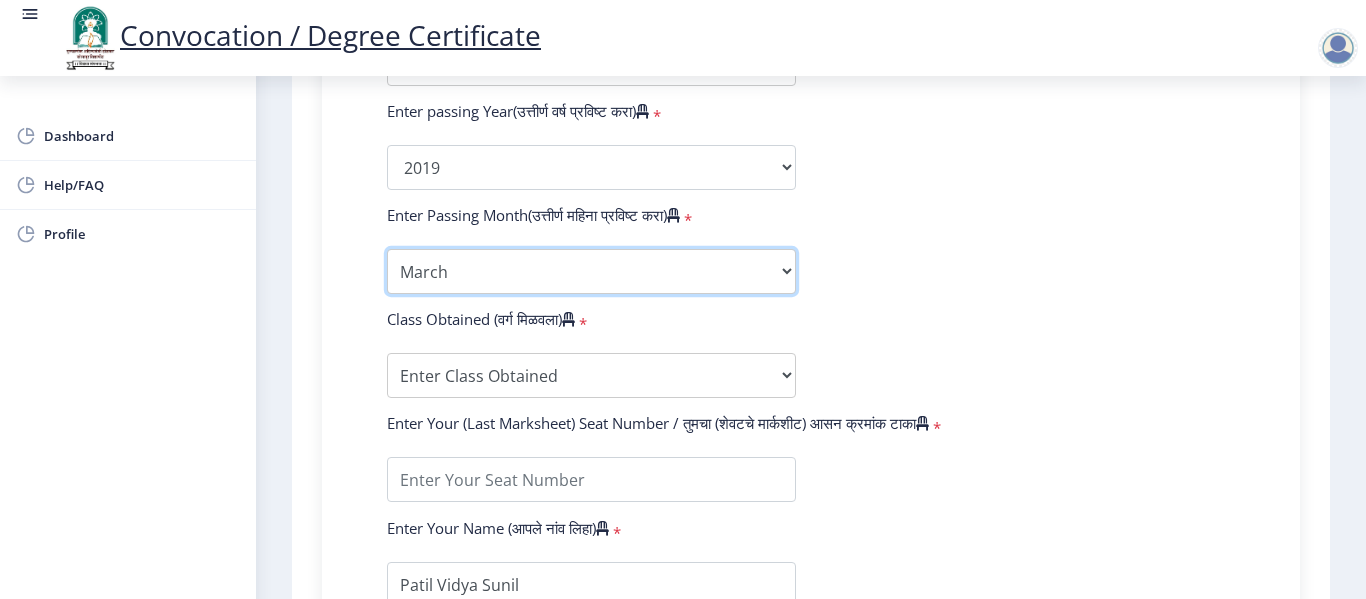 scroll, scrollTop: 1089, scrollLeft: 0, axis: vertical 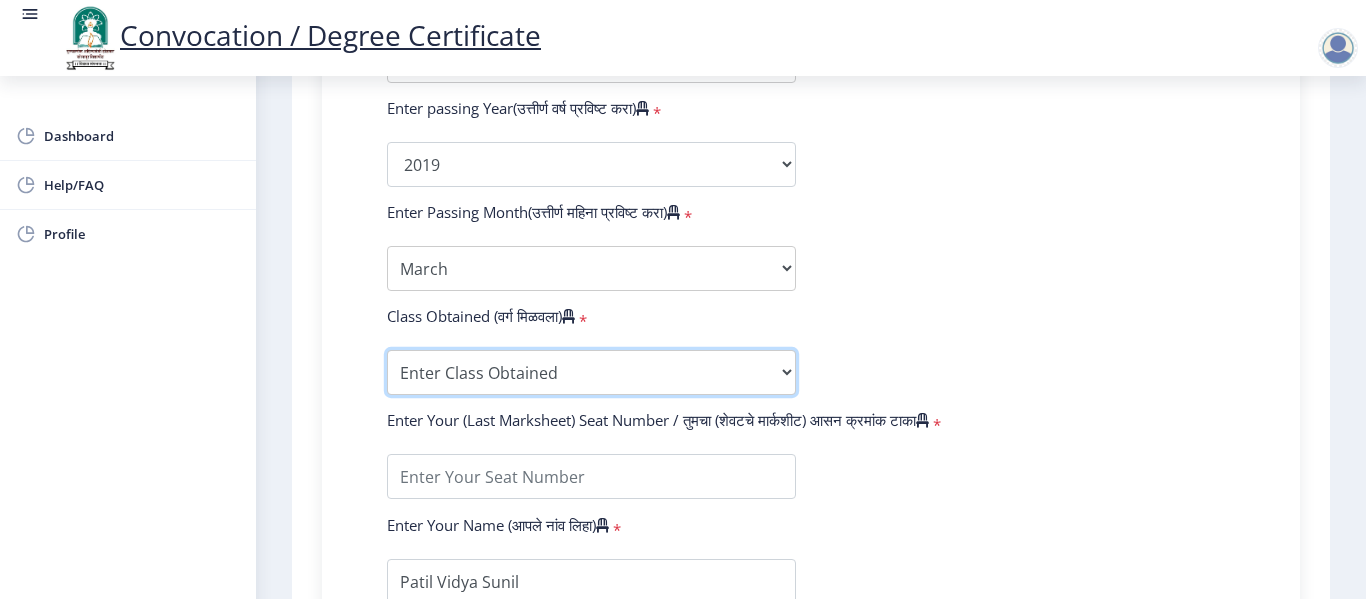 click on "Enter Class Obtained FIRST CLASS WITH DISTINCTION FIRST CLASS HIGHER SECOND CLASS SECOND CLASS PASS CLASS Grade O Grade A+ Grade A Grade B+ Grade B Grade C+ Grade C Grade D Grade E" at bounding box center [591, 372] 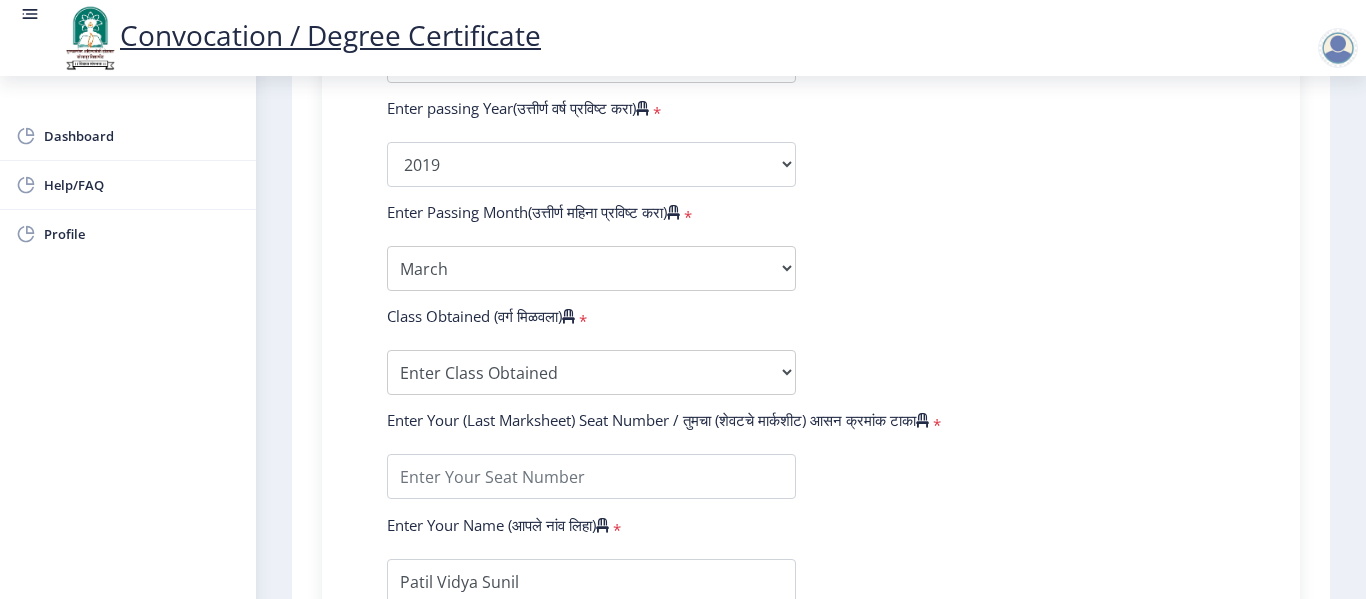 click on "Enter Your PRN Number (तुमचा पीआरएन (कायम नोंदणी क्रमांक) एंटर करा)   * Student Type (विद्यार्थी प्रकार)    * Select Student Type Regular External College Name(कॉलेजचे नाव)   * Vasundhara Kala Mahavidhyalaya Select College Name Course Name(अभ्यासक्रमाचे नाव)   * Bachelor of Science (with Credits) Select Course Name  Specialization(विशेषज्ञता)   * Specialization Botany Chemistry Computer Science Electronics Geology Mathematics Microbiology Physics Statistics Zoology Other Enter passing Year(उत्तीर्ण वर्ष प्रविष्ट करा)   *  2025   2024   2023   2022   2021   2020   2019   2018   2017   2016   2015   2014   2013   2012   2011   2010   2009   2008   2007   2006   2005   2004   2003   2002   2001   2000   1999   1998   1997   1996   1995   1994   1993   1992   1991   1990   1989  * May" 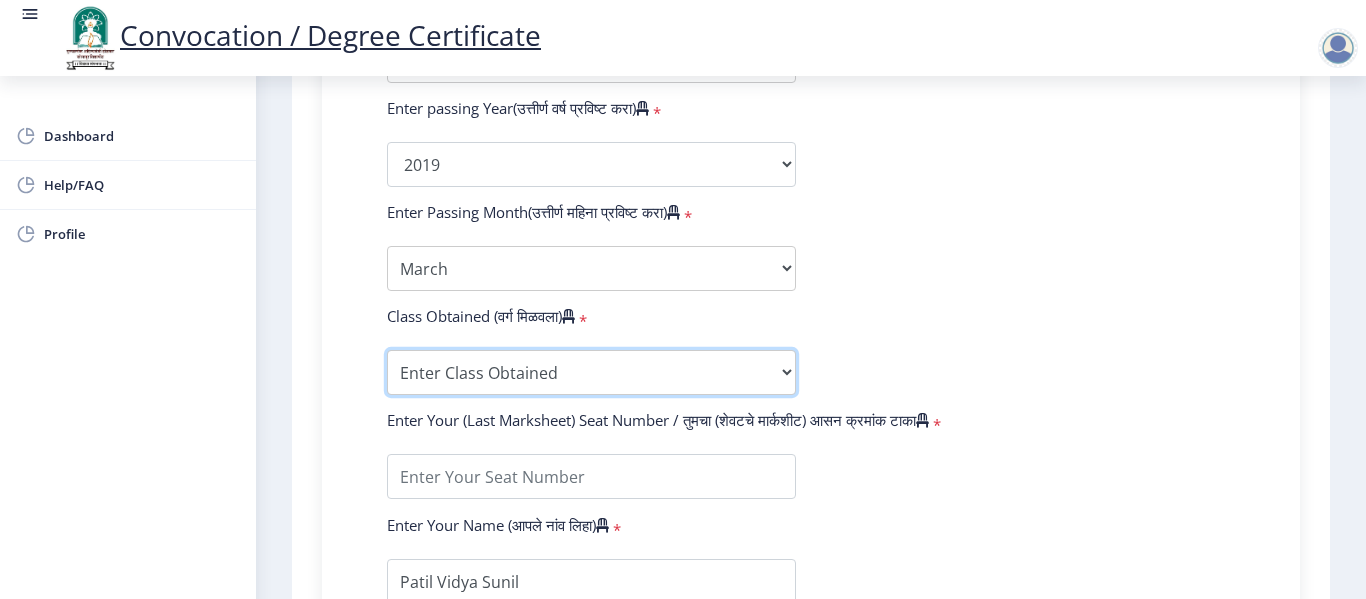 click on "Enter Class Obtained FIRST CLASS WITH DISTINCTION FIRST CLASS HIGHER SECOND CLASS SECOND CLASS PASS CLASS Grade O Grade A+ Grade A Grade B+ Grade B Grade C+ Grade C Grade D Grade E" at bounding box center (591, 372) 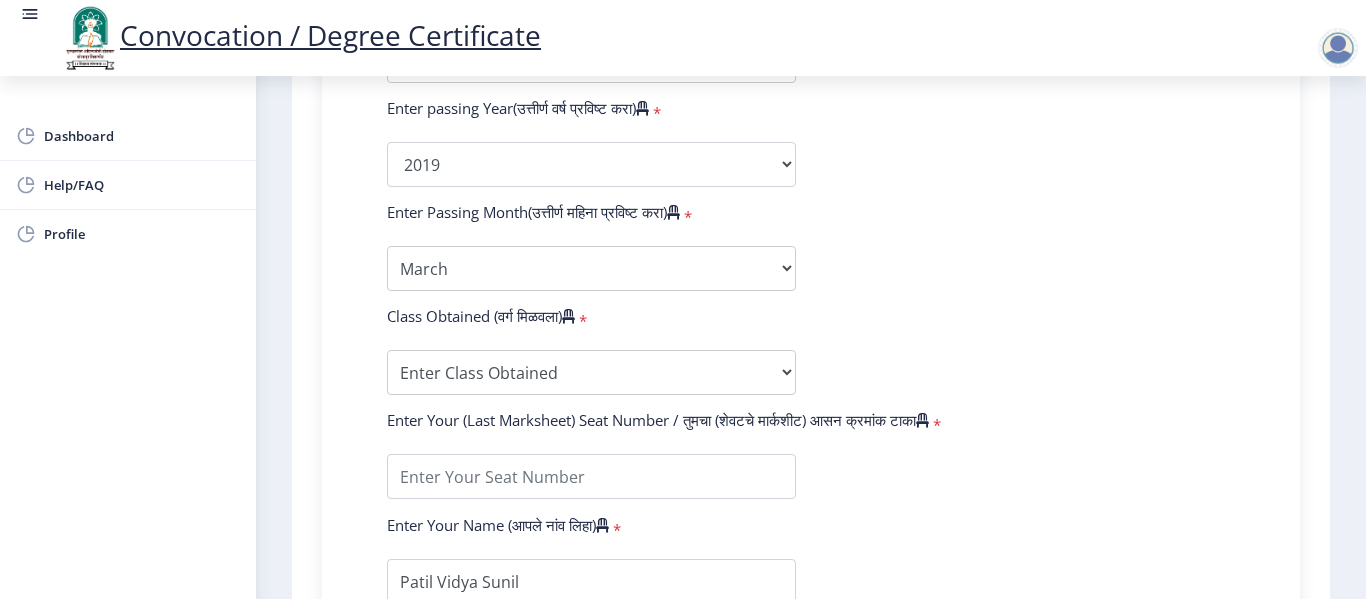 click on "Enter Your PRN Number (तुमचा पीआरएन (कायम नोंदणी क्रमांक) एंटर करा)   * Student Type (विद्यार्थी प्रकार)    * Select Student Type Regular External College Name(कॉलेजचे नाव)   * Vasundhara Kala Mahavidhyalaya Select College Name Course Name(अभ्यासक्रमाचे नाव)   * Bachelor of Science (with Credits) Select Course Name  Specialization(विशेषज्ञता)   * Specialization Botany Chemistry Computer Science Electronics Geology Mathematics Microbiology Physics Statistics Zoology Other Enter passing Year(उत्तीर्ण वर्ष प्रविष्ट करा)   *  2025   2024   2023   2022   2021   2020   2019   2018   2017   2016   2015   2014   2013   2012   2011   2010   2009   2008   2007   2006   2005   2004   2003   2002   2001   2000   1999   1998   1997   1996   1995   1994   1993   1992   1991   1990   1989  * May" 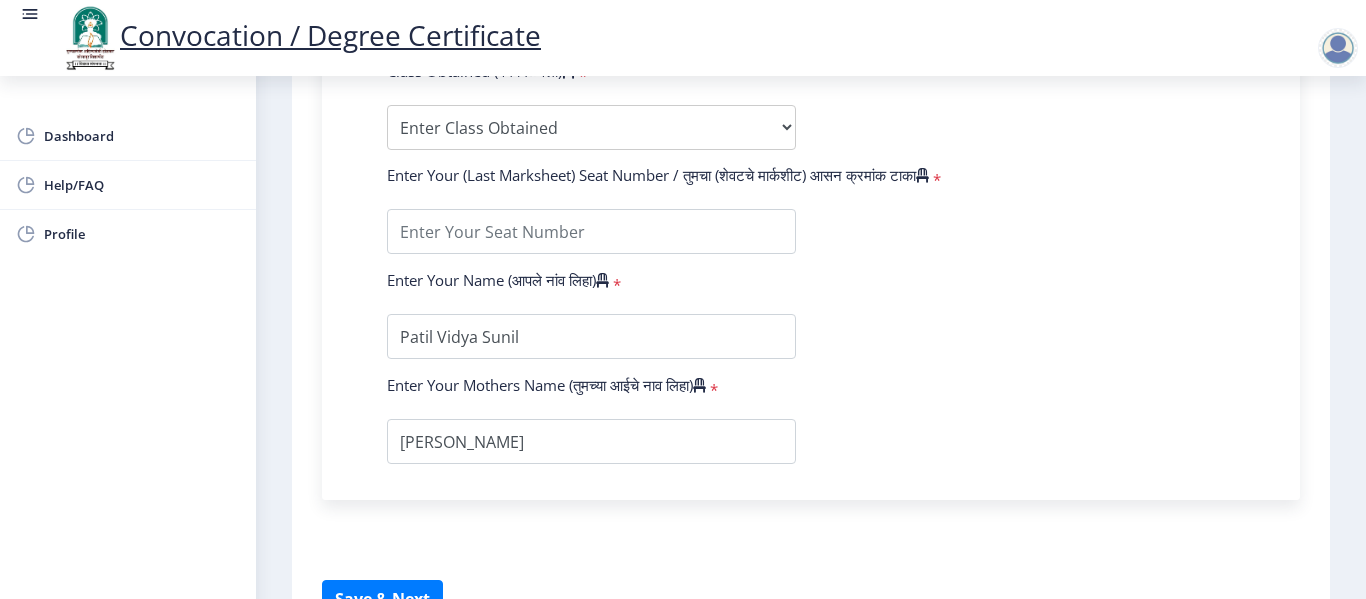 scroll, scrollTop: 1335, scrollLeft: 0, axis: vertical 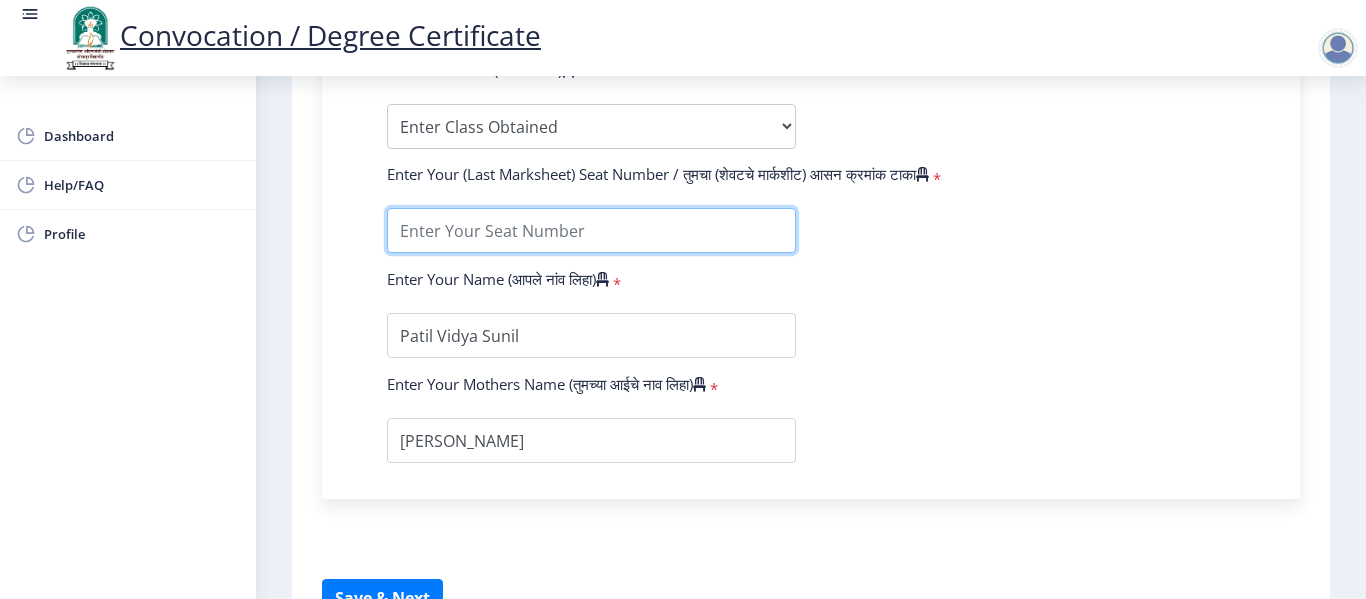 click at bounding box center (591, 230) 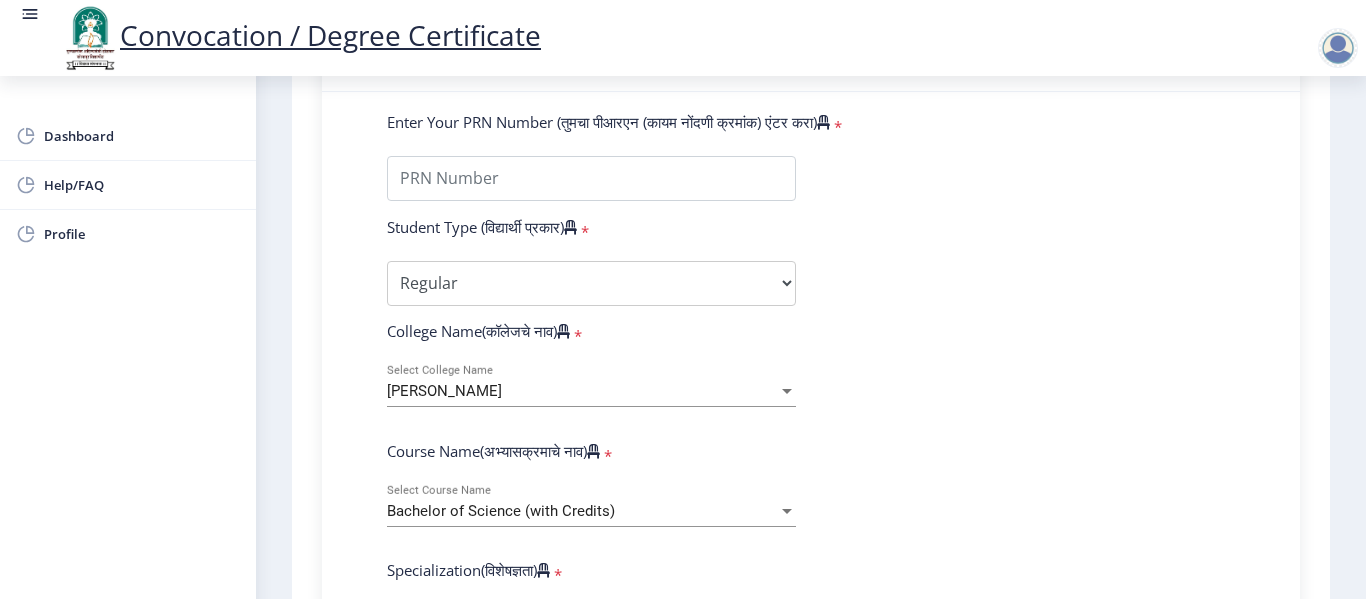 scroll, scrollTop: 423, scrollLeft: 0, axis: vertical 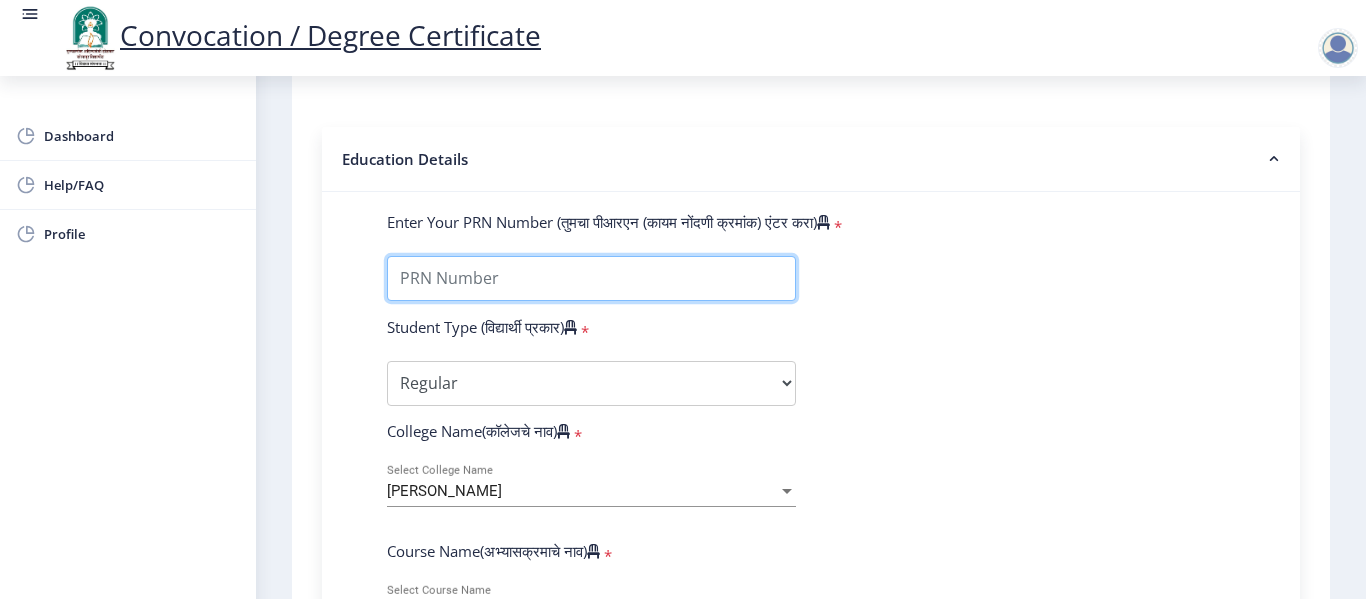 click on "Enter Your PRN Number (तुमचा पीआरएन (कायम नोंदणी क्रमांक) एंटर करा)" at bounding box center (591, 278) 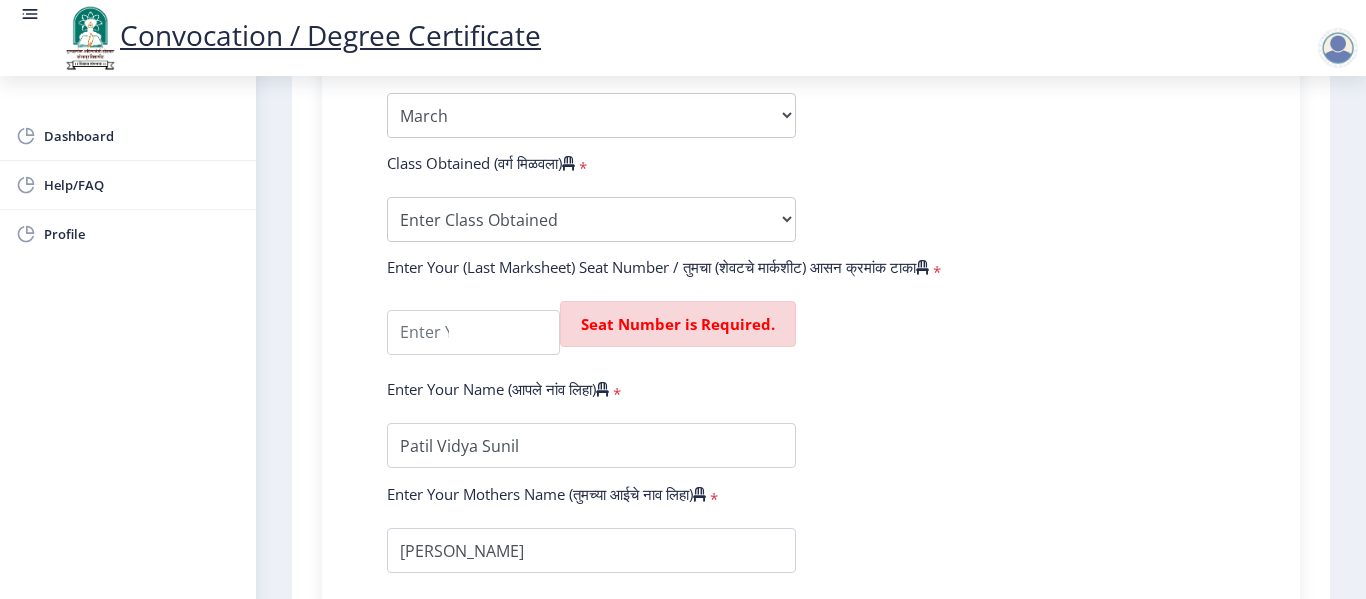 scroll, scrollTop: 1247, scrollLeft: 0, axis: vertical 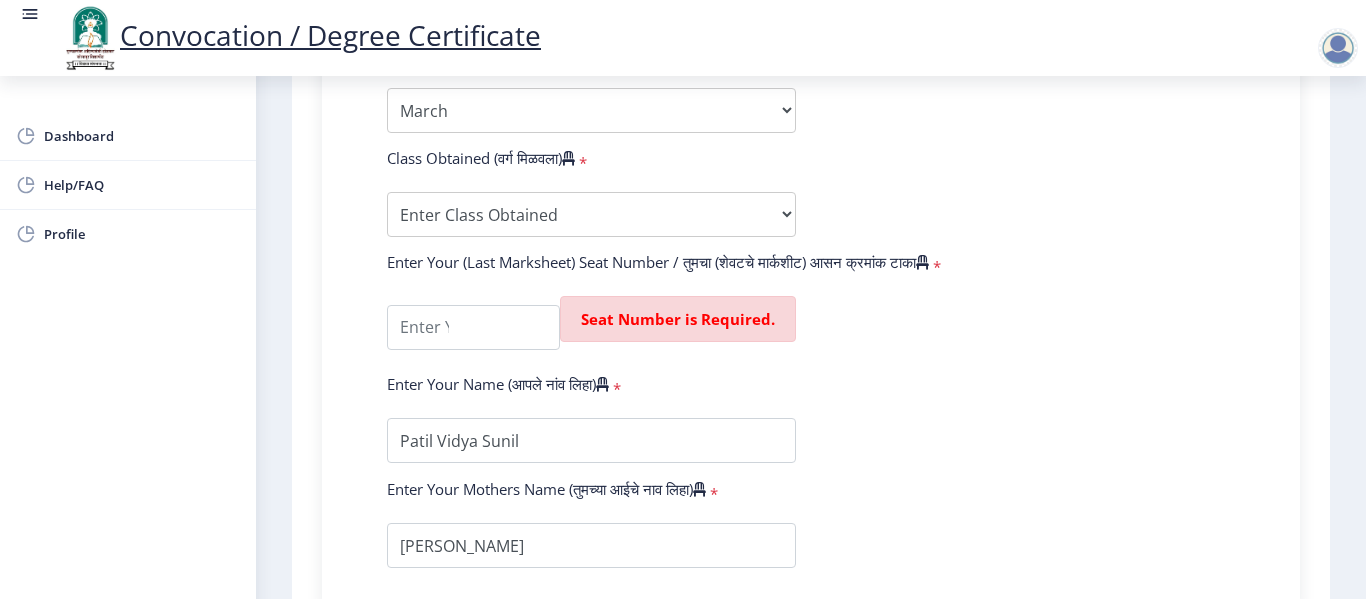 type on "2016032500159817" 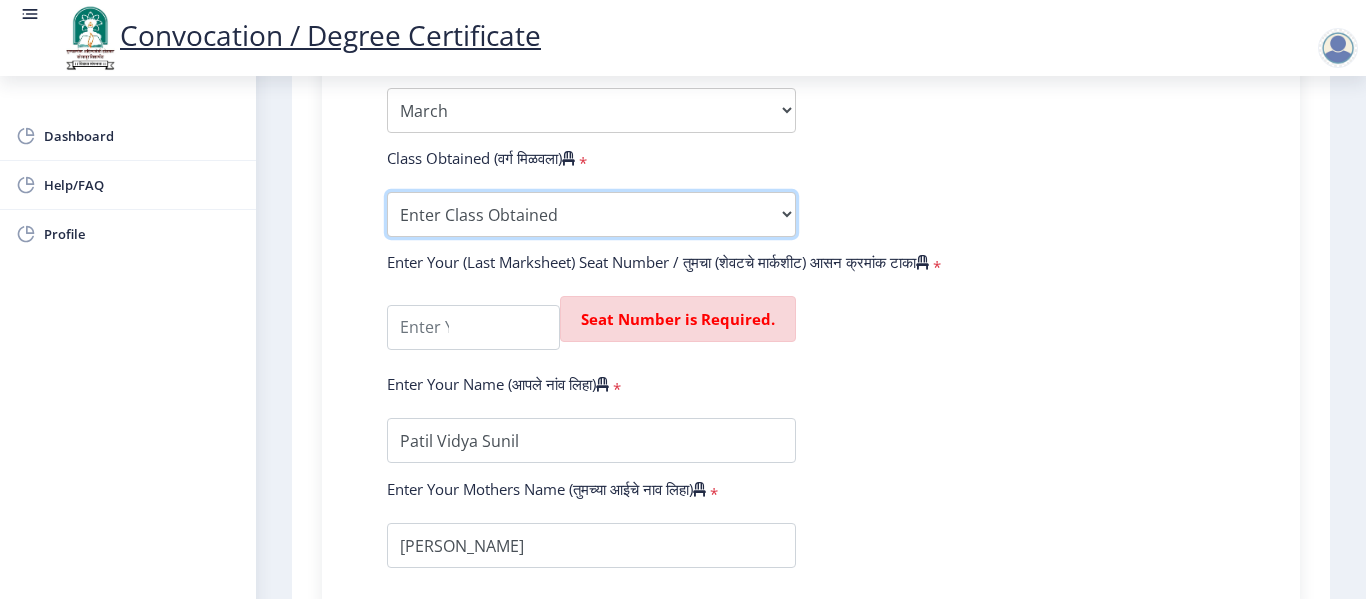 click on "Enter Class Obtained FIRST CLASS WITH DISTINCTION FIRST CLASS HIGHER SECOND CLASS SECOND CLASS PASS CLASS Grade O Grade A+ Grade A Grade B+ Grade B Grade C+ Grade C Grade D Grade E" at bounding box center (591, 214) 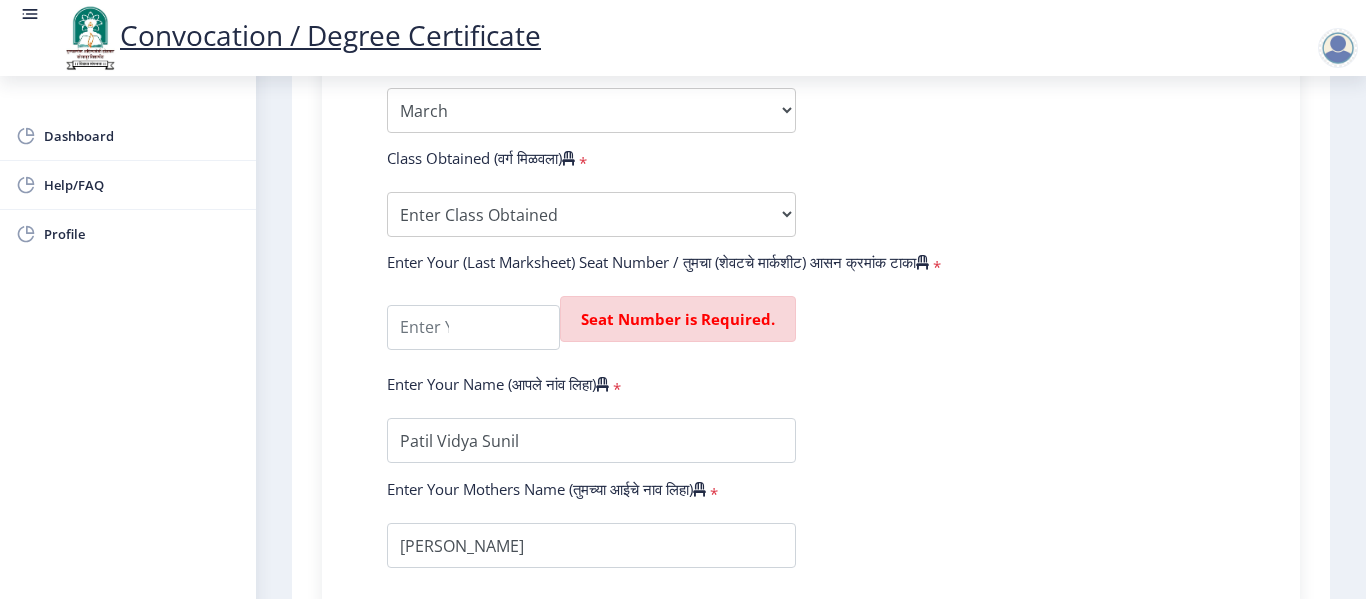 click on "Enter Your PRN Number (तुमचा पीआरएन (कायम नोंदणी क्रमांक) एंटर करा)   * Student Type (विद्यार्थी प्रकार)    * Select Student Type Regular External College Name(कॉलेजचे नाव)   * Vasundhara Kala Mahavidhyalaya Select College Name Course Name(अभ्यासक्रमाचे नाव)   * Bachelor of Science (with Credits) Select Course Name  Specialization(विशेषज्ञता)   * Specialization Botany Chemistry Computer Science Electronics Geology Mathematics Microbiology Physics Statistics Zoology Other Enter passing Year(उत्तीर्ण वर्ष प्रविष्ट करा)   *  2025   2024   2023   2022   2021   2020   2019   2018   2017   2016   2015   2014   2013   2012   2011   2010   2009   2008   2007   2006   2005   2004   2003   2002   2001   2000   1999   1998   1997   1996   1995   1994   1993   1992   1991   1990   1989  * May" 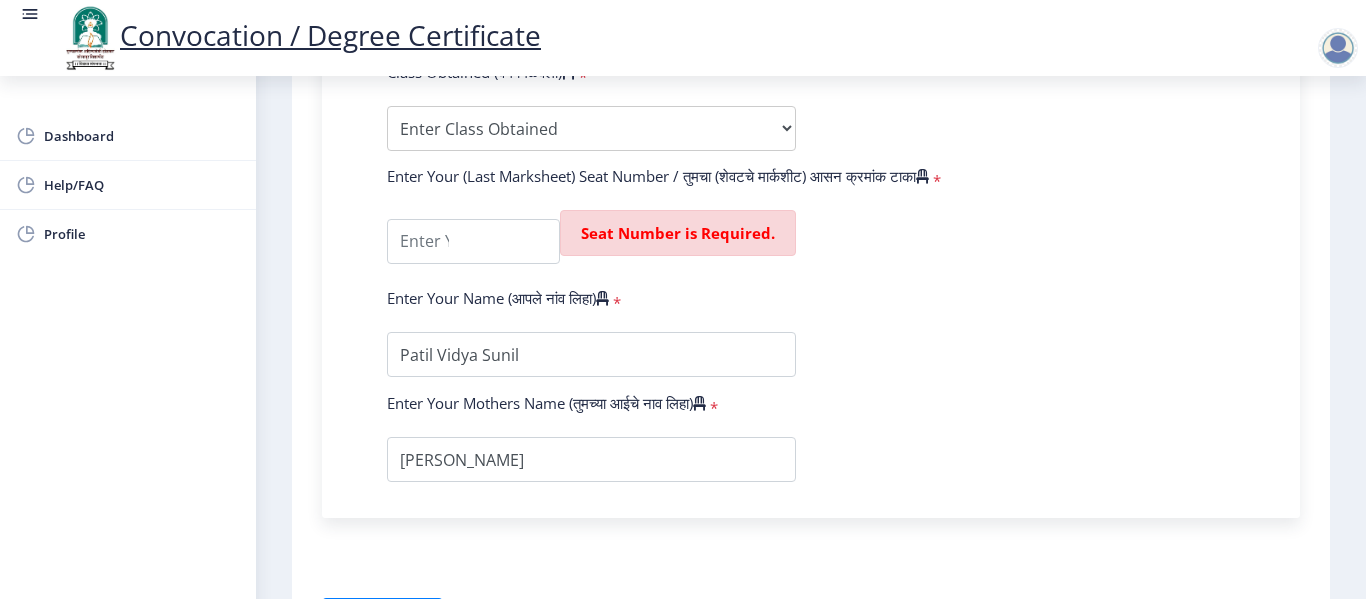 scroll, scrollTop: 1334, scrollLeft: 0, axis: vertical 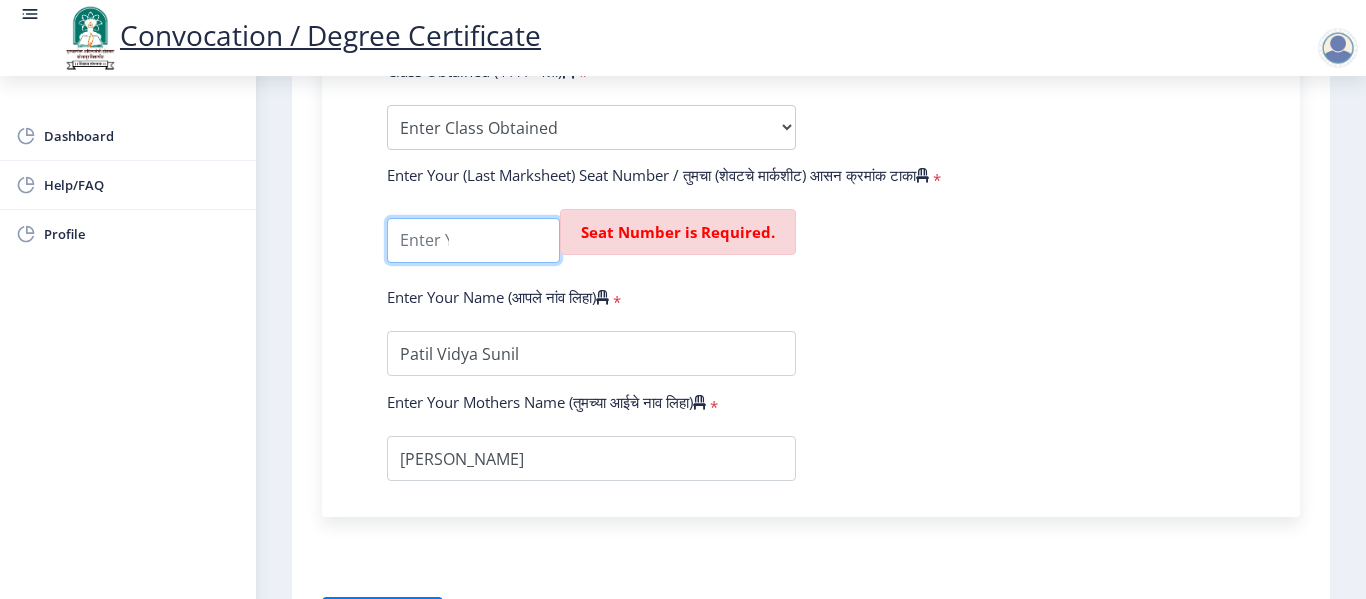 click at bounding box center [473, 240] 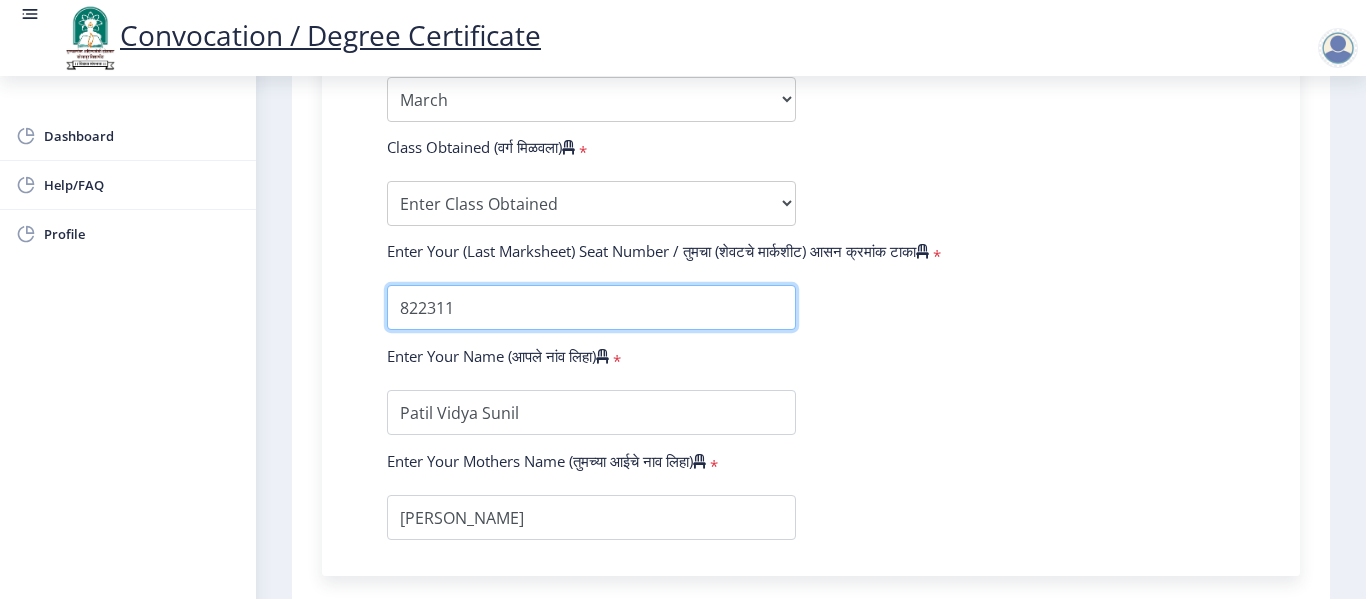 scroll, scrollTop: 1249, scrollLeft: 0, axis: vertical 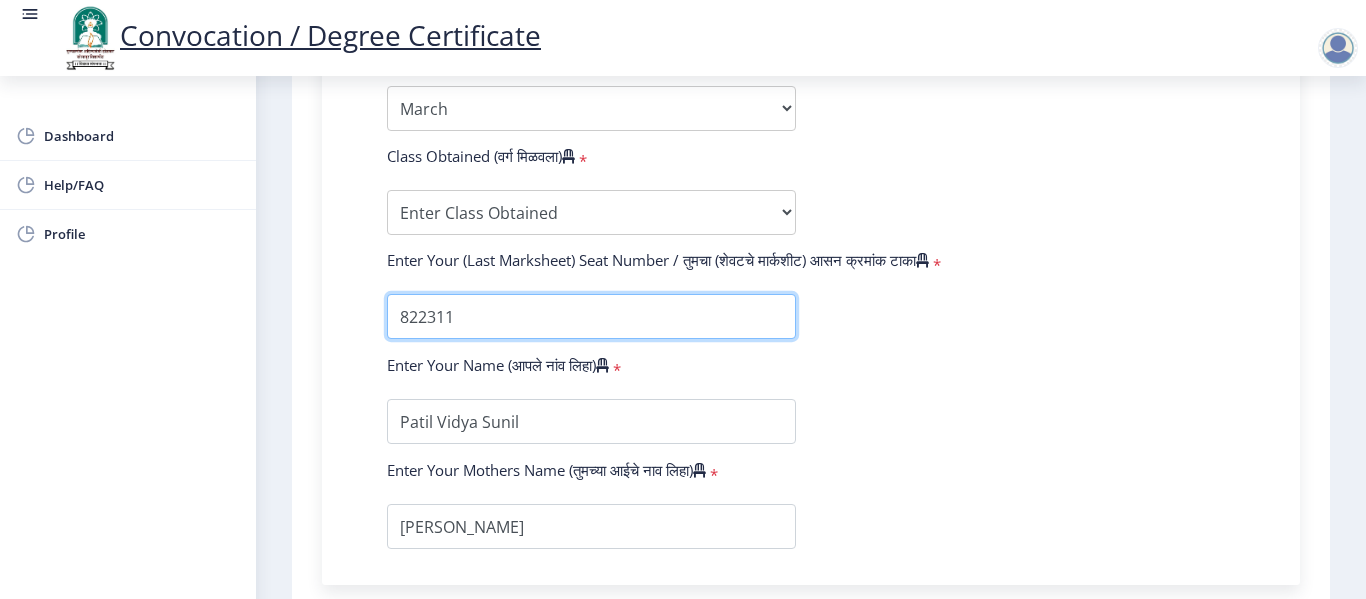 type on "822311" 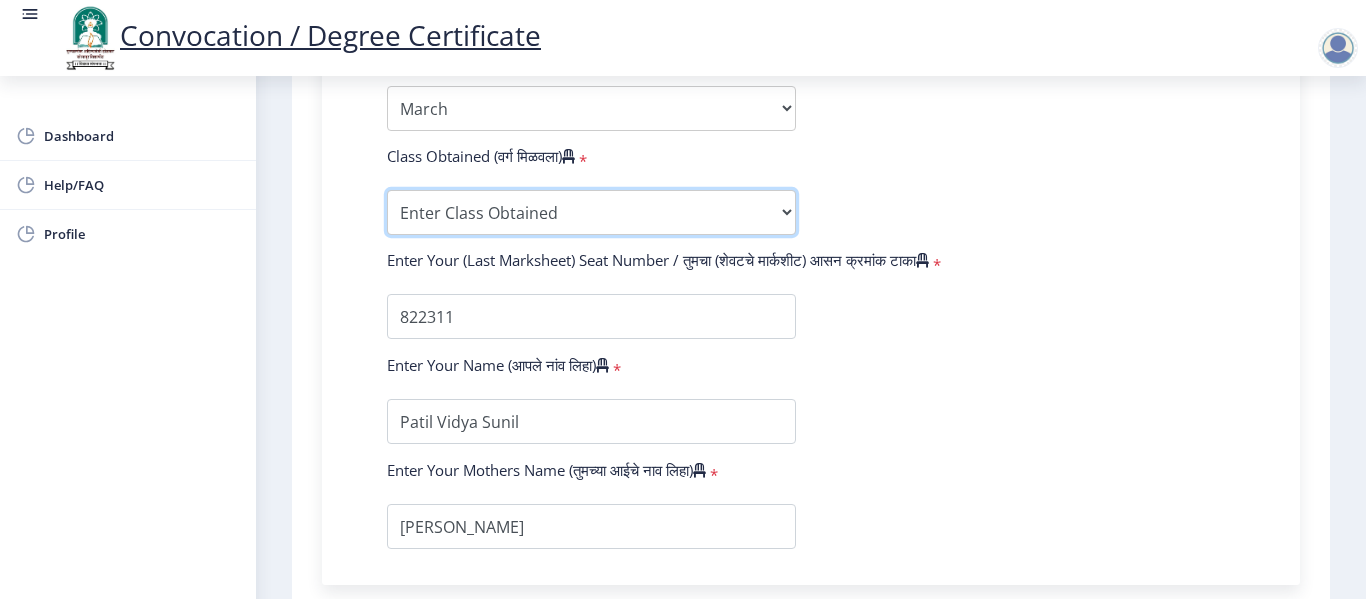 click on "Enter Class Obtained FIRST CLASS WITH DISTINCTION FIRST CLASS HIGHER SECOND CLASS SECOND CLASS PASS CLASS Grade O Grade A+ Grade A Grade B+ Grade B Grade C+ Grade C Grade D Grade E" at bounding box center (591, 212) 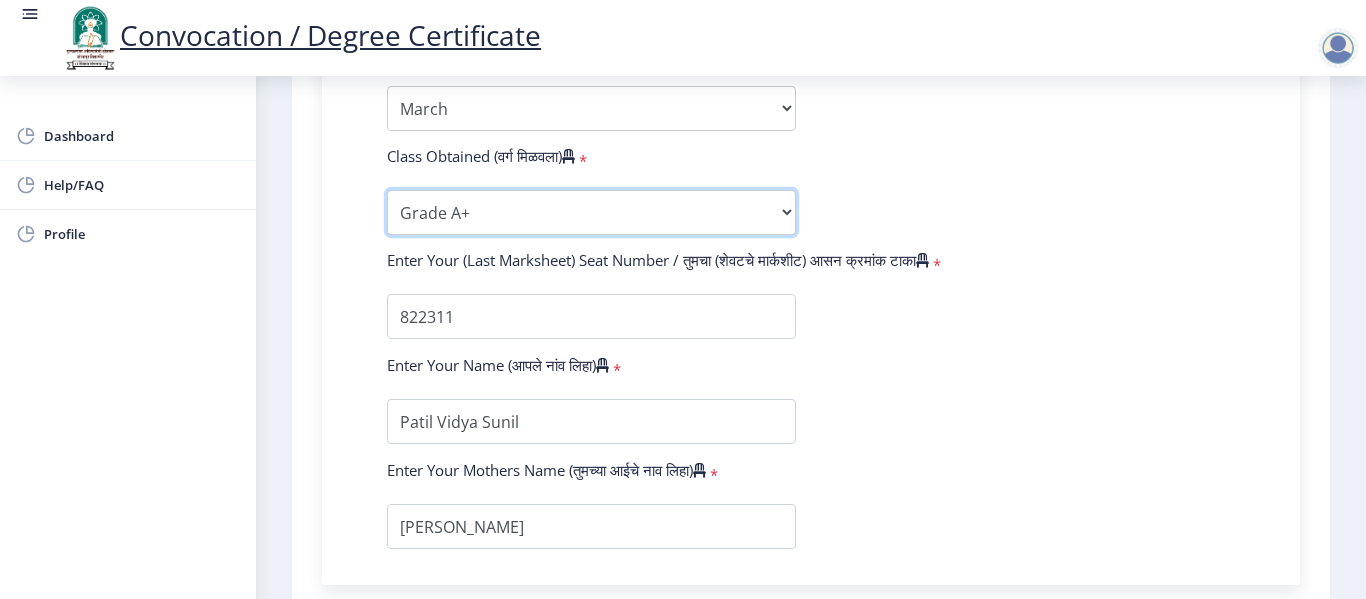 click on "Enter Class Obtained FIRST CLASS WITH DISTINCTION FIRST CLASS HIGHER SECOND CLASS SECOND CLASS PASS CLASS Grade O Grade A+ Grade A Grade B+ Grade B Grade C+ Grade C Grade D Grade E" at bounding box center (591, 212) 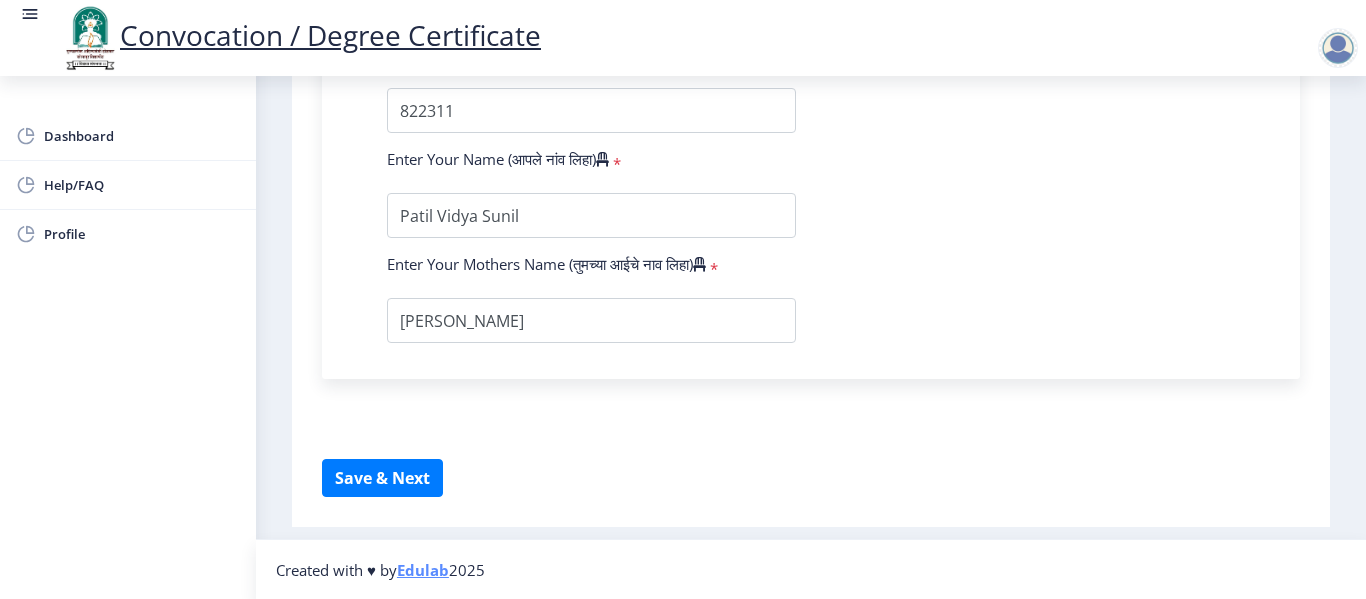 scroll, scrollTop: 1456, scrollLeft: 0, axis: vertical 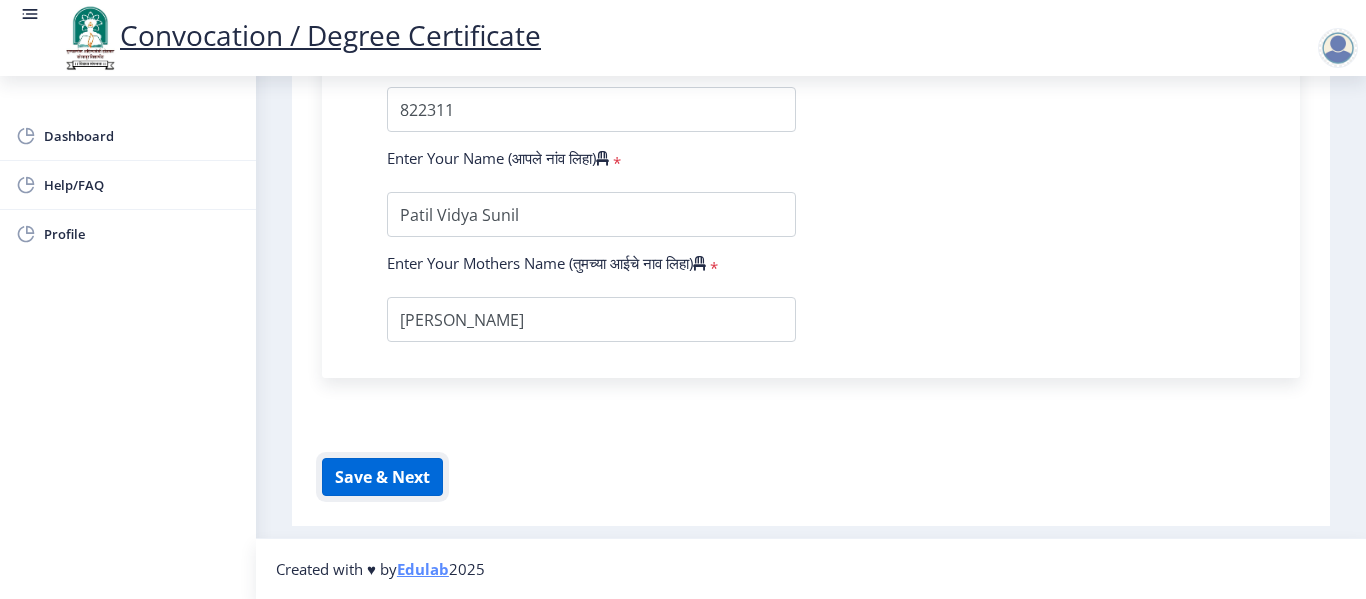 click on "Save & Next" 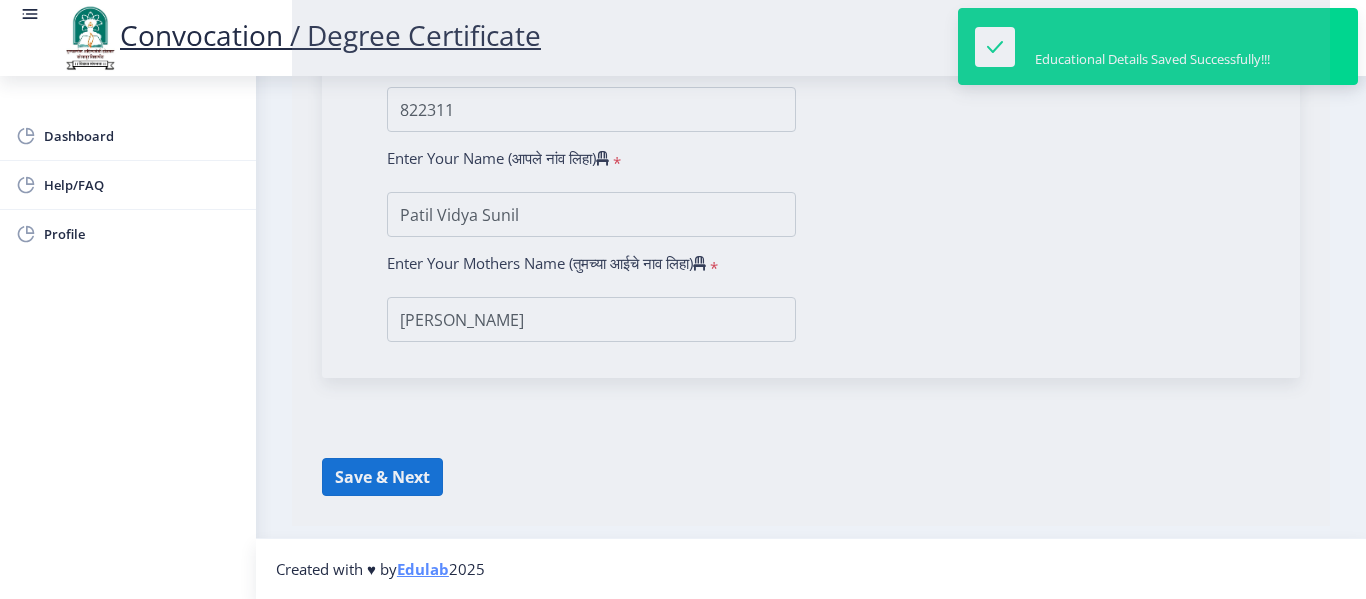 select 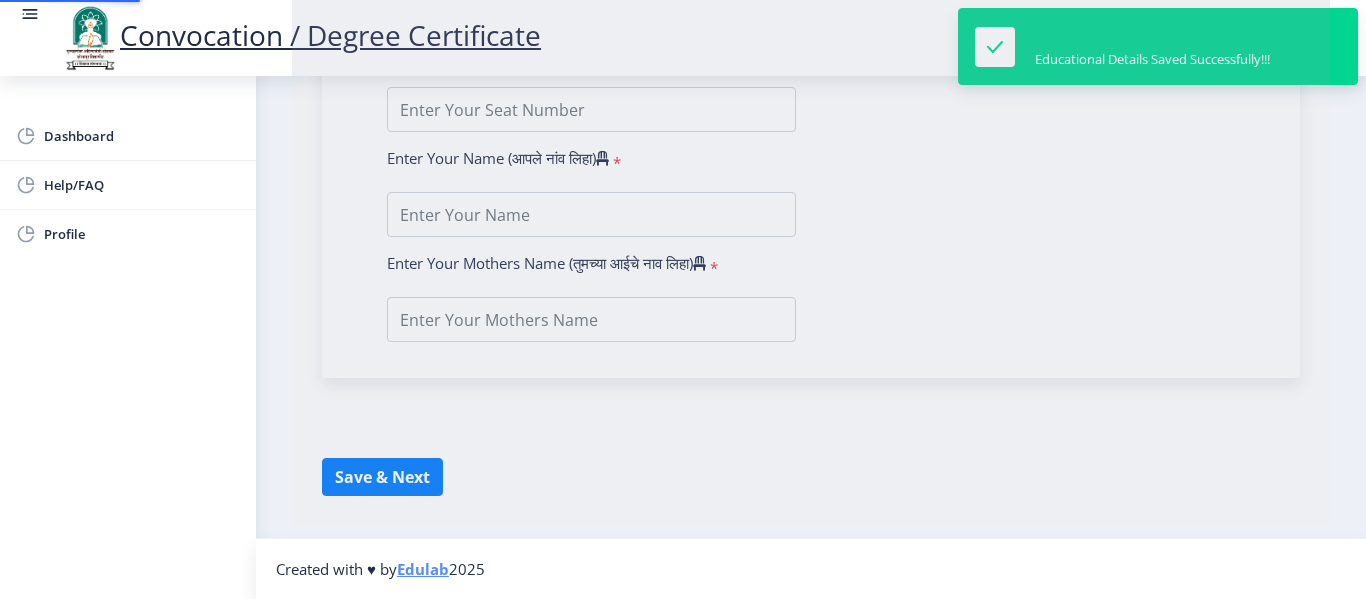 type on "Patil Vidya Sunil" 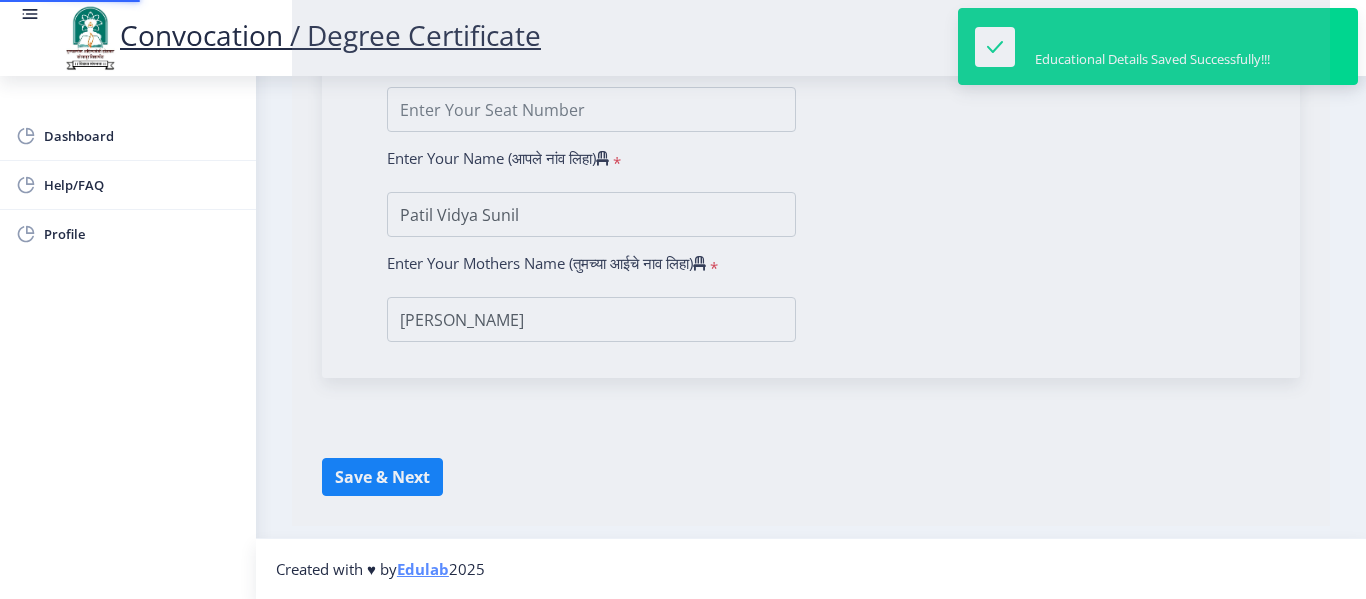 scroll, scrollTop: 0, scrollLeft: 0, axis: both 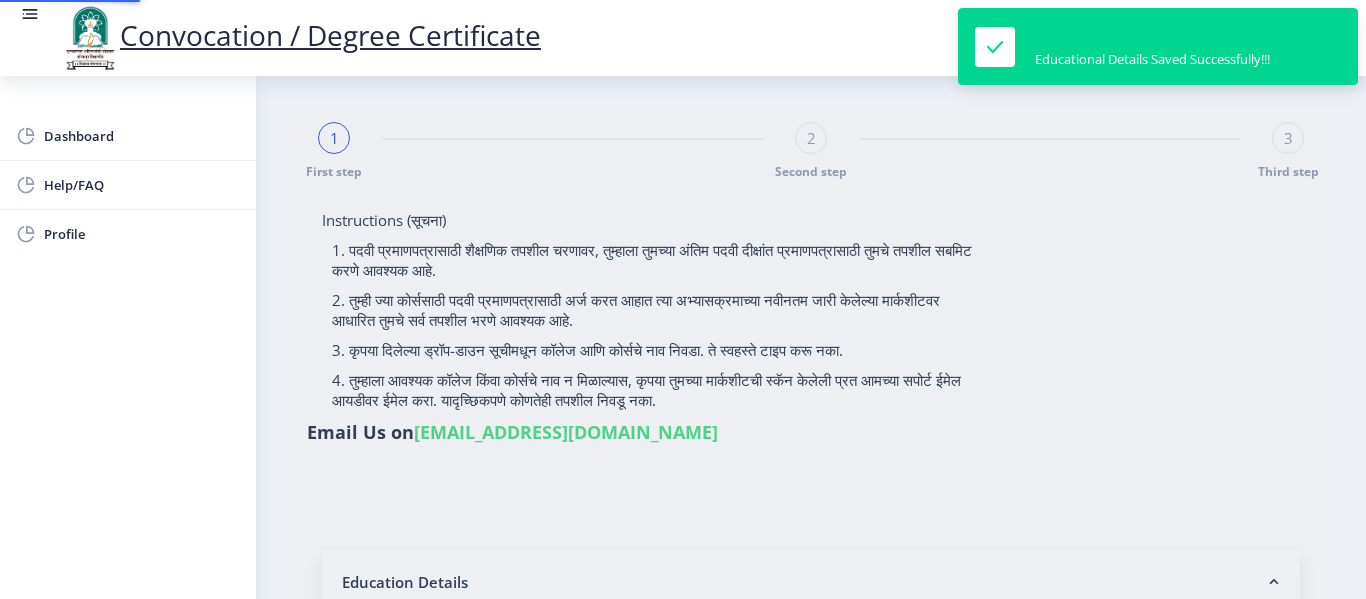 type on "2016032500159817" 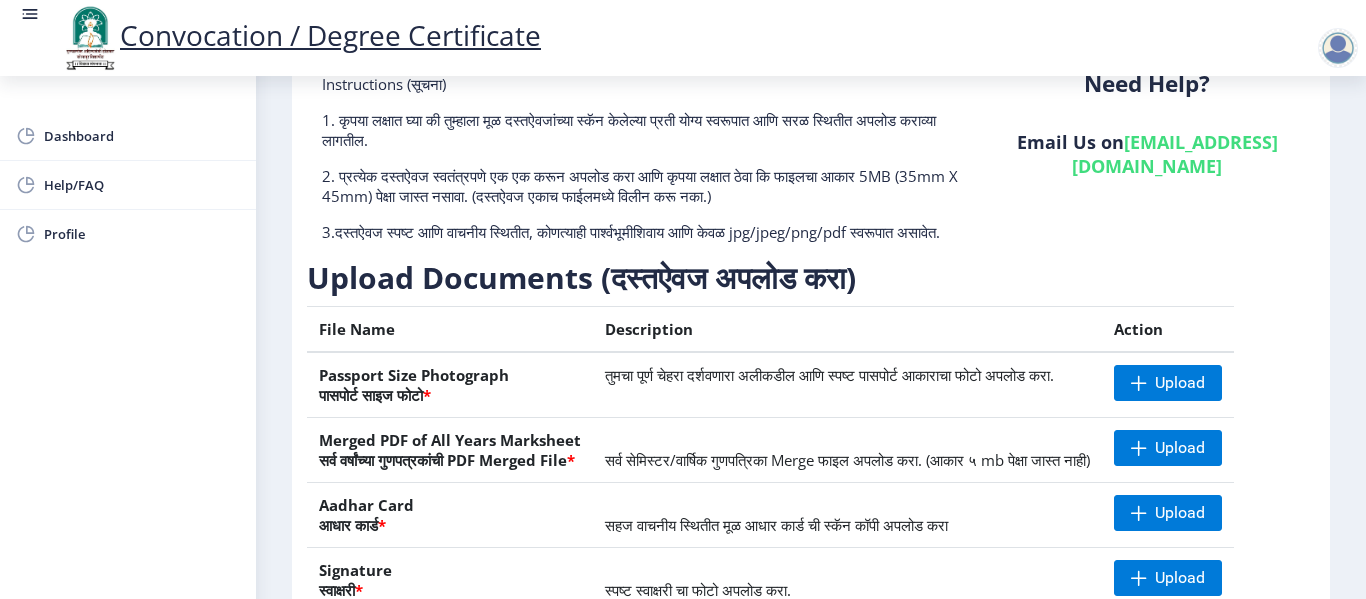scroll, scrollTop: 111, scrollLeft: 0, axis: vertical 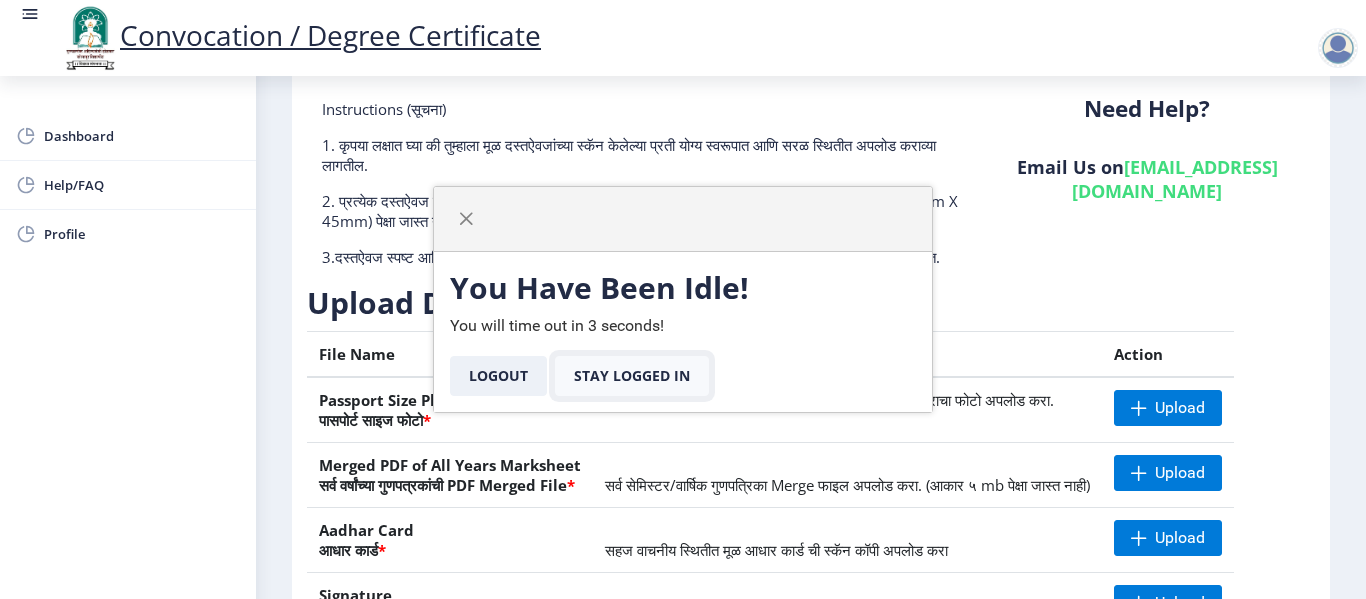 click on "Stay Logged In" 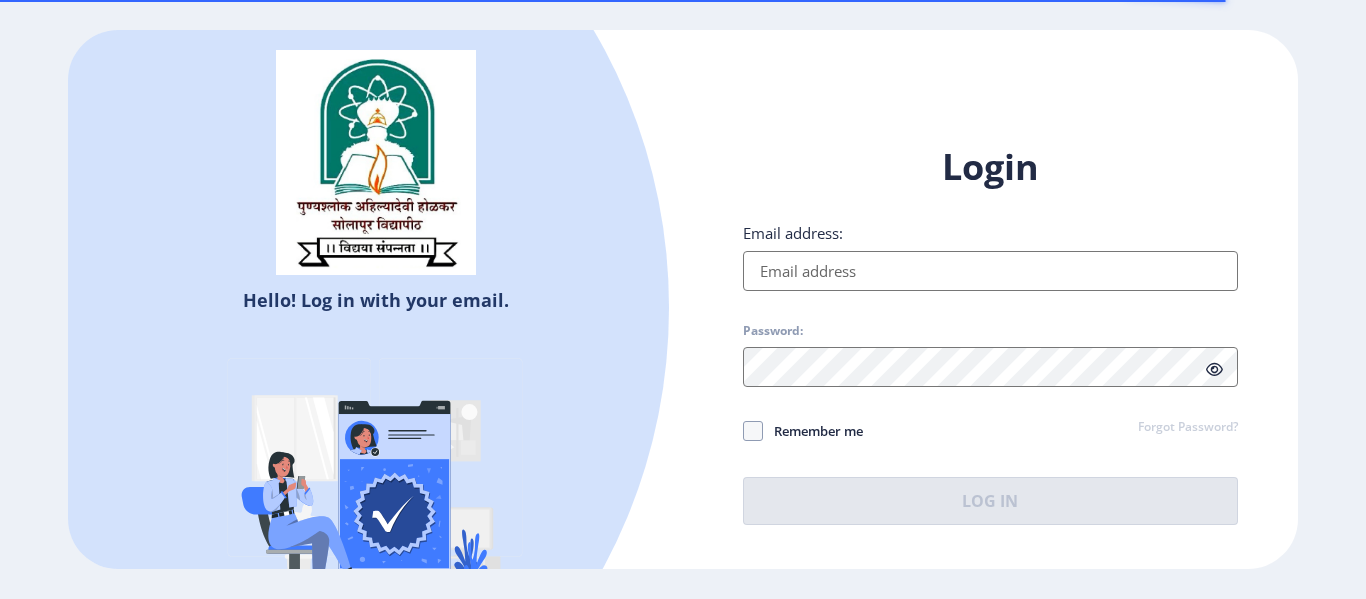 click on "Email address:" at bounding box center [990, 271] 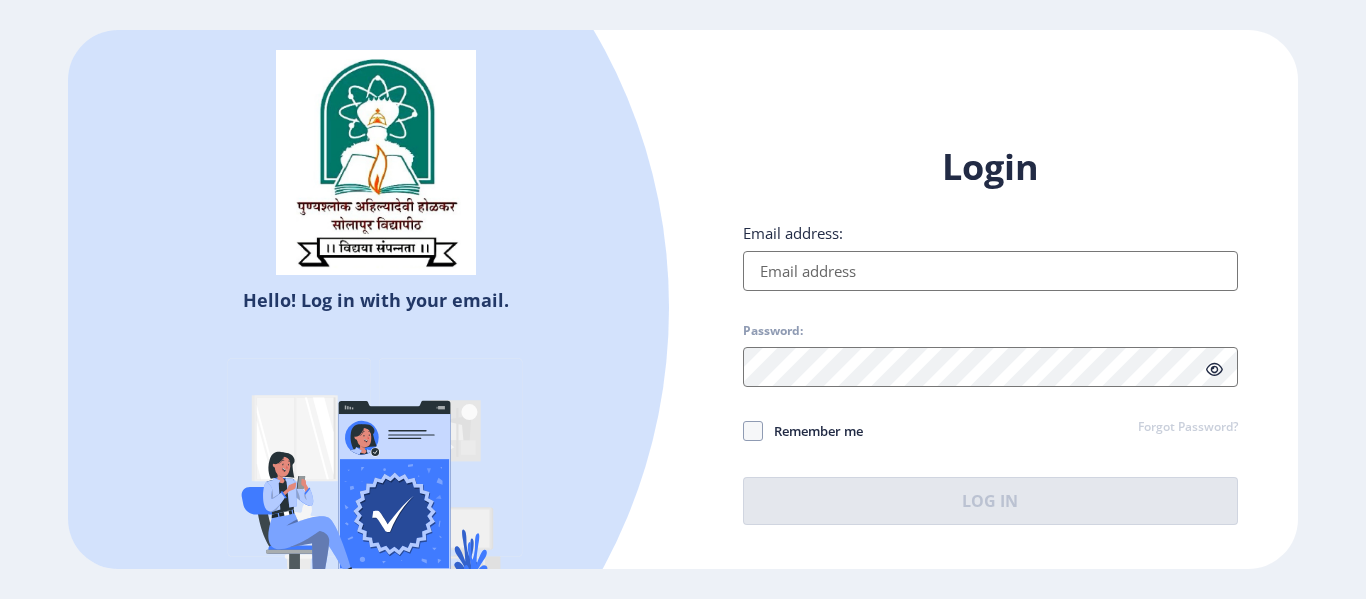 type on "[EMAIL_ADDRESS][DOMAIN_NAME]" 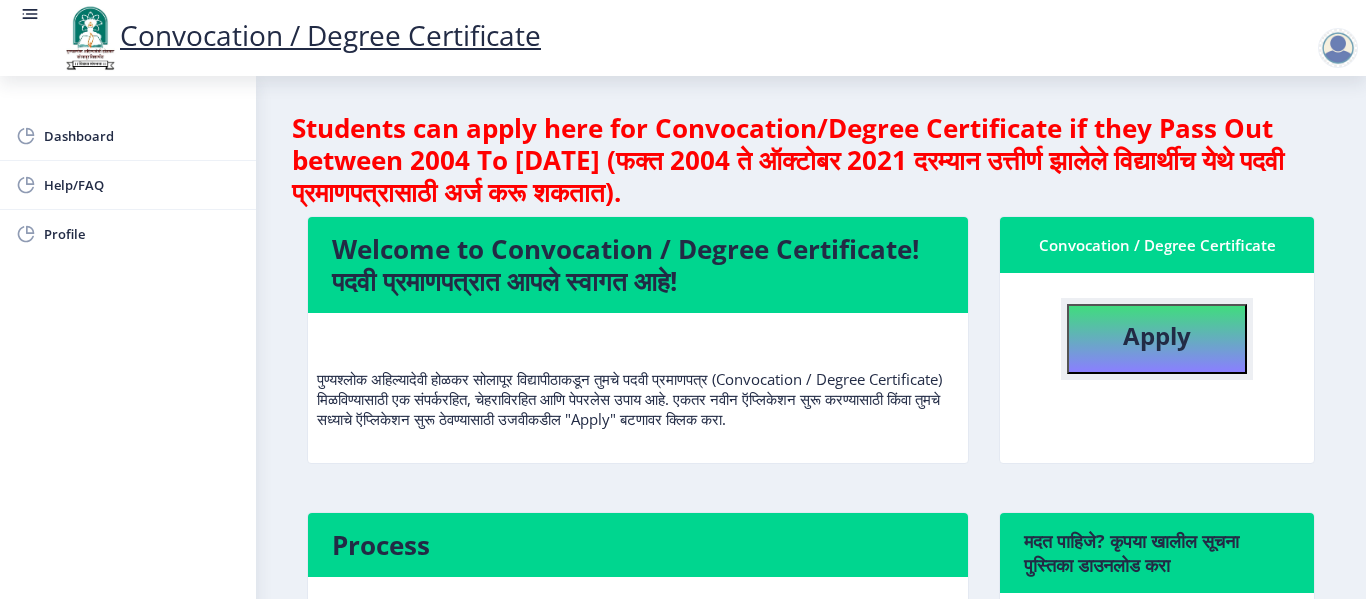 click on "Apply" 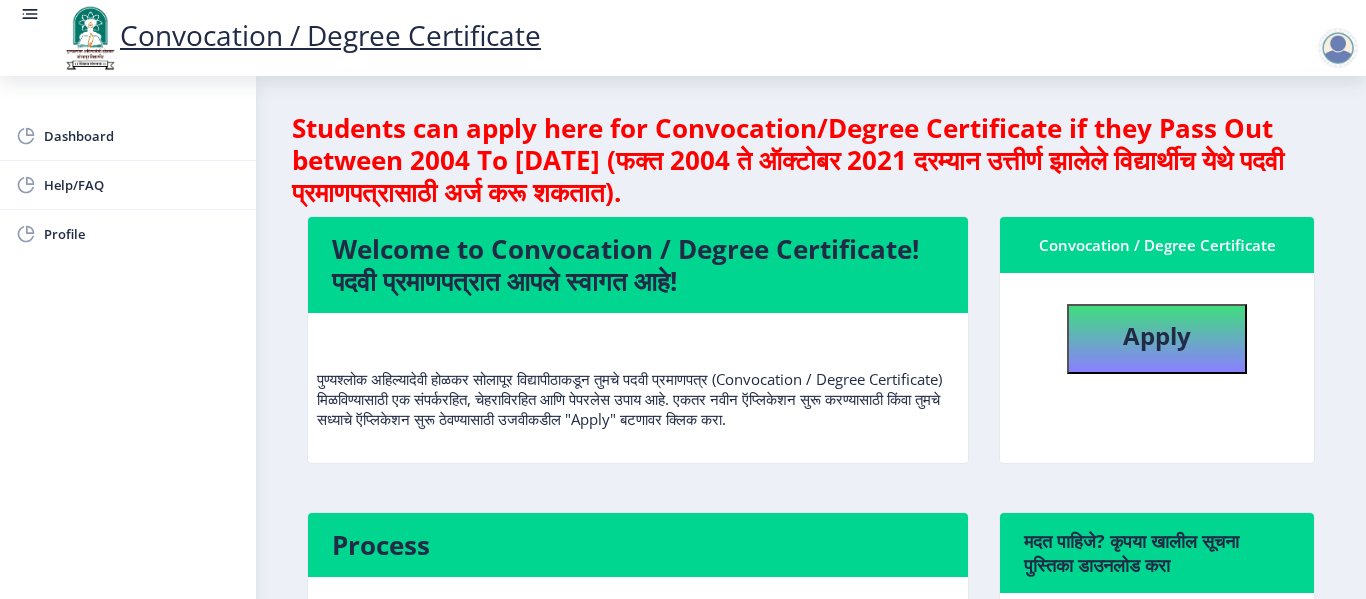 select 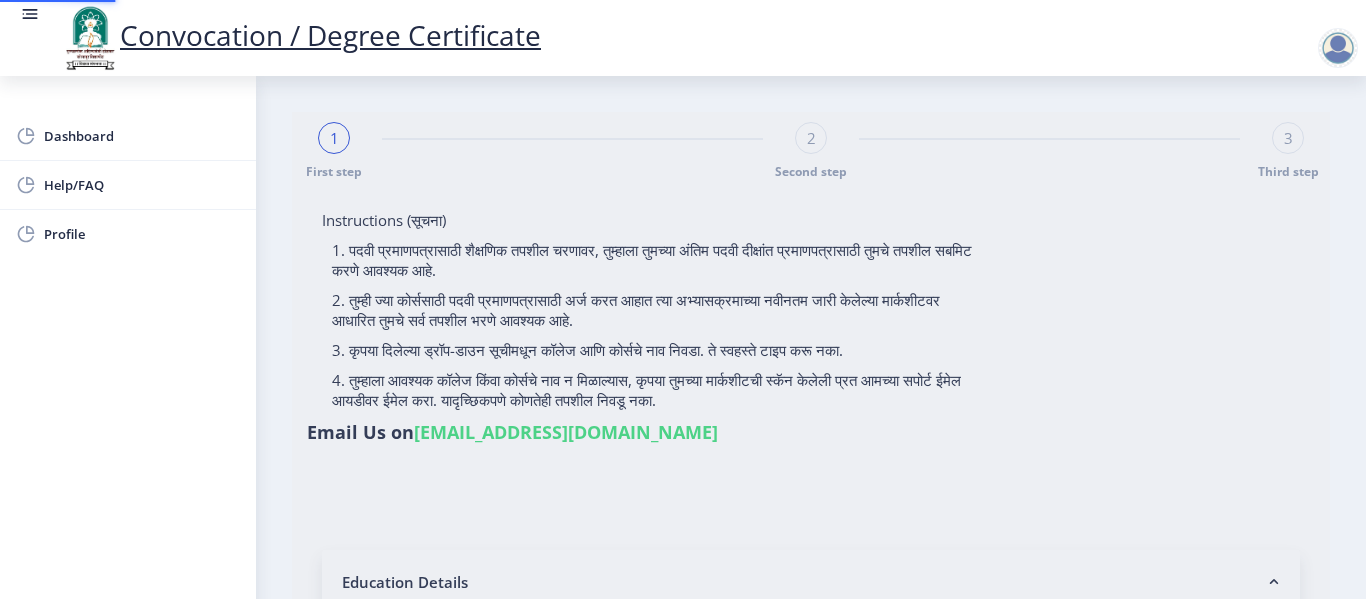 type on "2016032500159817" 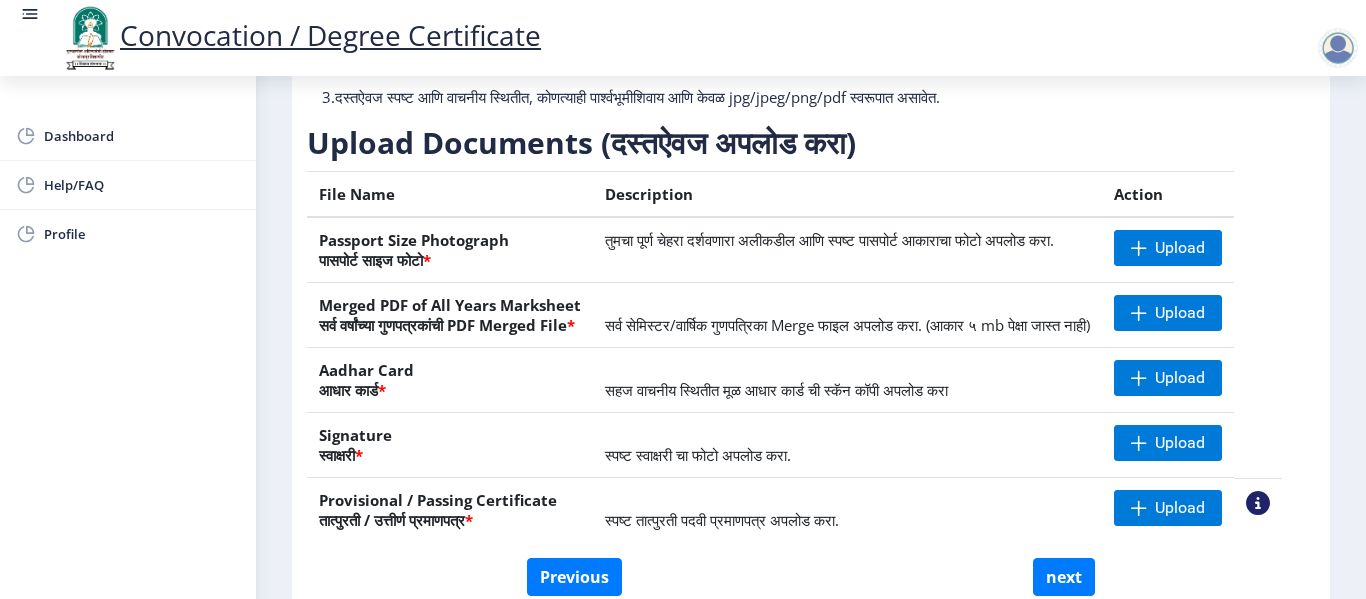 scroll, scrollTop: 300, scrollLeft: 0, axis: vertical 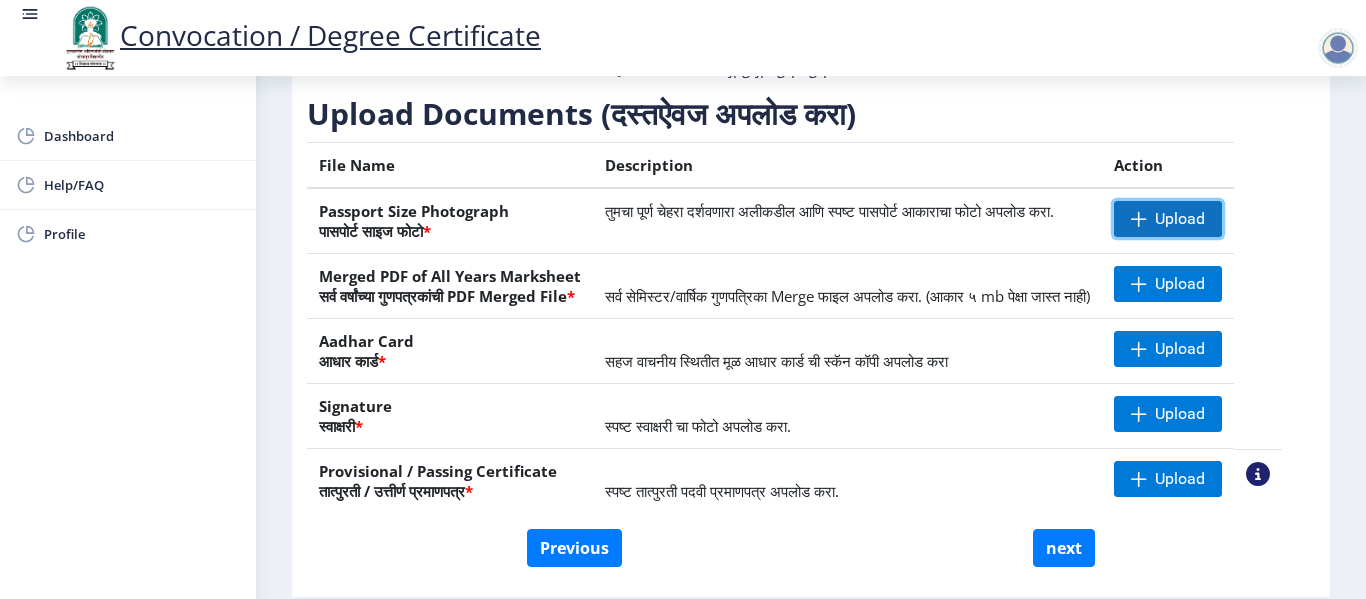 click on "Upload" 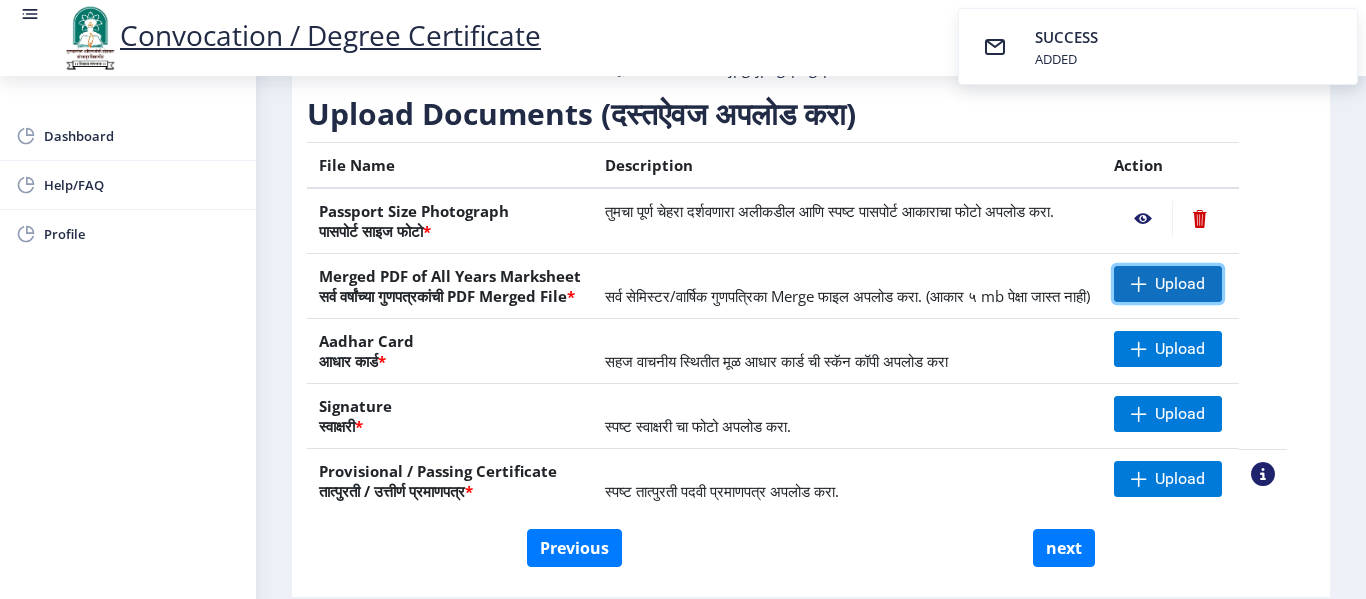 click on "Upload" 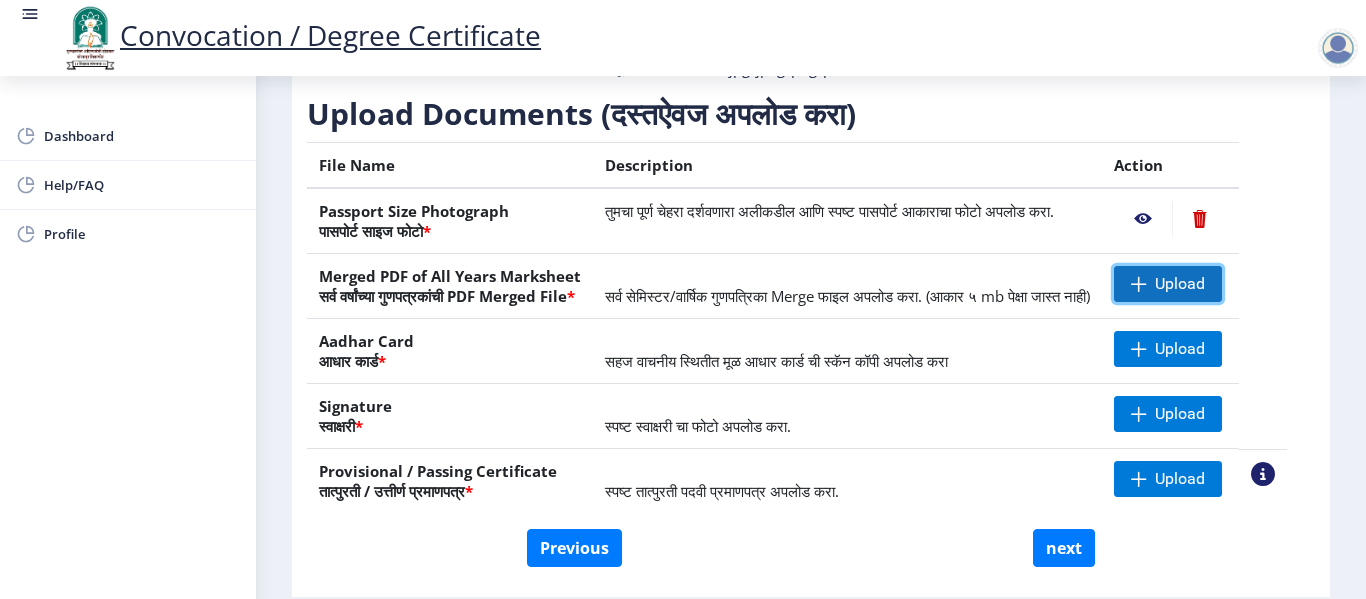 click on "Upload" 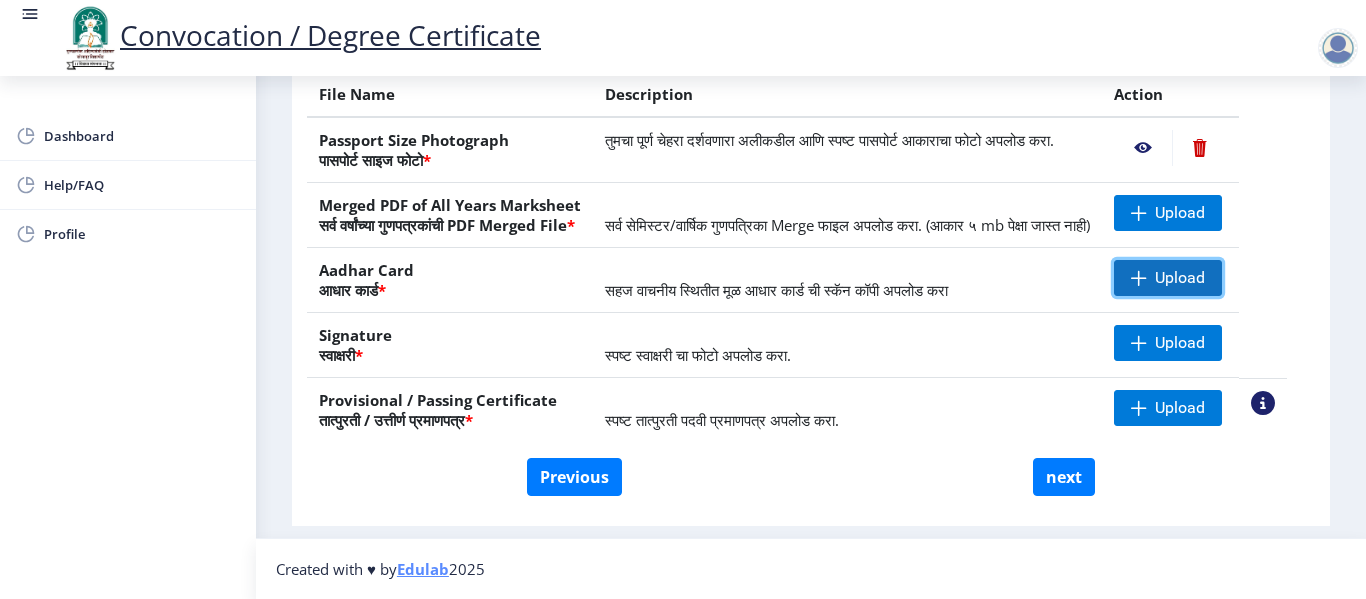 click on "Upload" 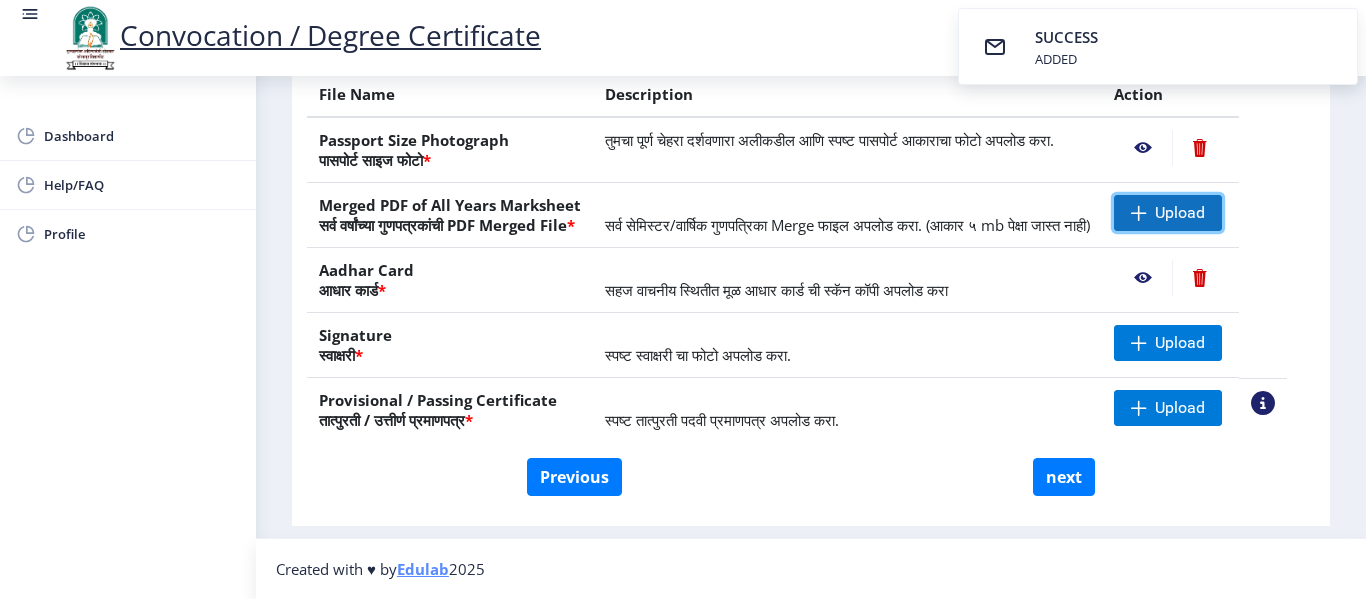 click on "Upload" 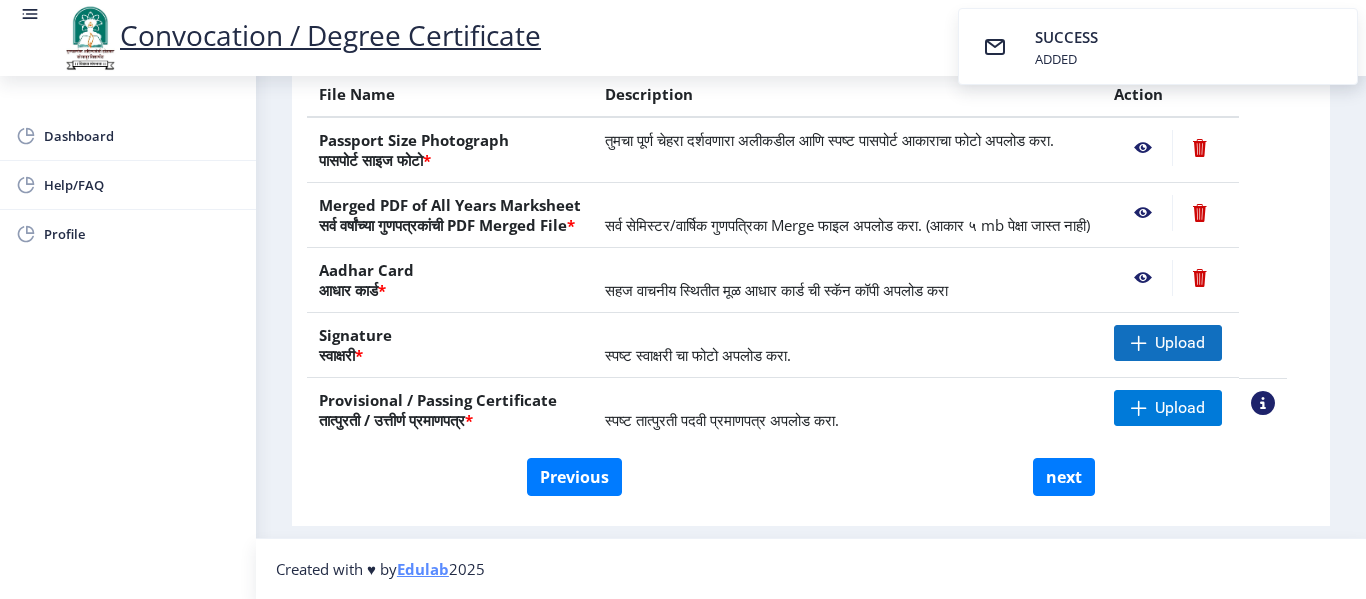scroll, scrollTop: 411, scrollLeft: 0, axis: vertical 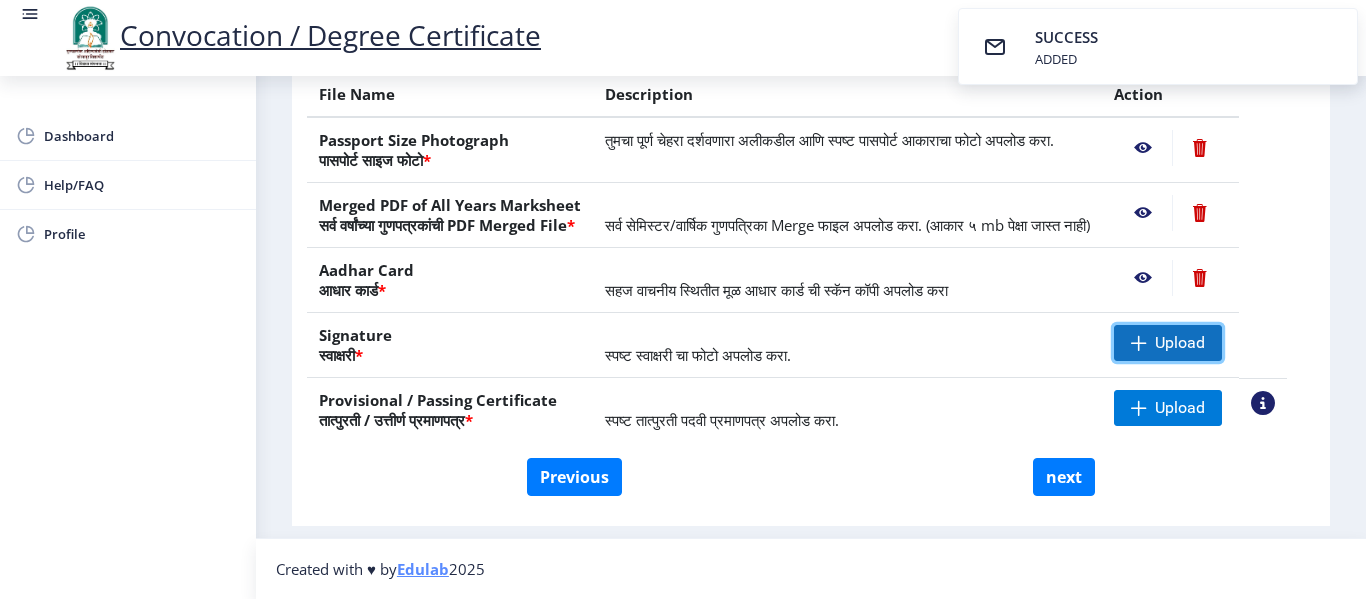 click on "Upload" 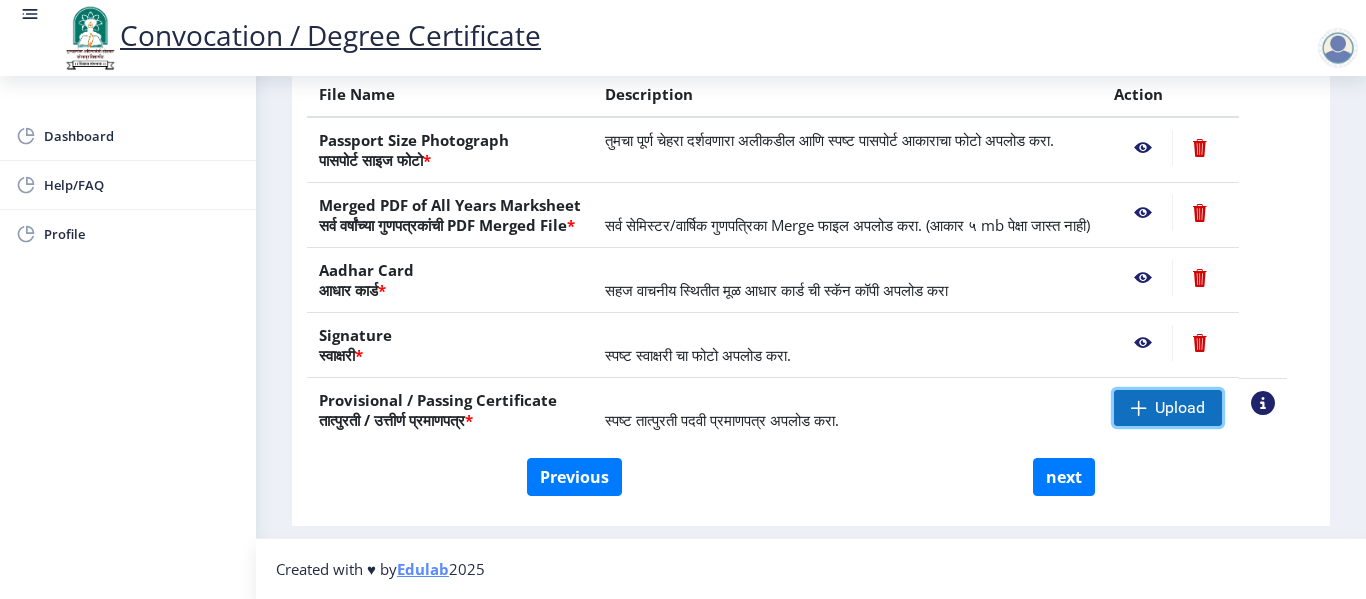click on "Upload" 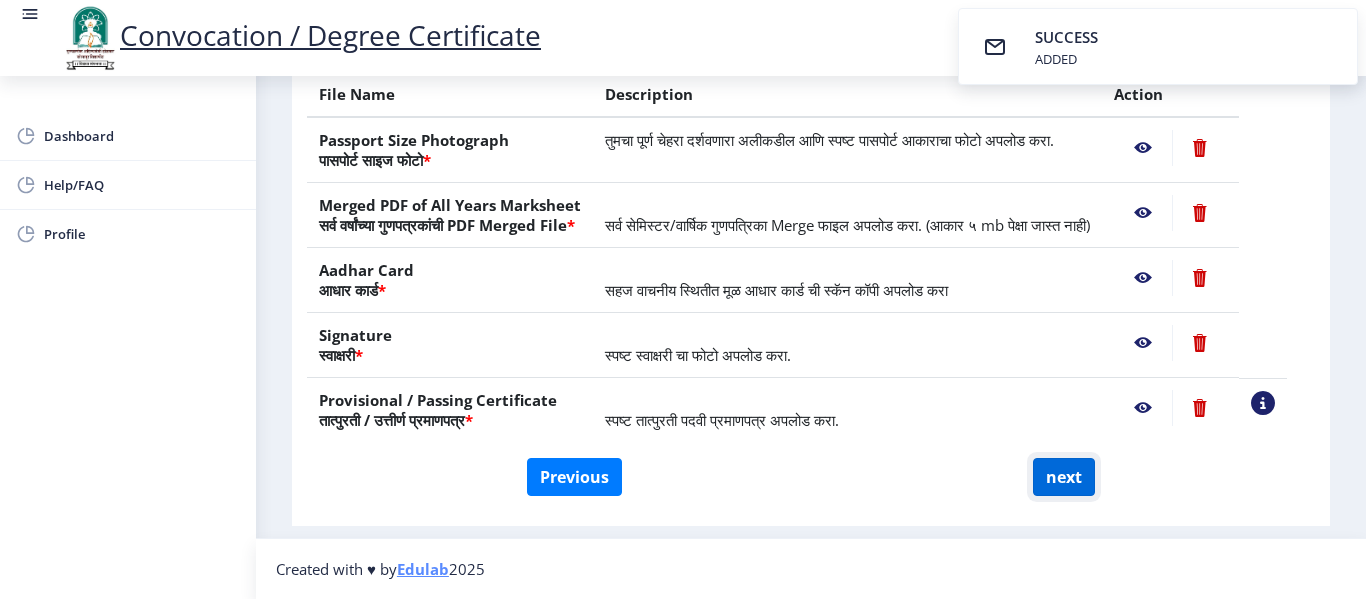 click on "next" 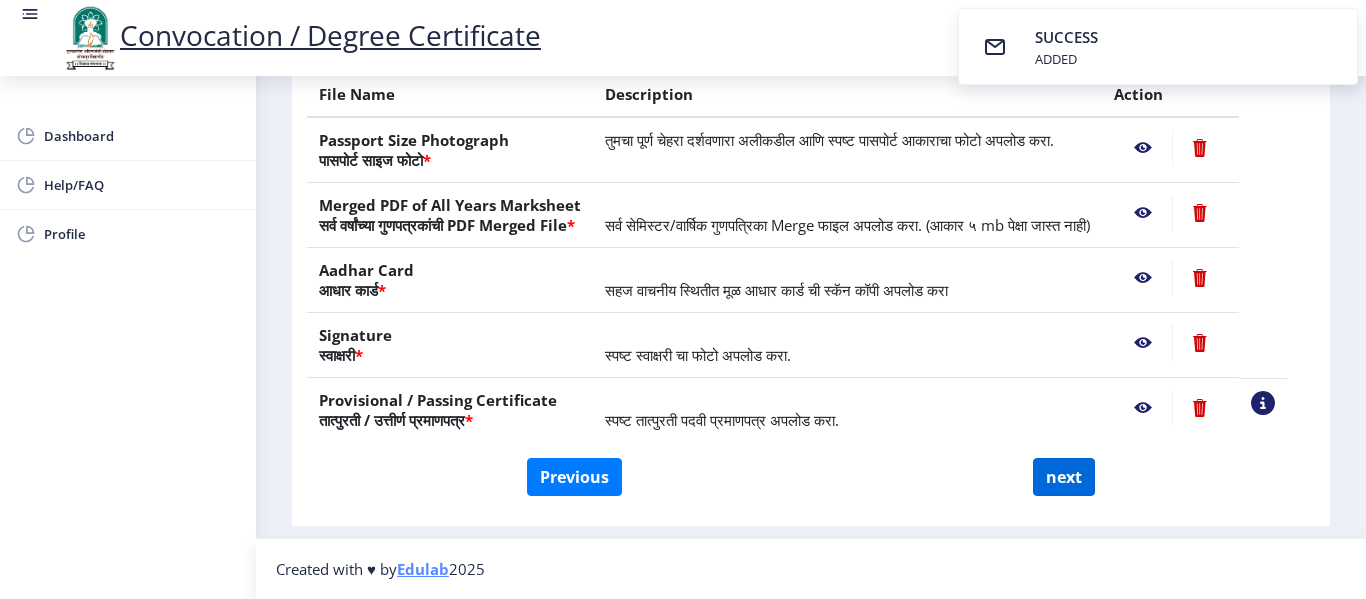 select 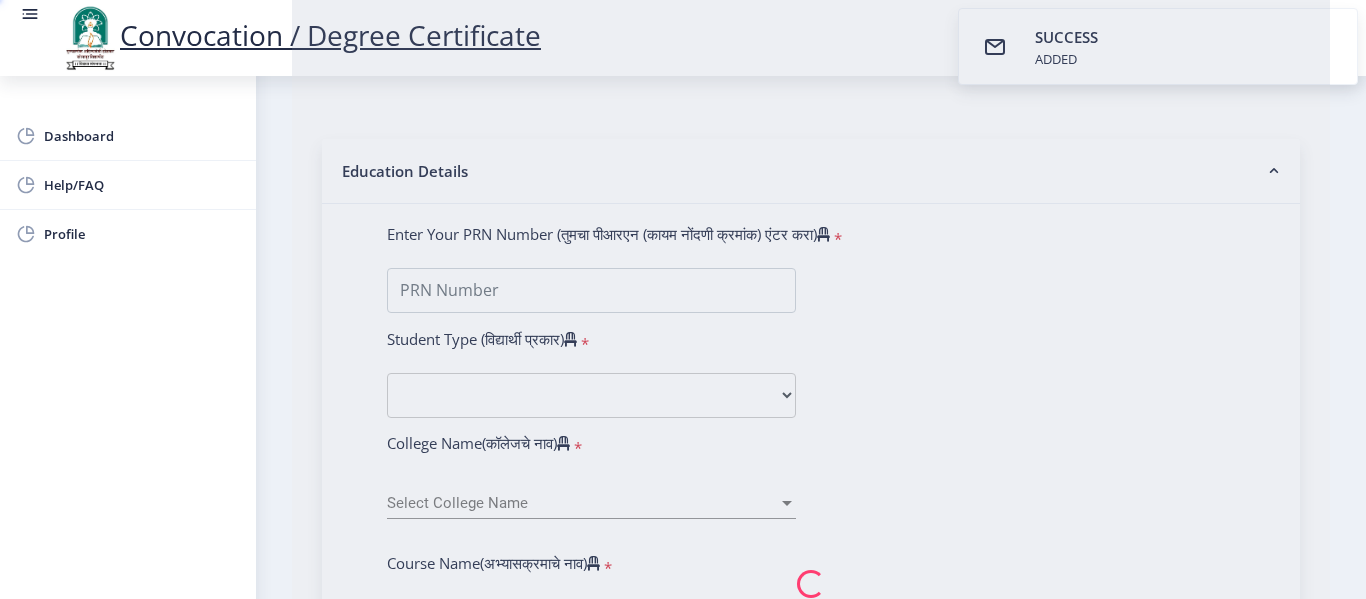 select 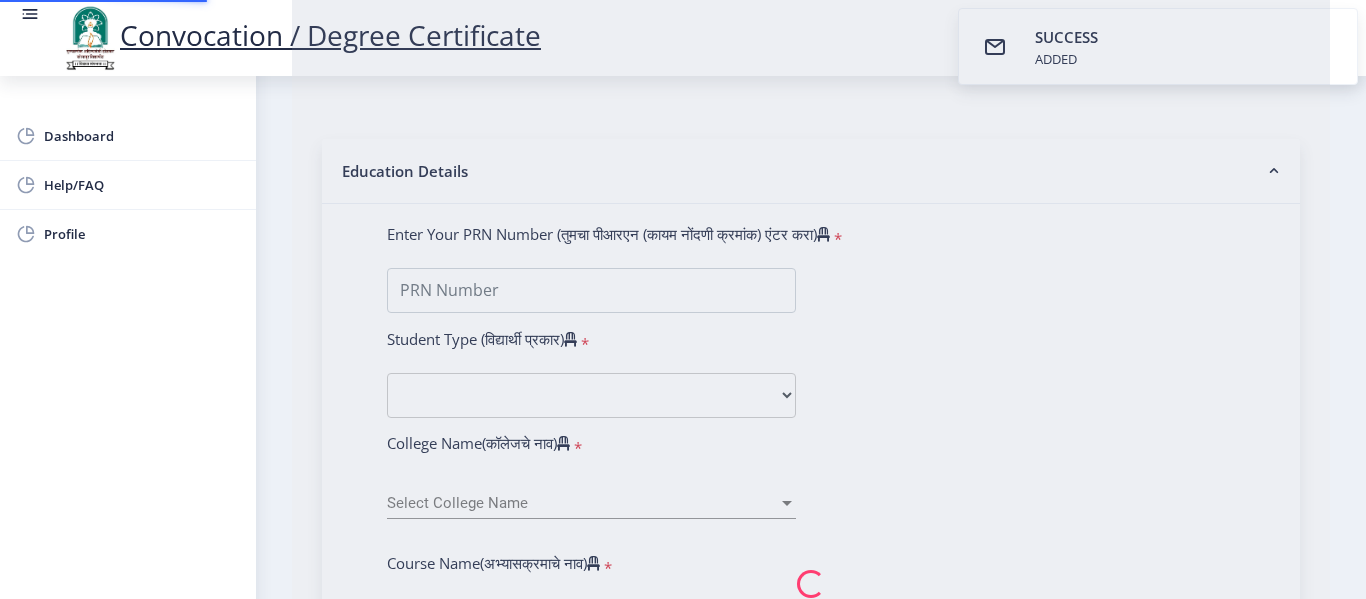scroll, scrollTop: 0, scrollLeft: 0, axis: both 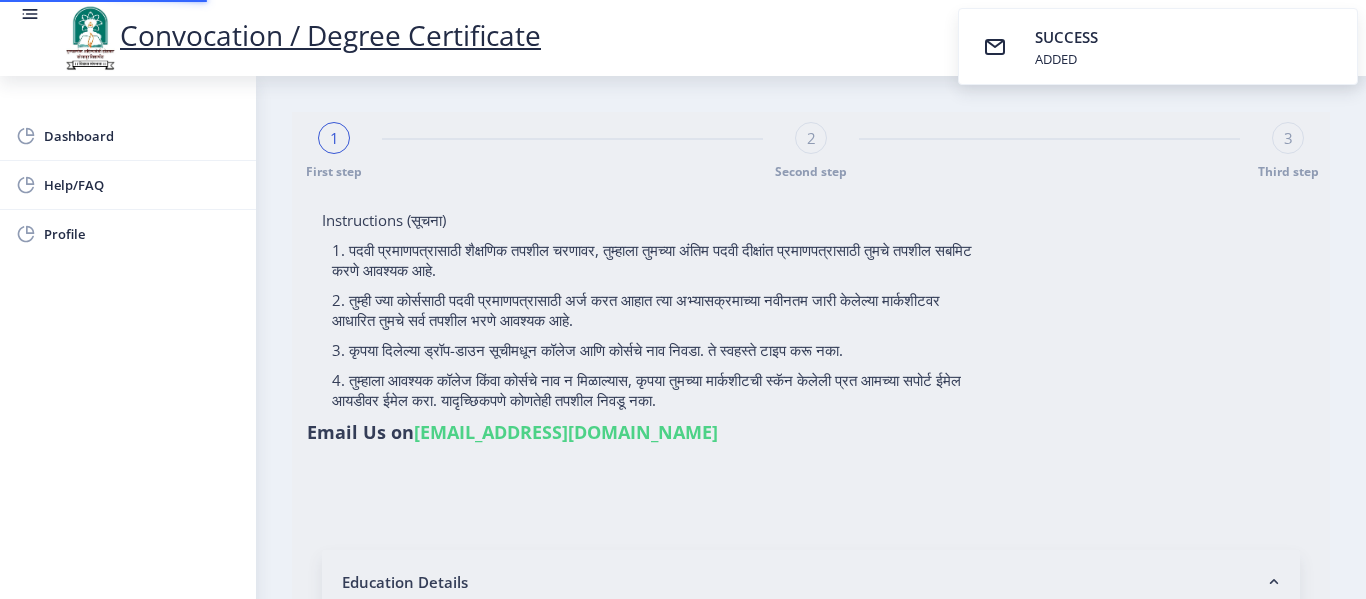type on "Patil Vidya Sunil" 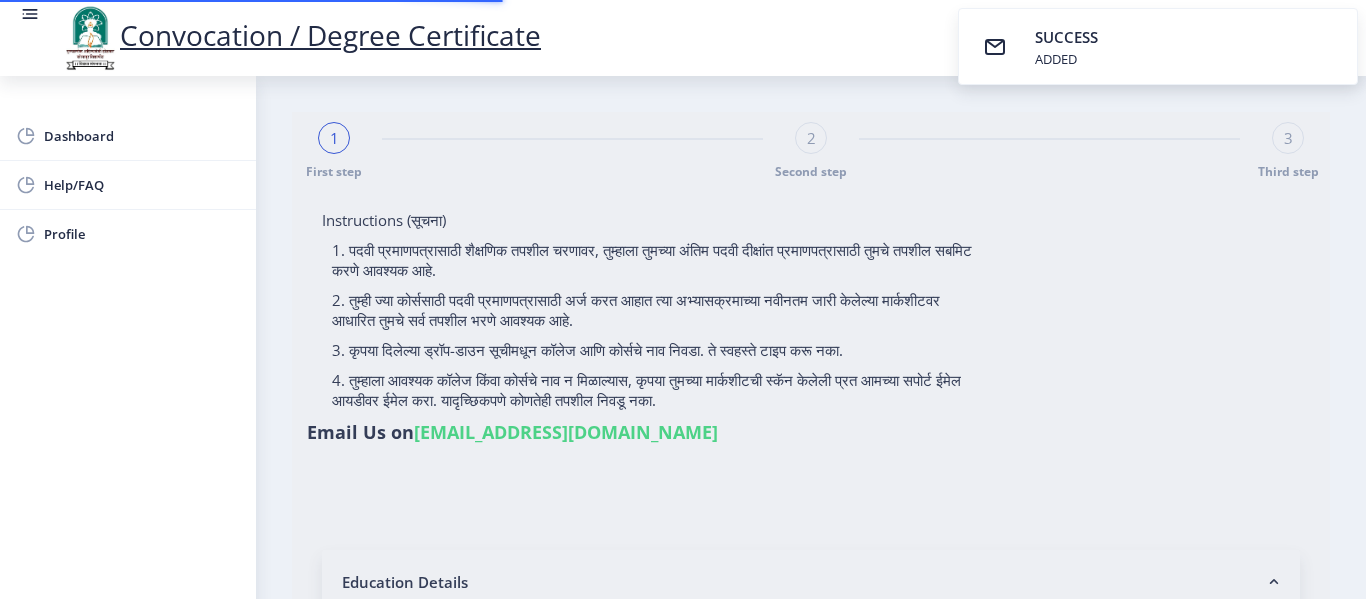 type on "2016032500159817" 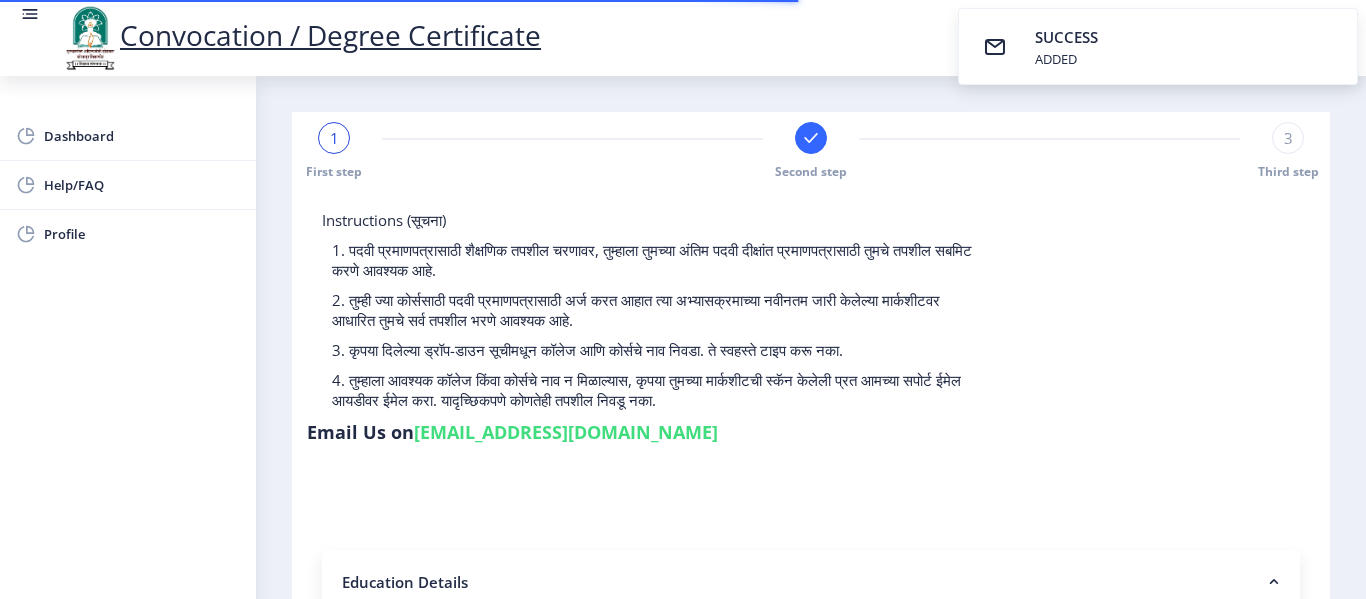 select 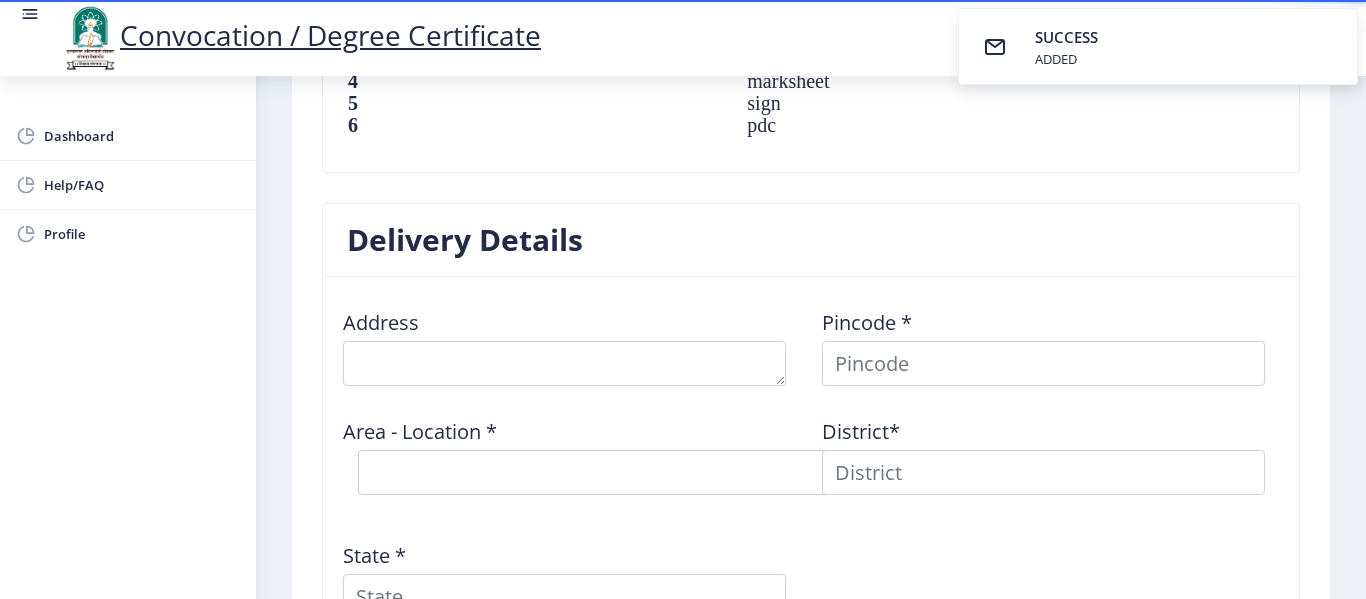 scroll, scrollTop: 1600, scrollLeft: 0, axis: vertical 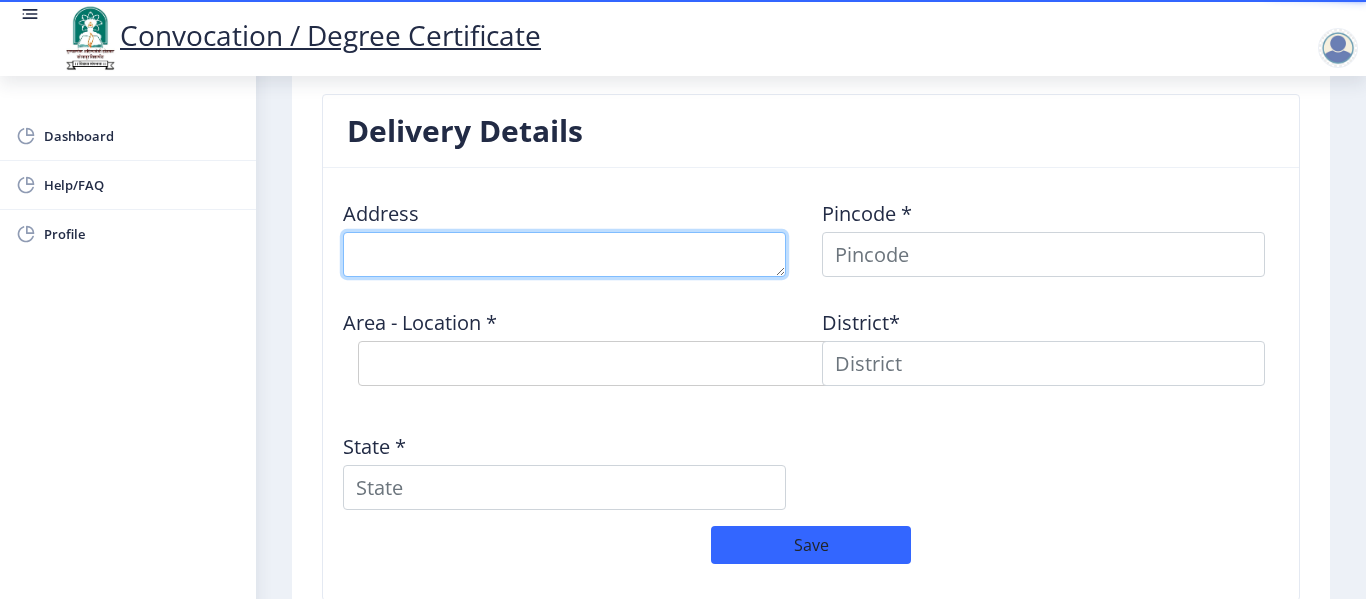 click at bounding box center [564, 254] 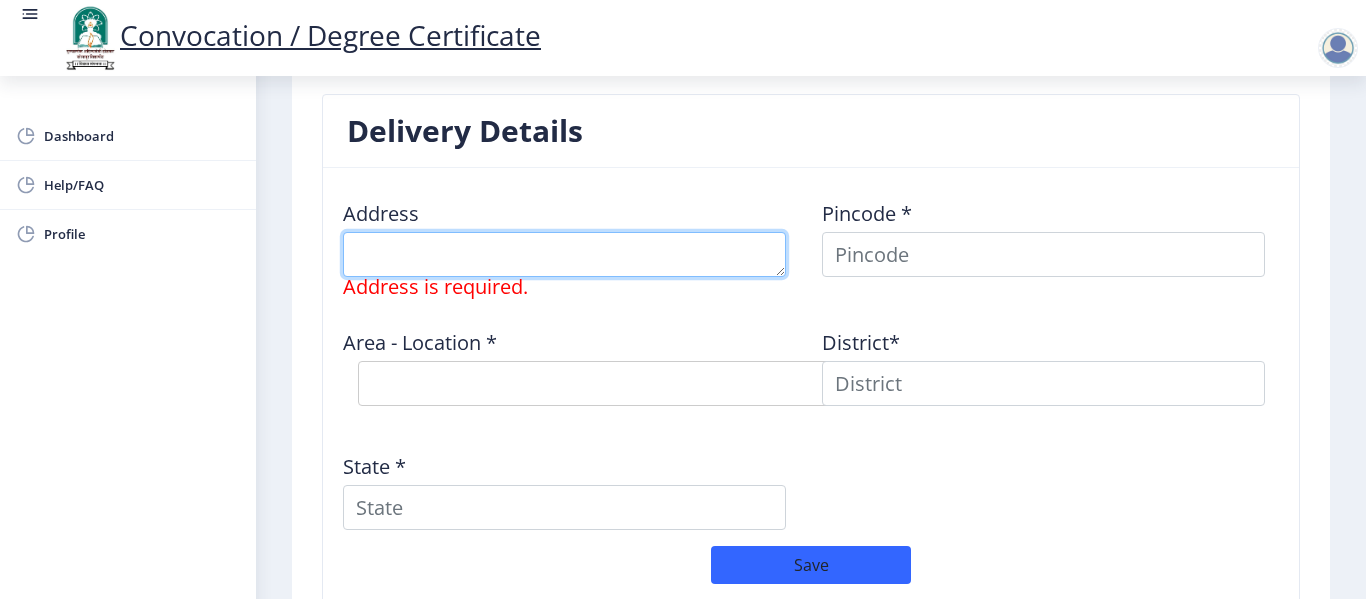 click at bounding box center (564, 254) 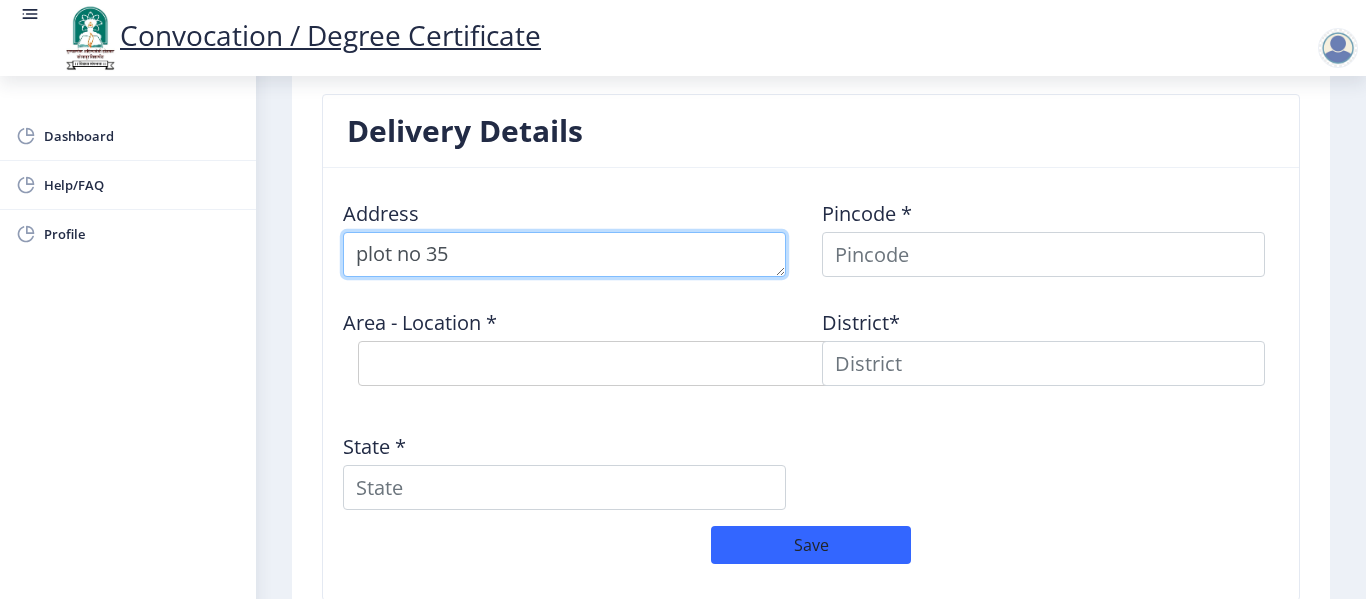 click at bounding box center [564, 254] 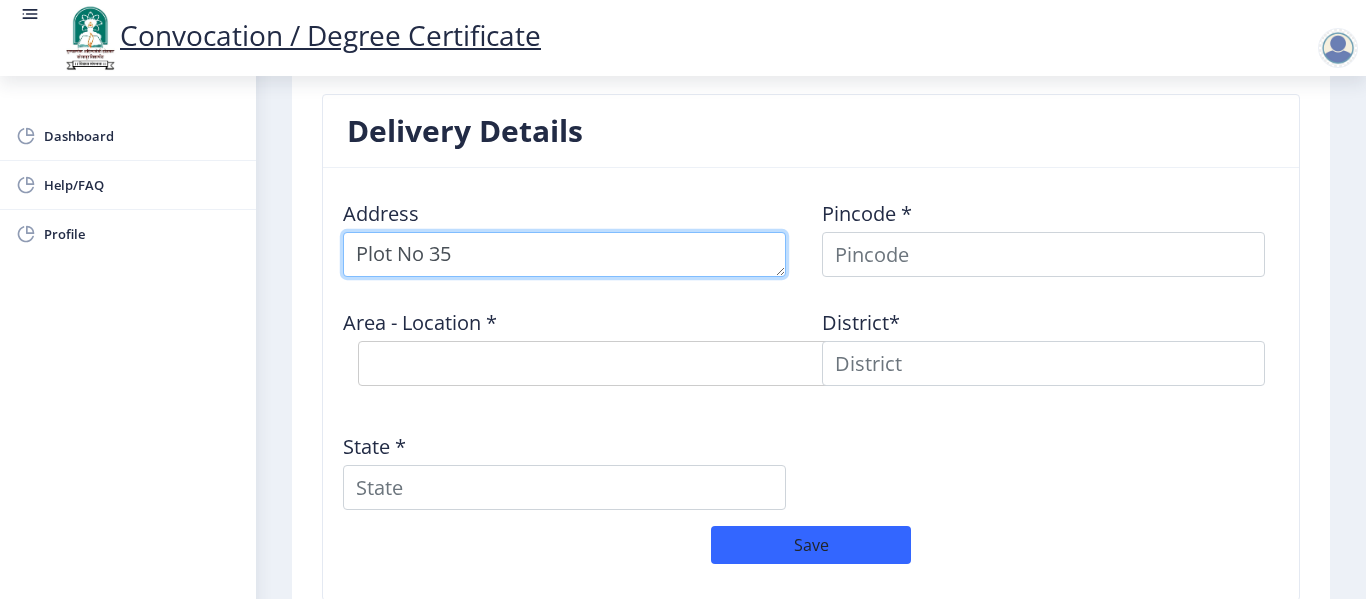 scroll, scrollTop: 0, scrollLeft: 0, axis: both 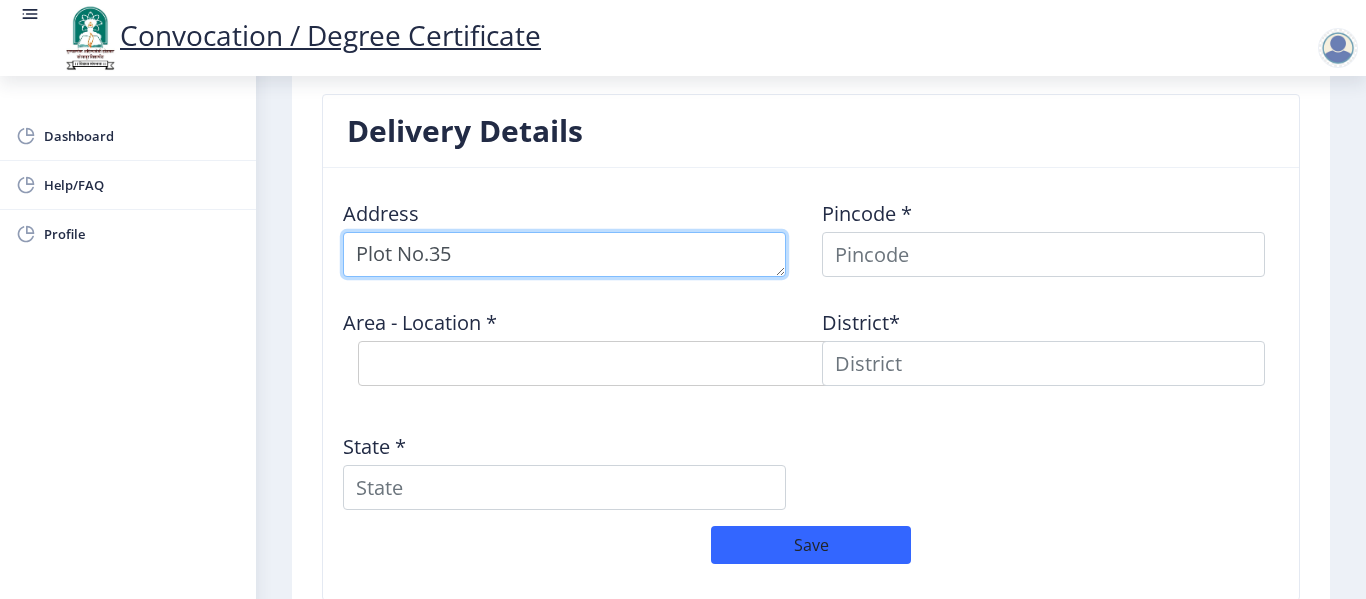 click on "Address    Pincode *  Area - Location *  Select Area Location District*  State *" 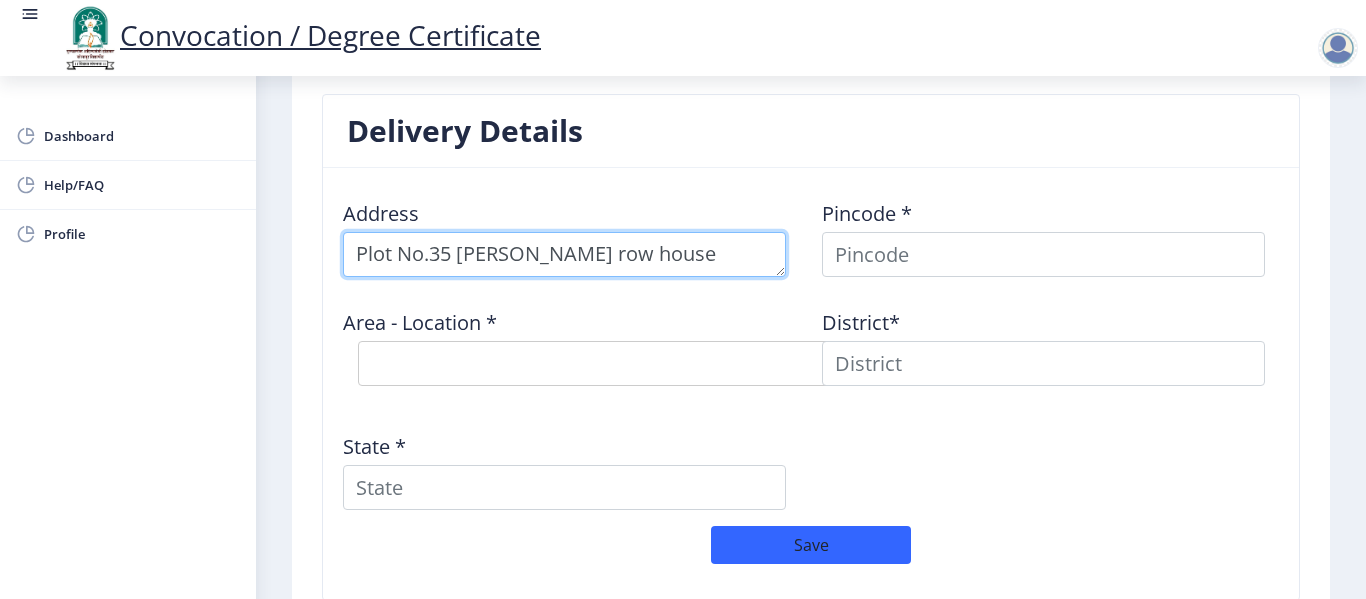 click at bounding box center [564, 254] 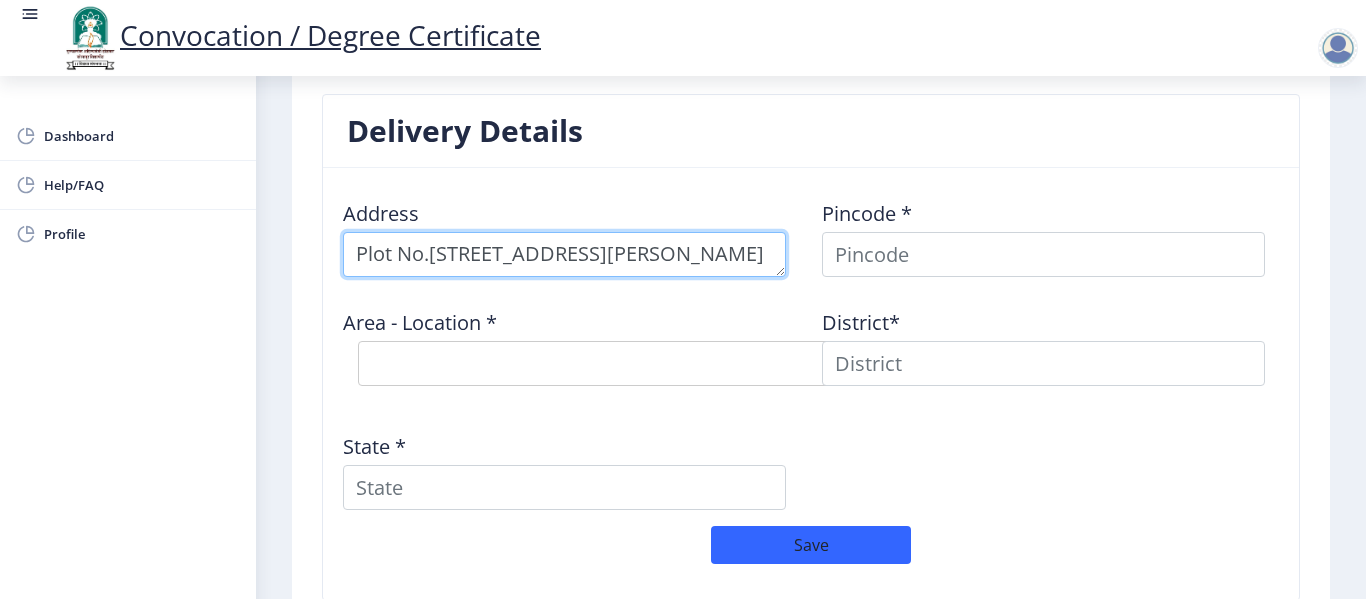 click at bounding box center (564, 254) 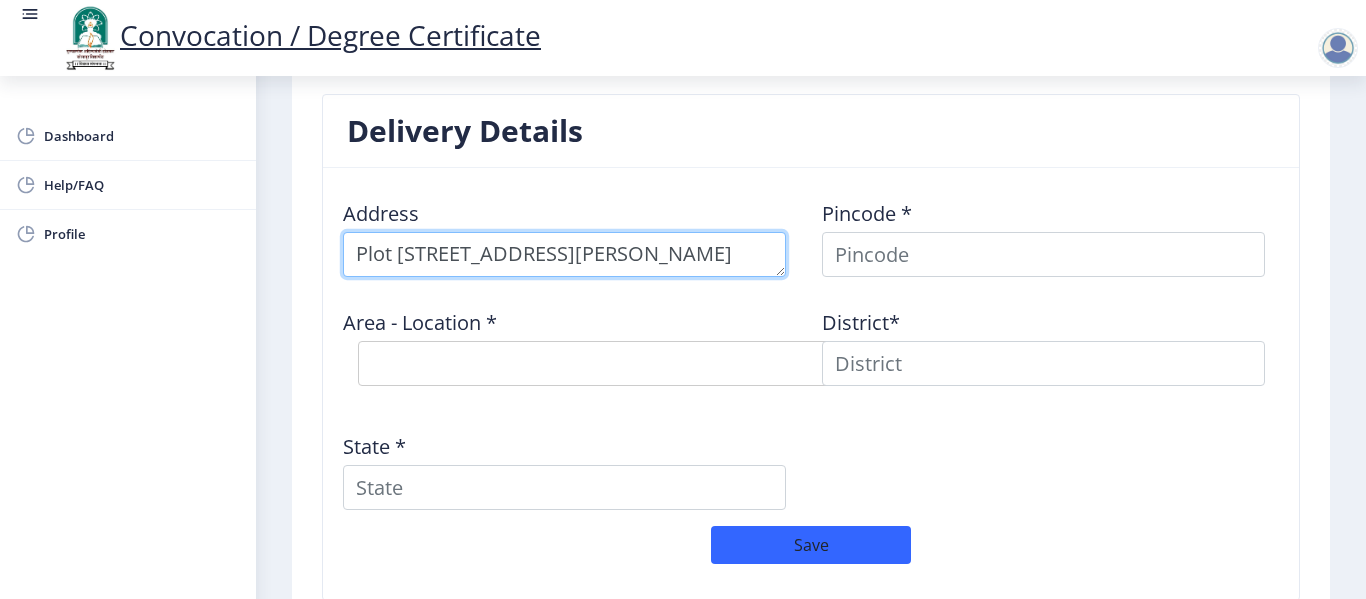 scroll, scrollTop: 0, scrollLeft: 0, axis: both 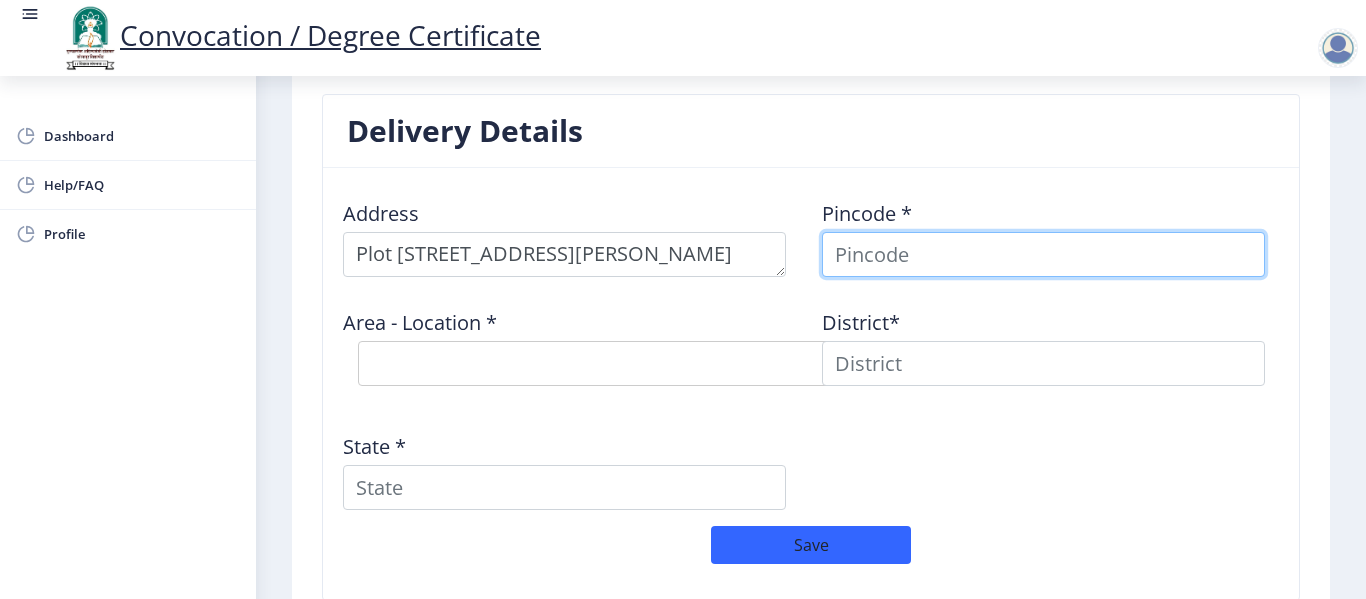 click at bounding box center [1043, 254] 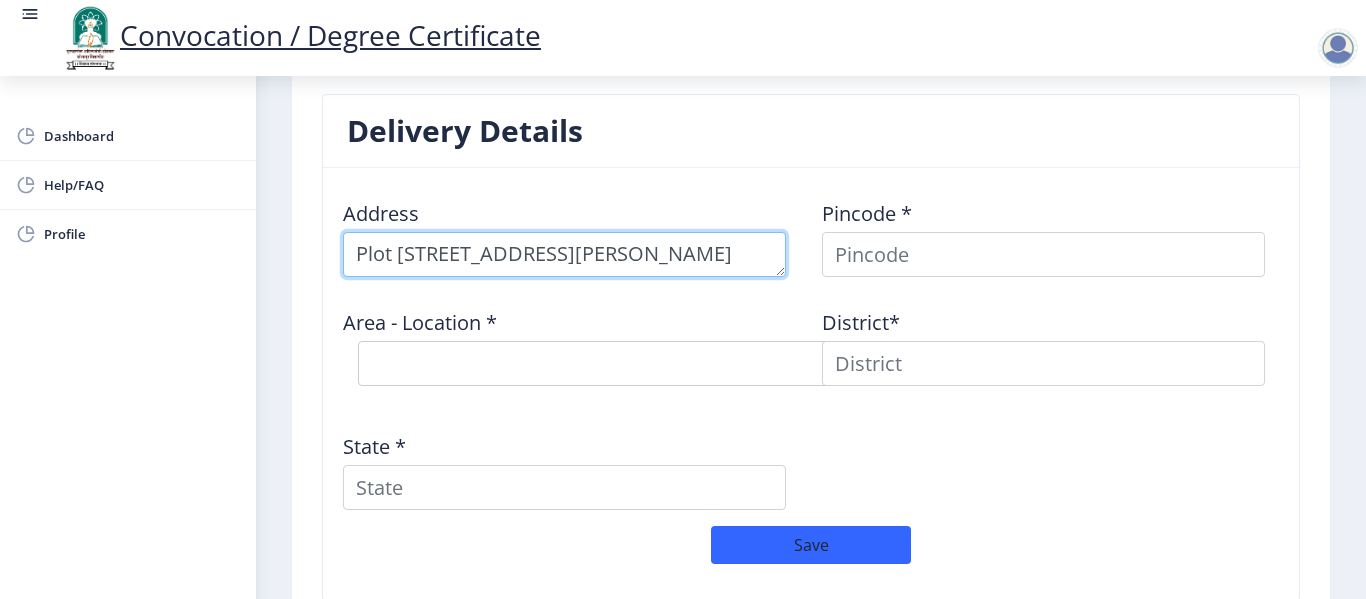 click at bounding box center [564, 254] 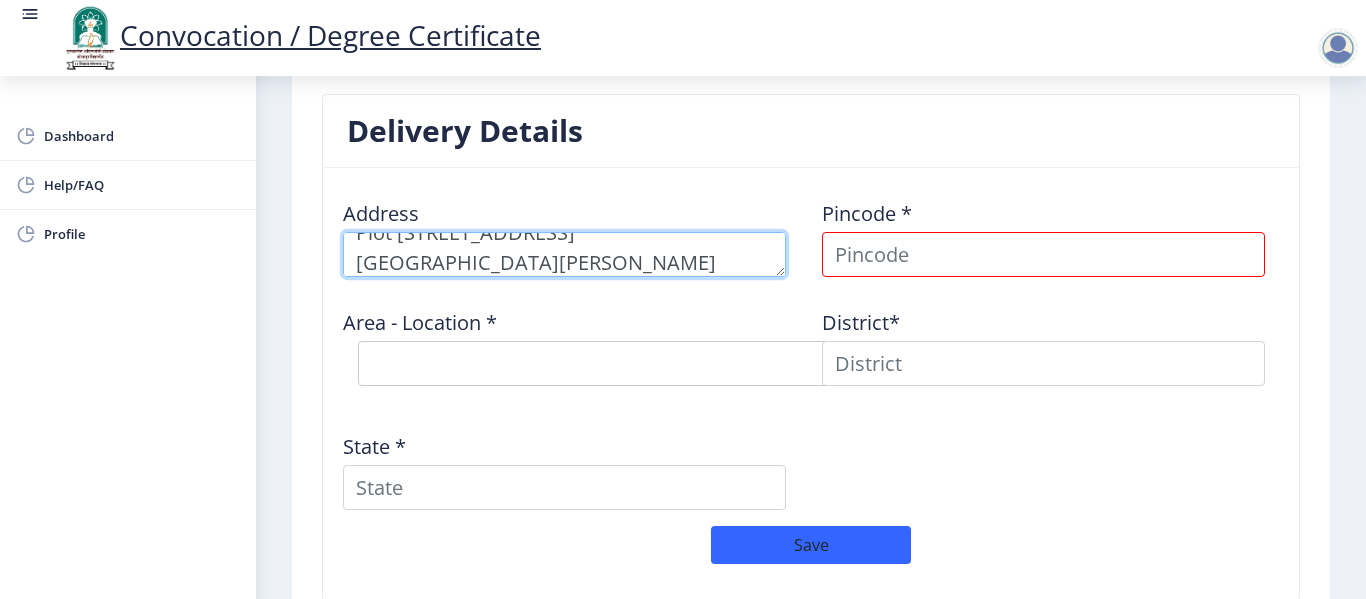 type on "Plot [STREET_ADDRESS][GEOGRAPHIC_DATA][PERSON_NAME]" 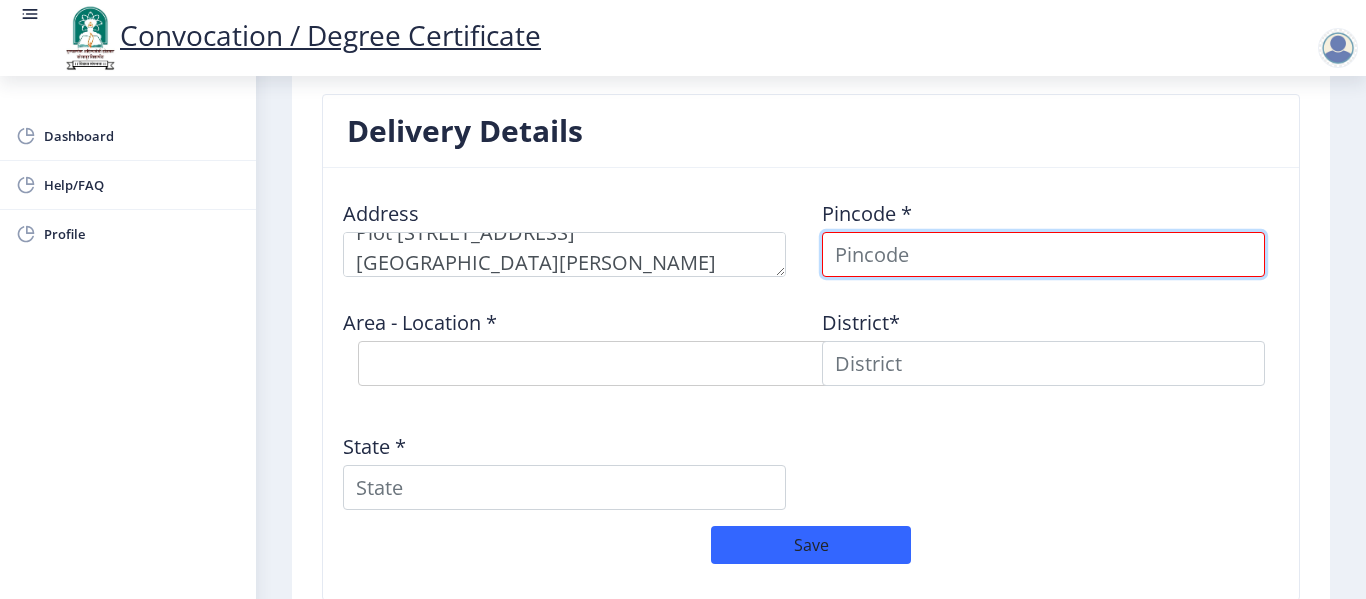 click at bounding box center (1043, 254) 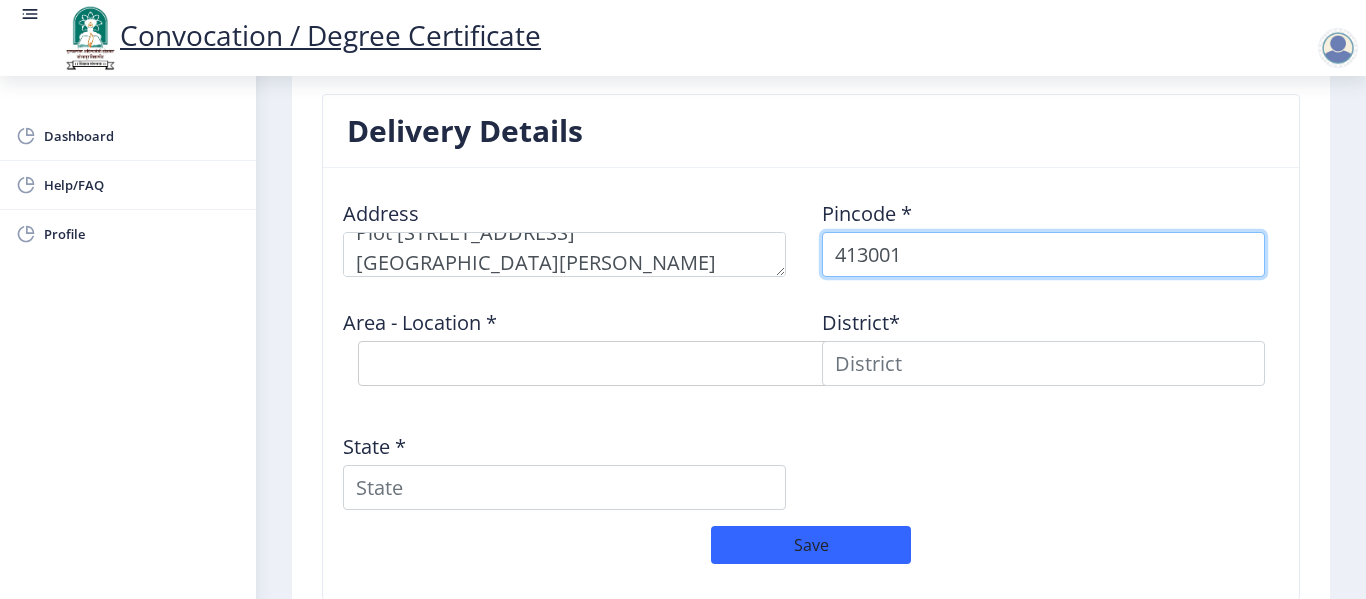 select on "5: Object" 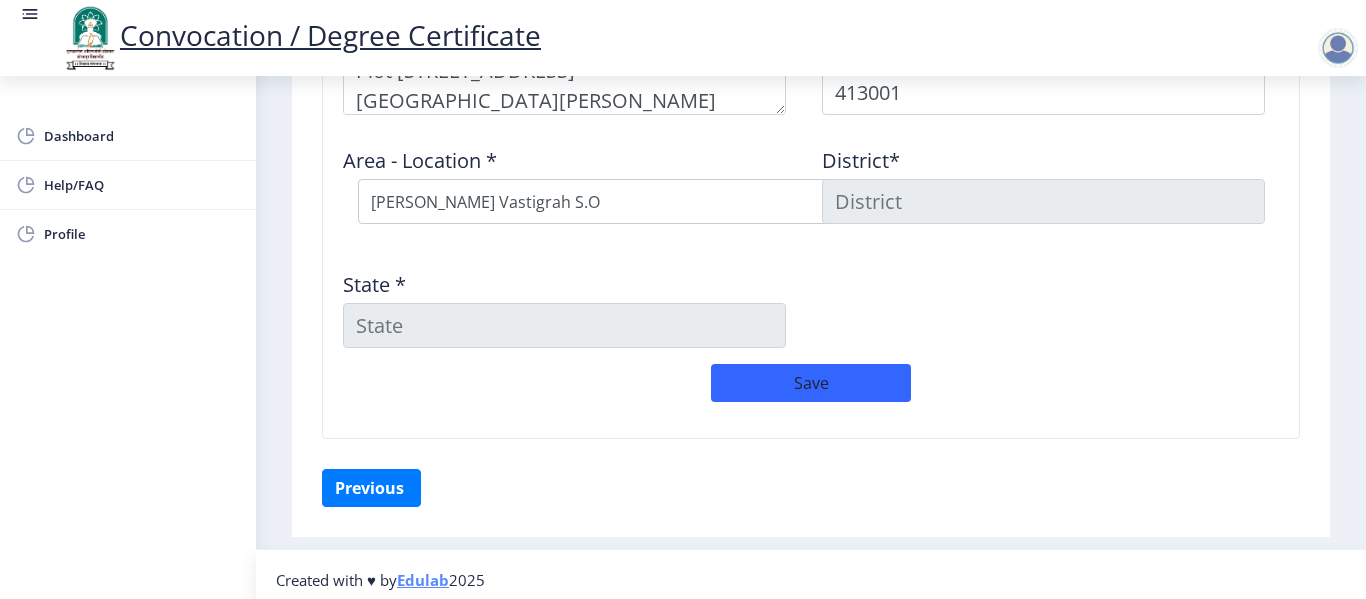scroll, scrollTop: 1773, scrollLeft: 0, axis: vertical 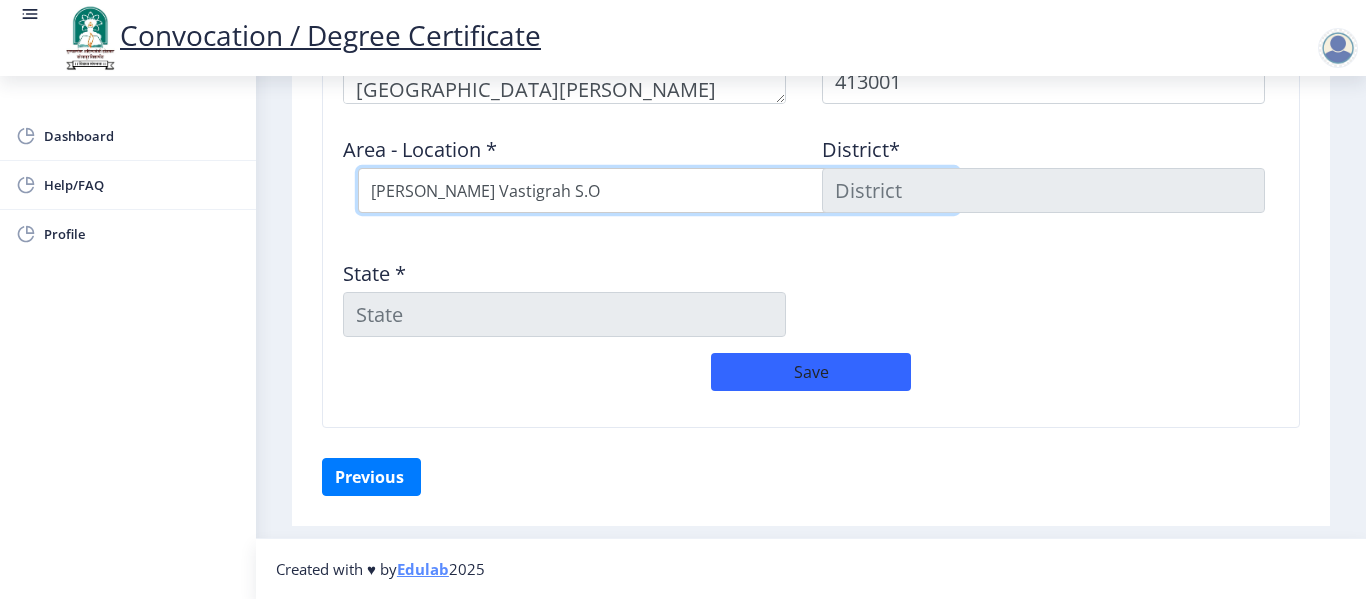 click on "Select Area Location Jawaharlal Nehru Vastigrah S.O Navi Peth Solapur S.O Sidheswar Peth S.O Solapur H.O" at bounding box center [658, 190] 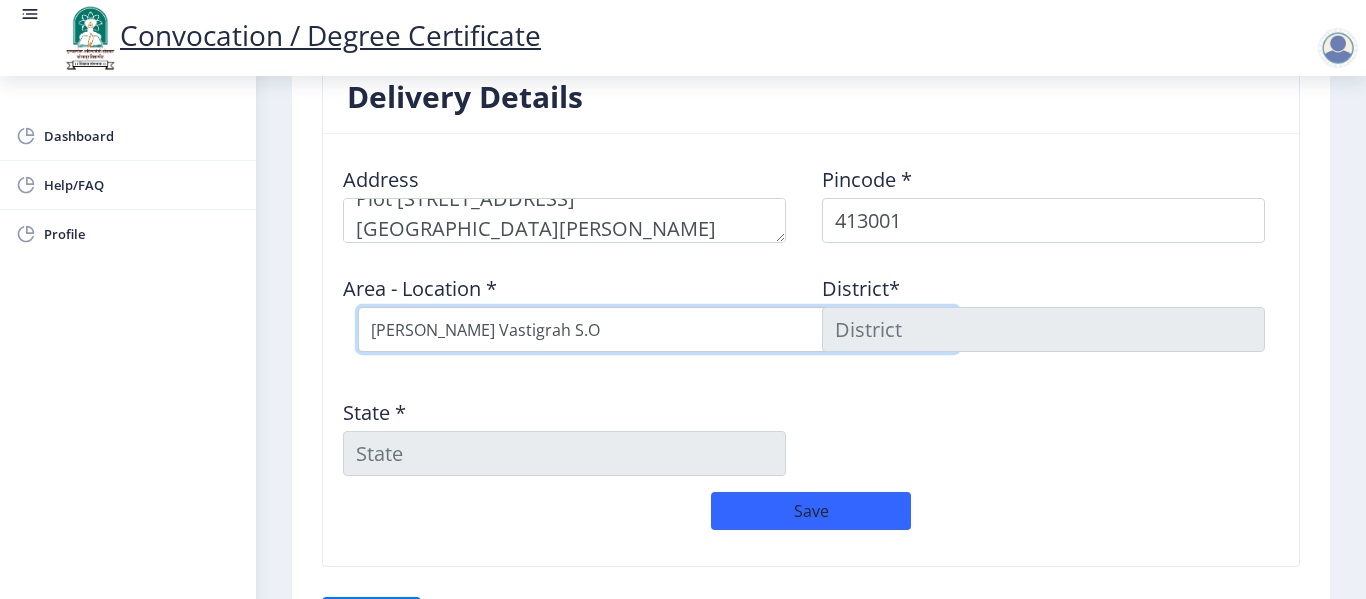 scroll, scrollTop: 1631, scrollLeft: 0, axis: vertical 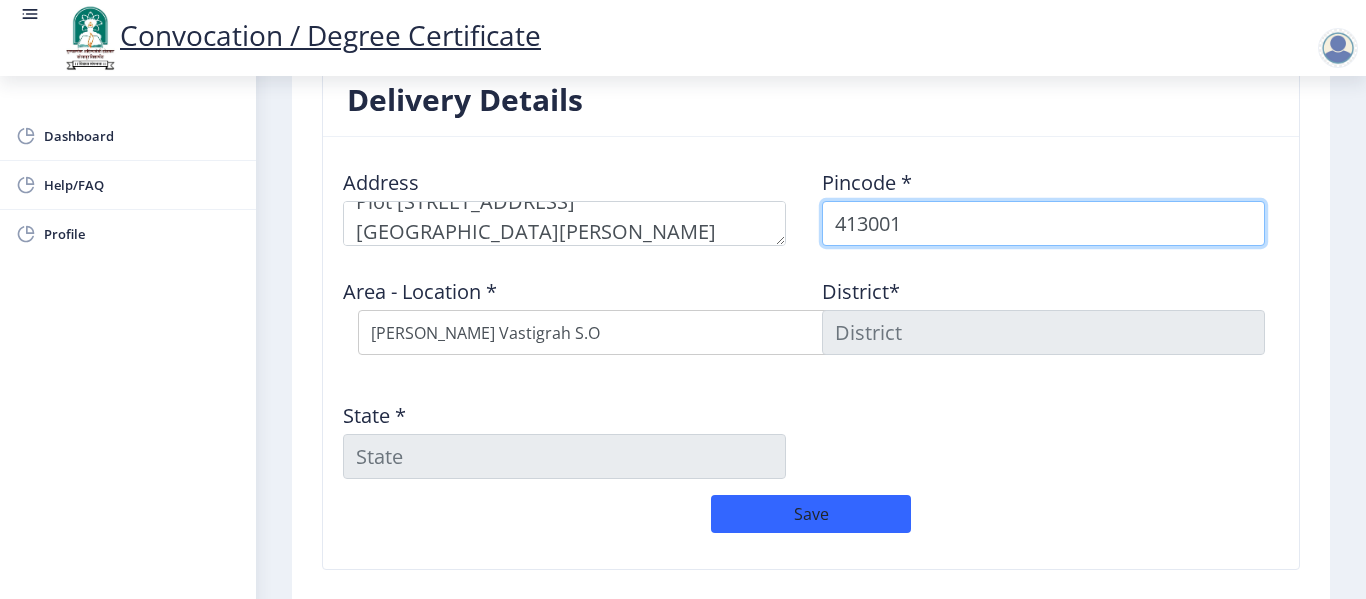 click on "413001" at bounding box center [1043, 223] 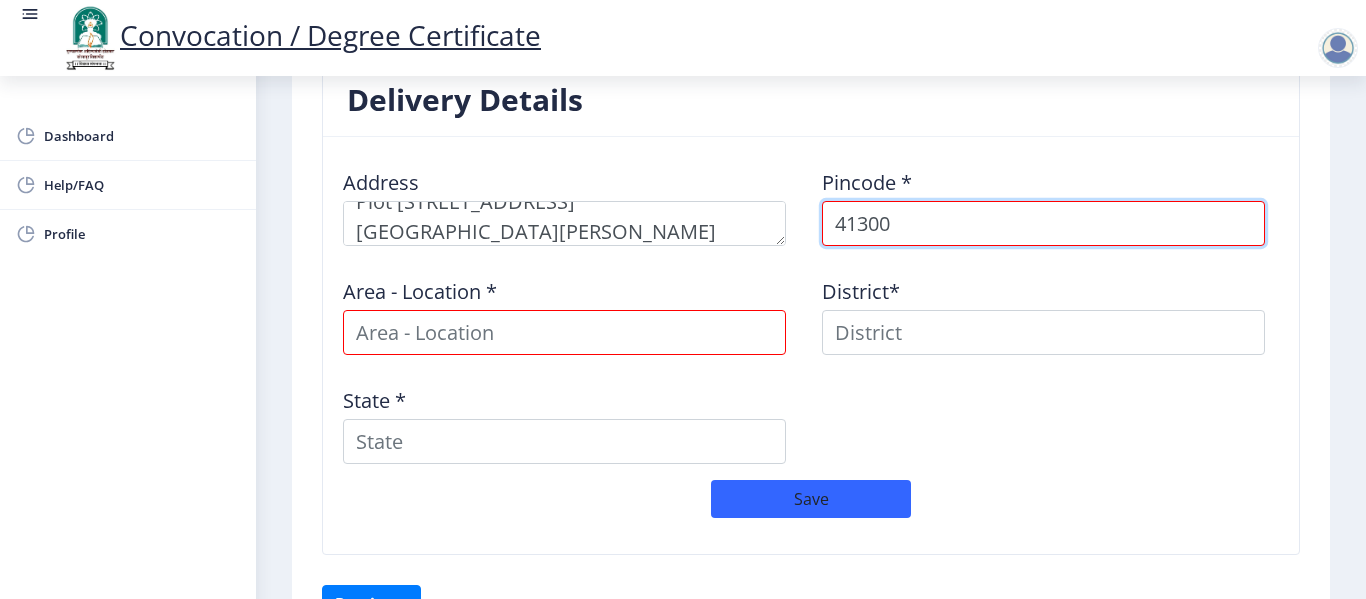 type on "413002" 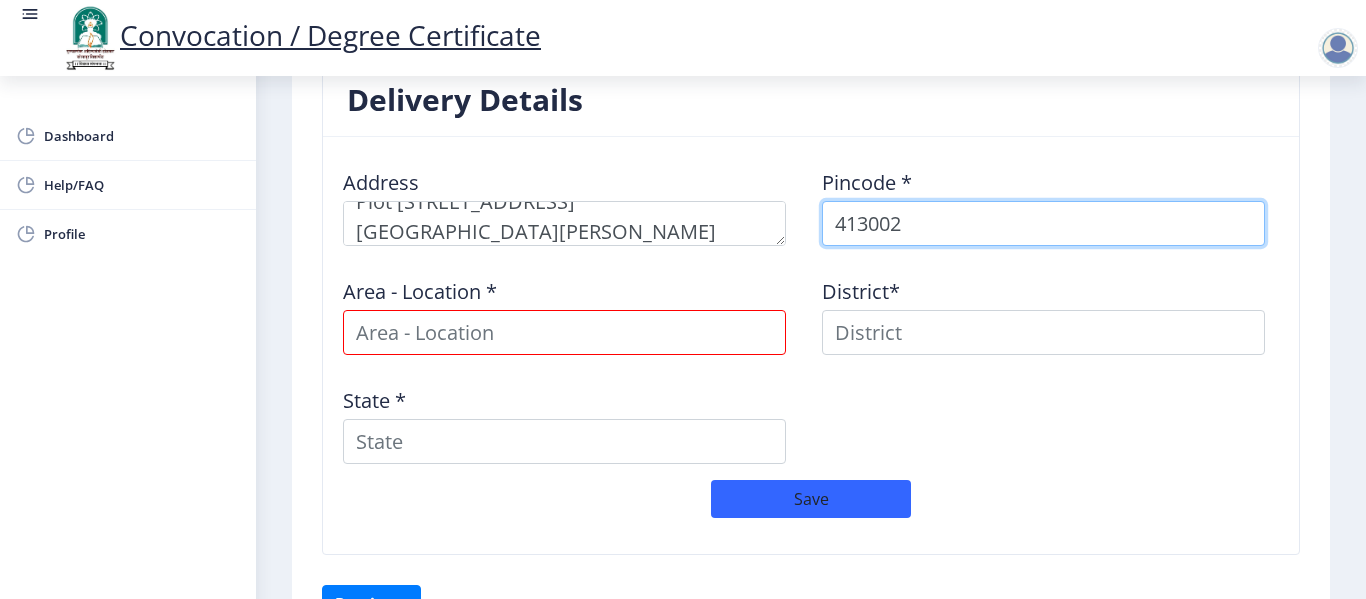 select 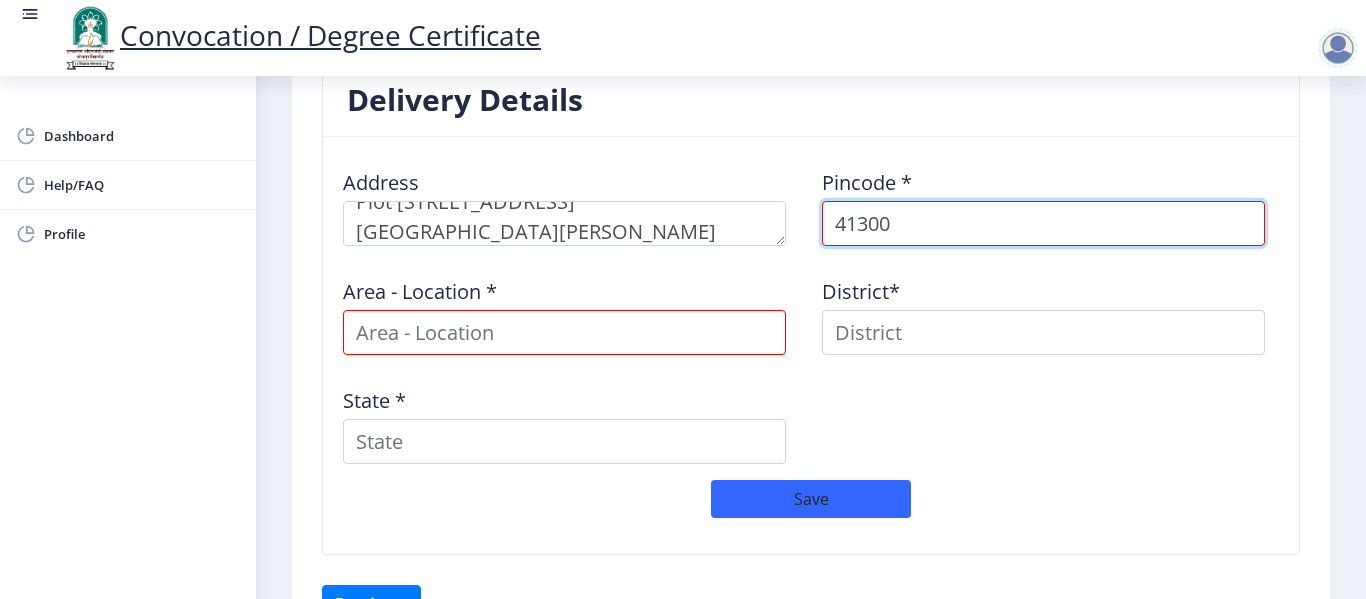 type on "413001" 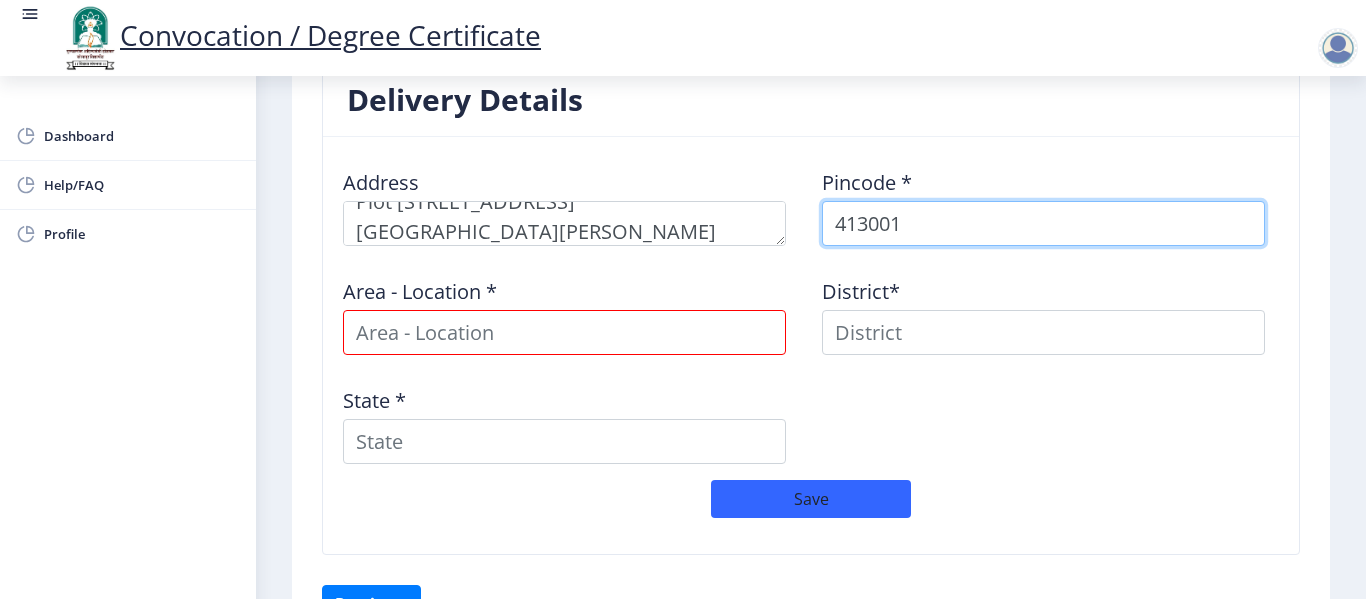 select 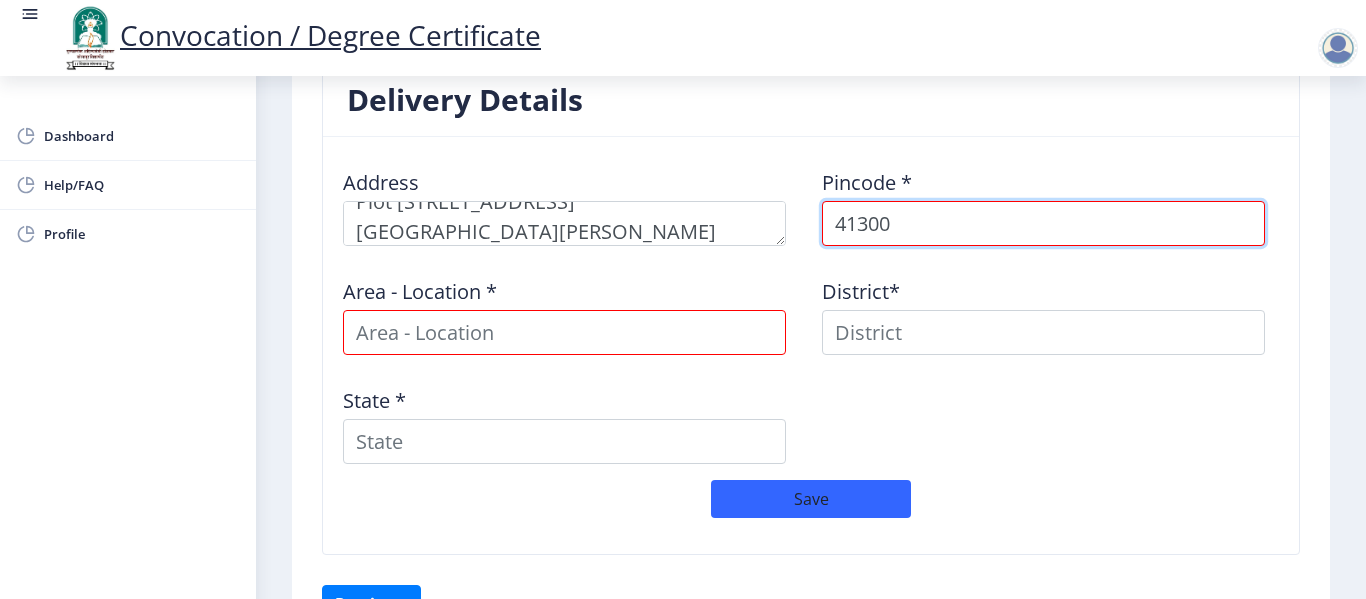 type on "413001" 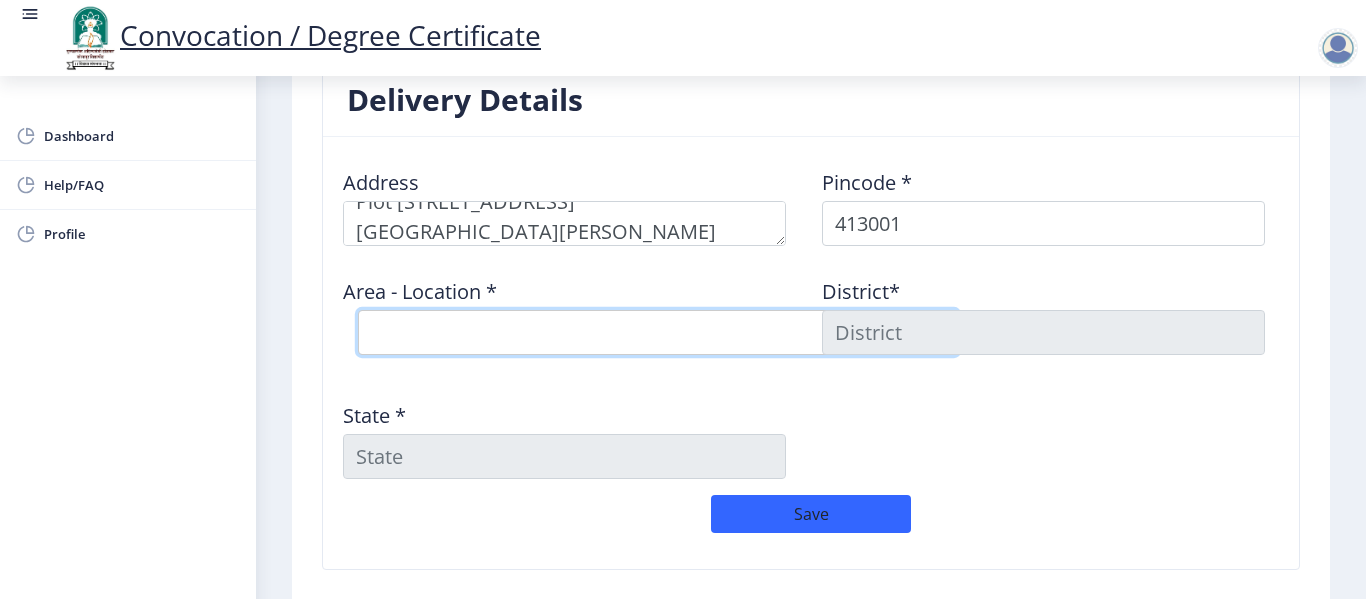click on "Select Area Location Jawaharlal Nehru Vastigrah S.O Navi Peth Solapur S.O Sidheswar Peth S.O Solapur H.O" at bounding box center [658, 332] 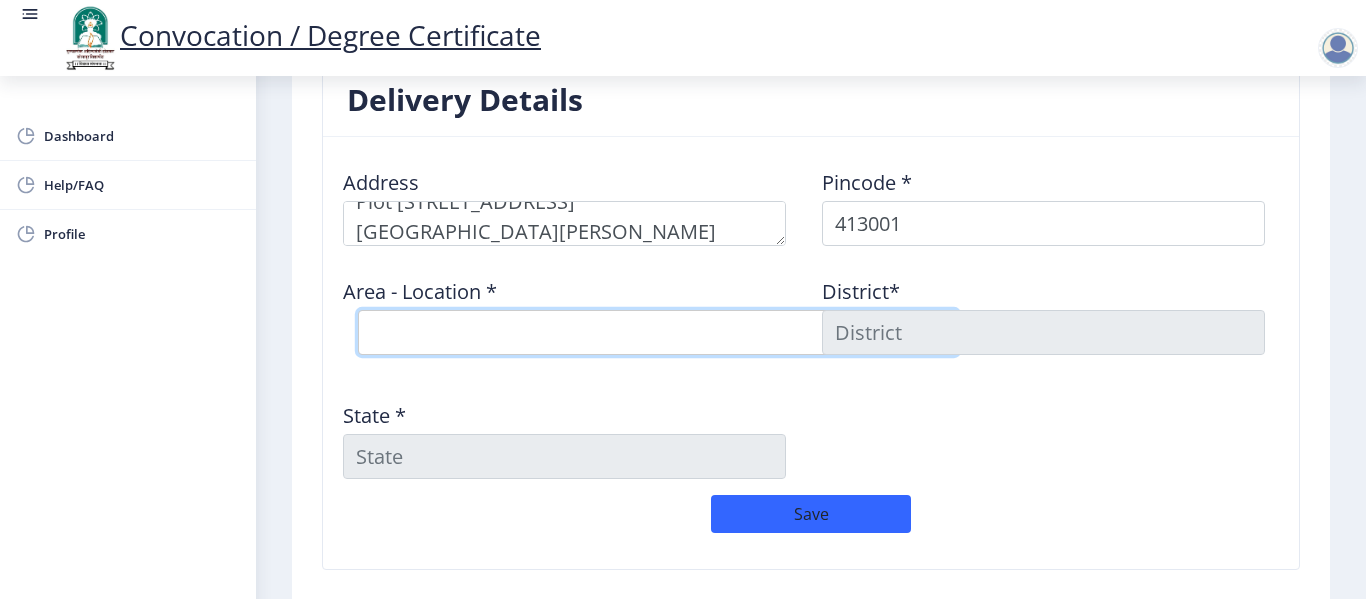 select on "2: Object" 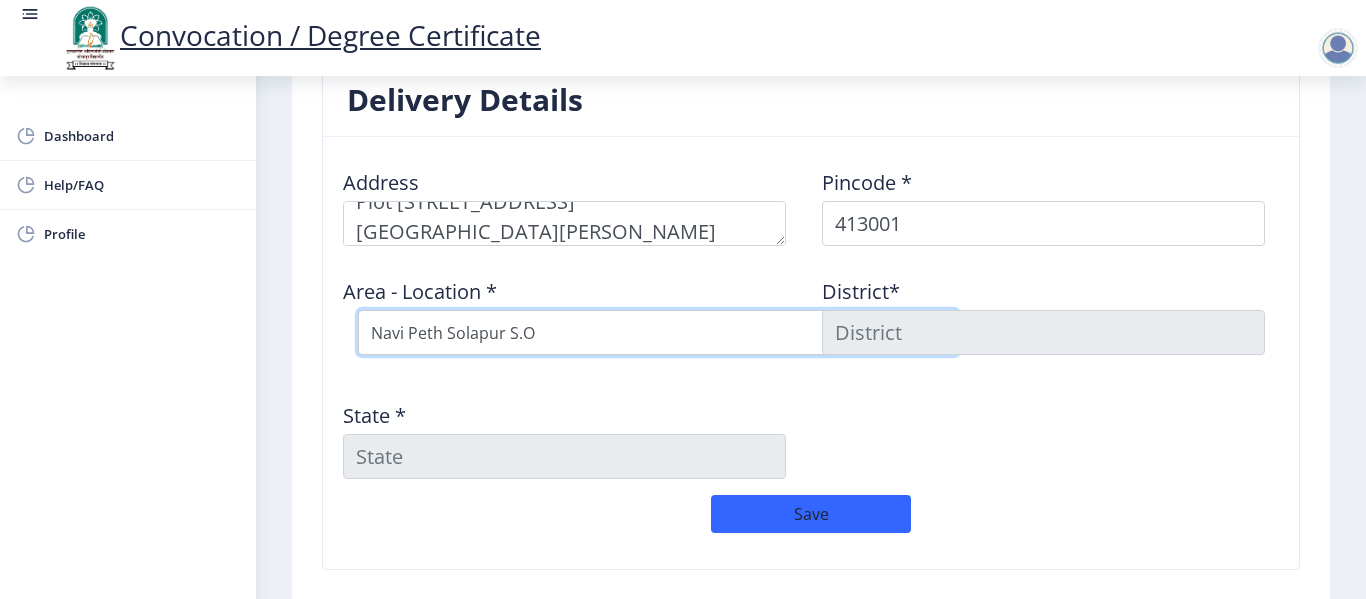 click on "Select Area Location Jawaharlal Nehru Vastigrah S.O Navi Peth Solapur S.O Sidheswar Peth S.O Solapur H.O" at bounding box center (658, 332) 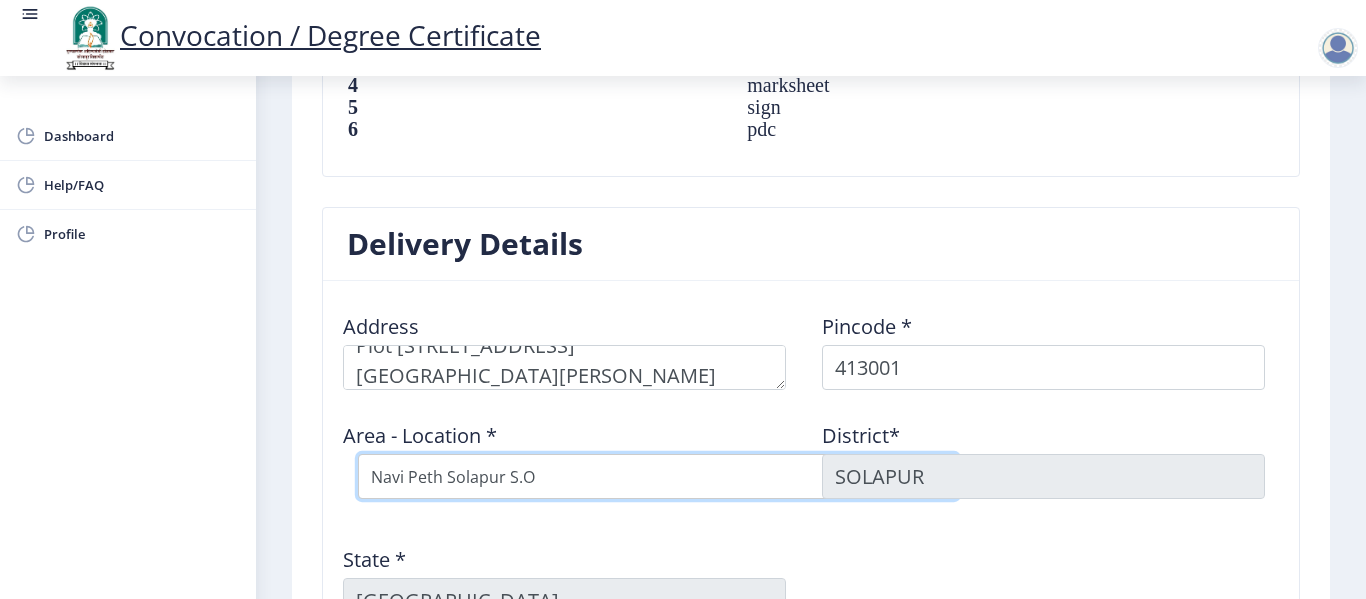 scroll, scrollTop: 1484, scrollLeft: 0, axis: vertical 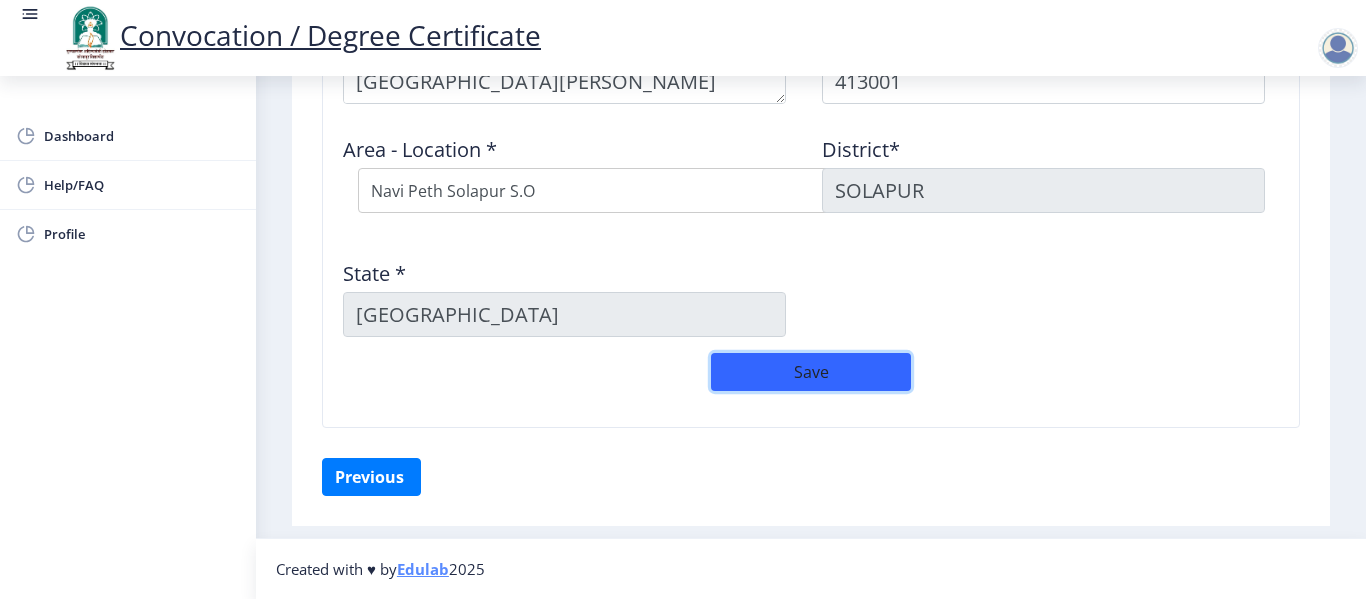 click on "Save" 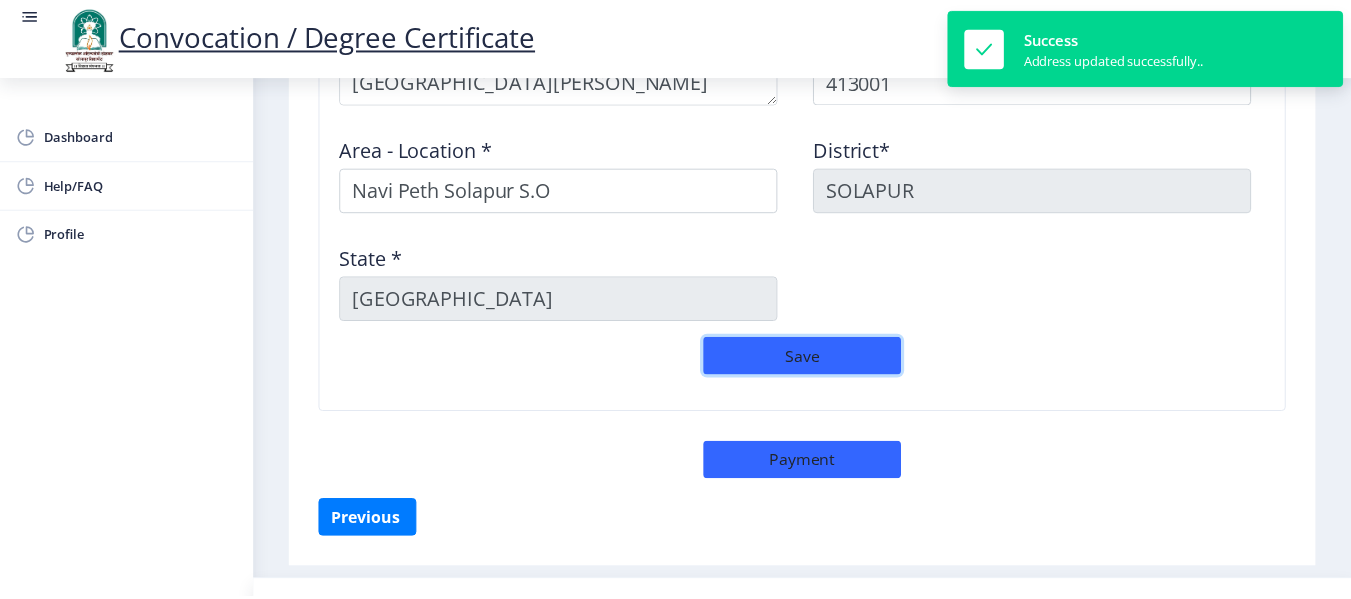 scroll, scrollTop: 1816, scrollLeft: 0, axis: vertical 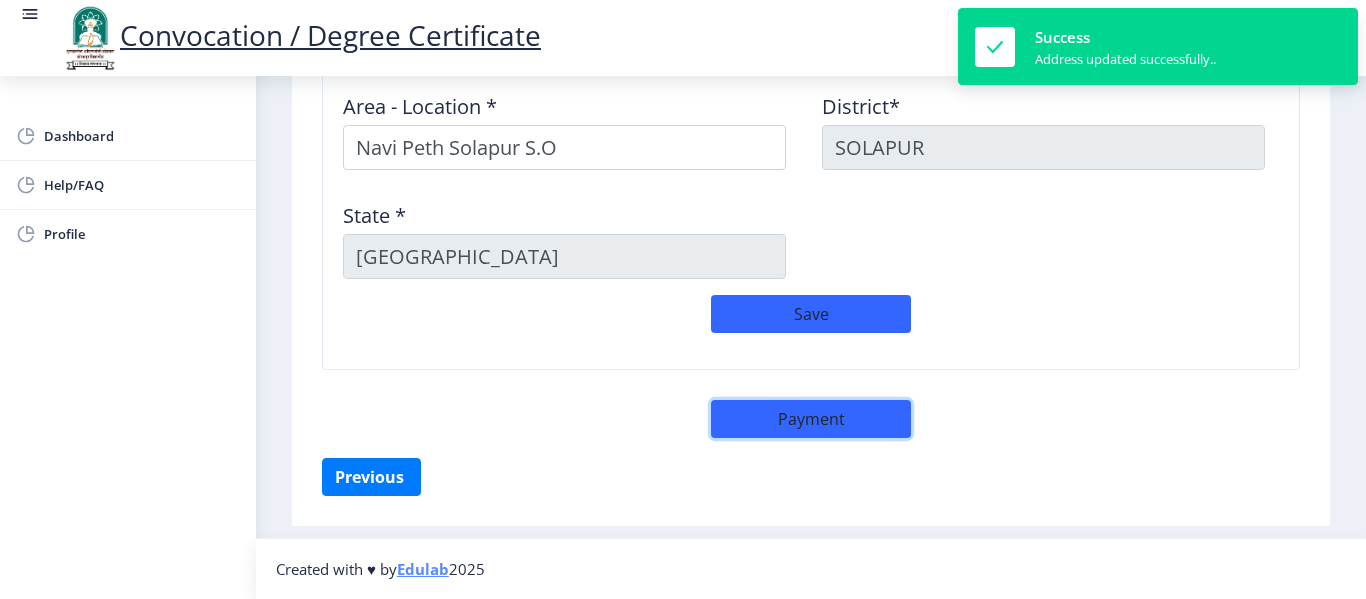click on "Payment" 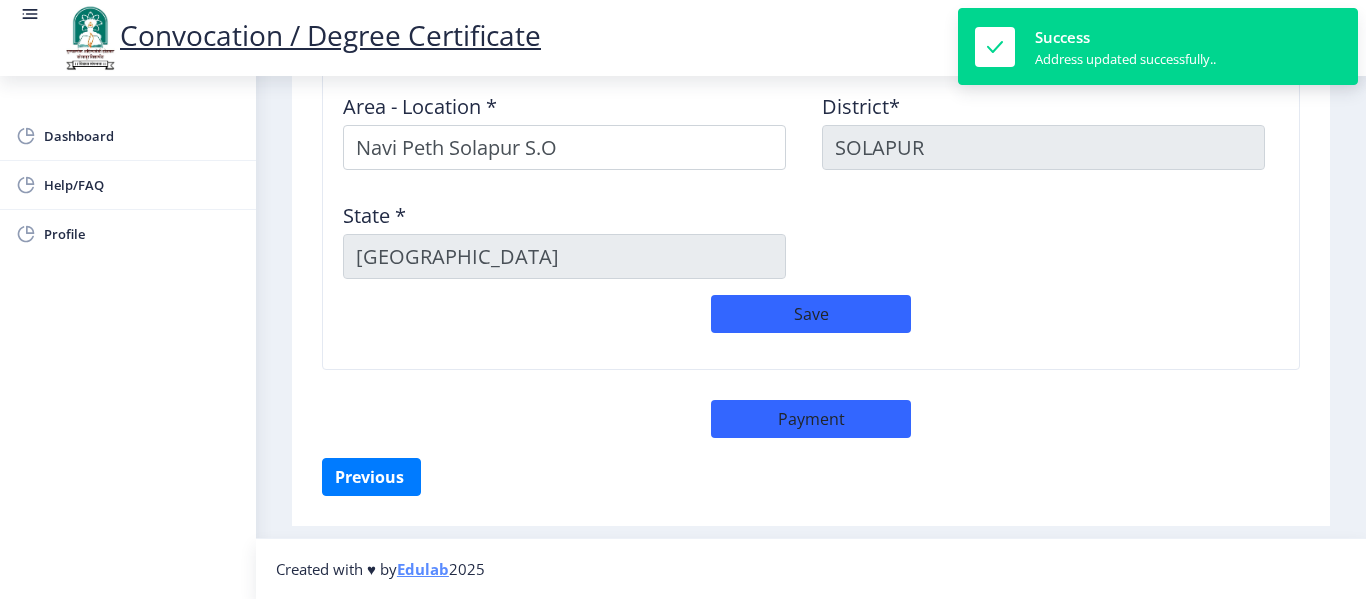 select on "sealed" 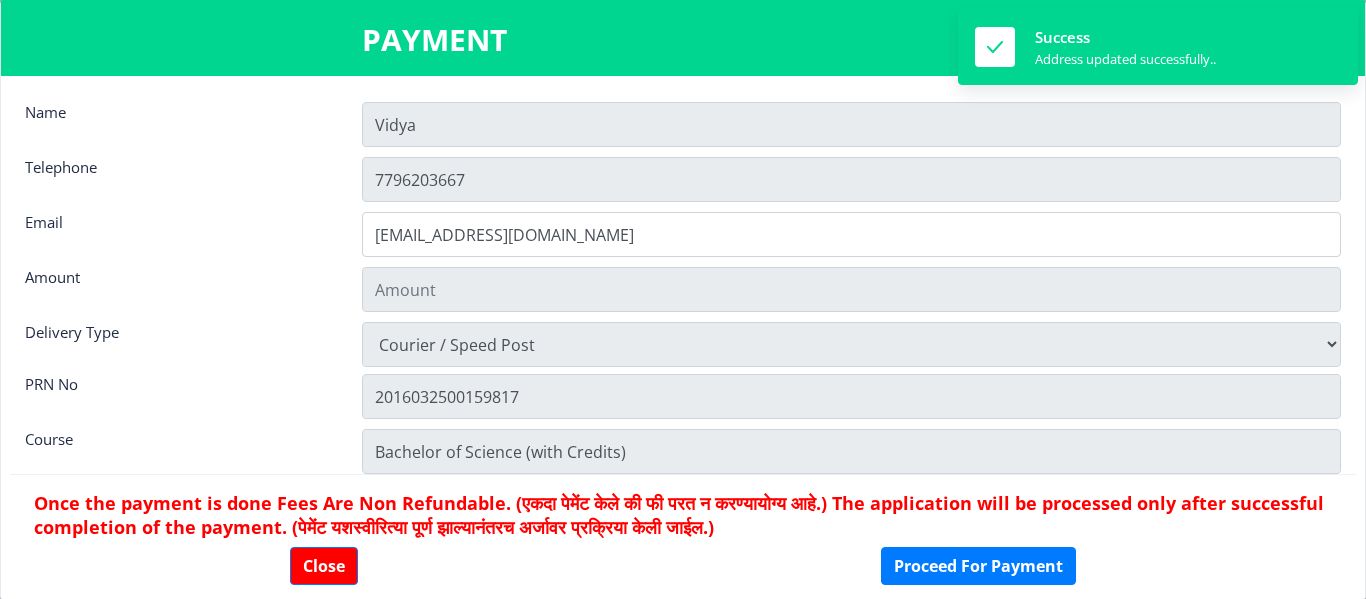 type on "900" 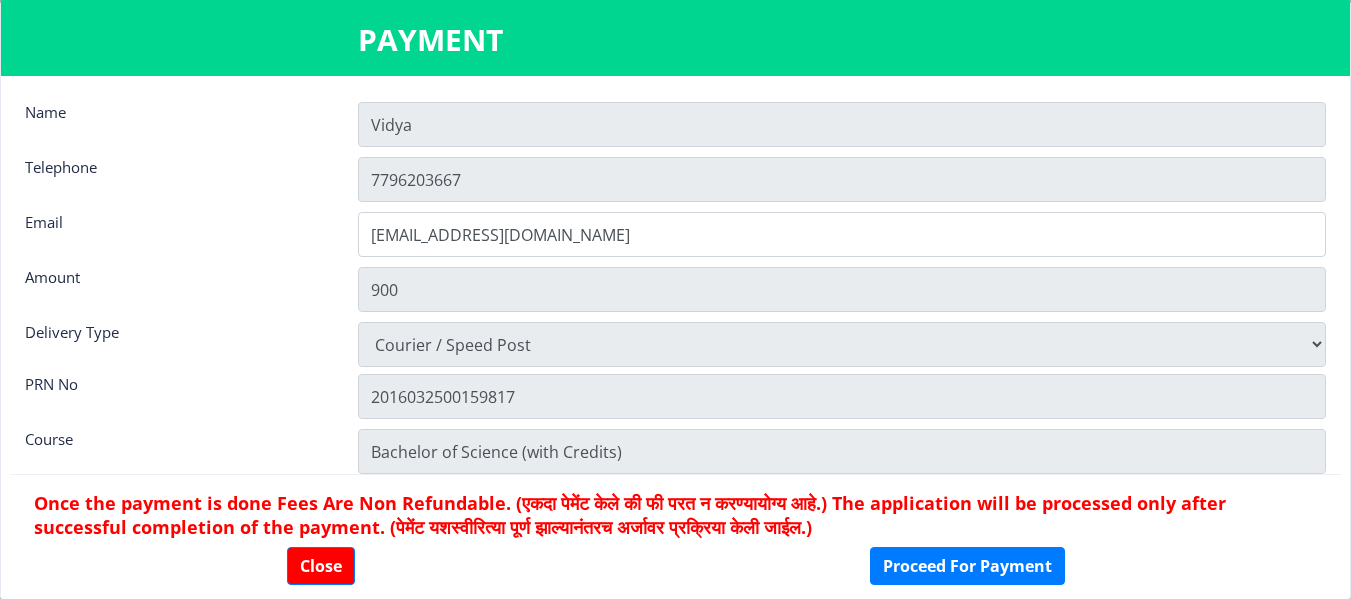 scroll, scrollTop: 28, scrollLeft: 0, axis: vertical 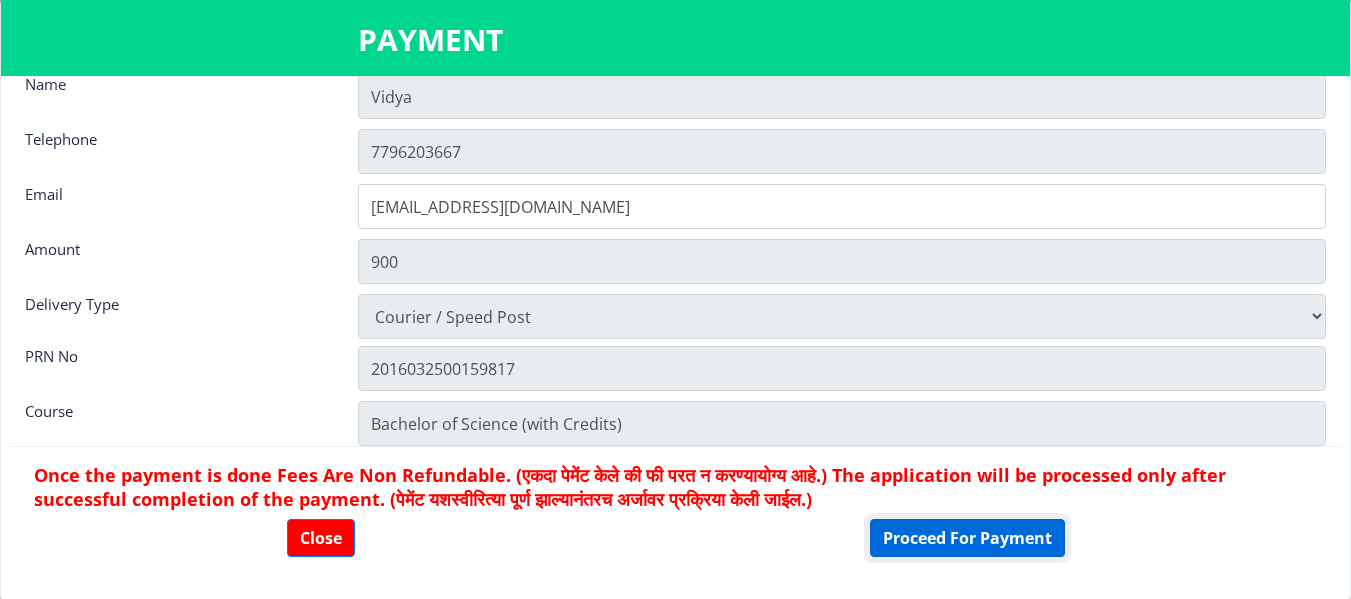 click on "Proceed For Payment" 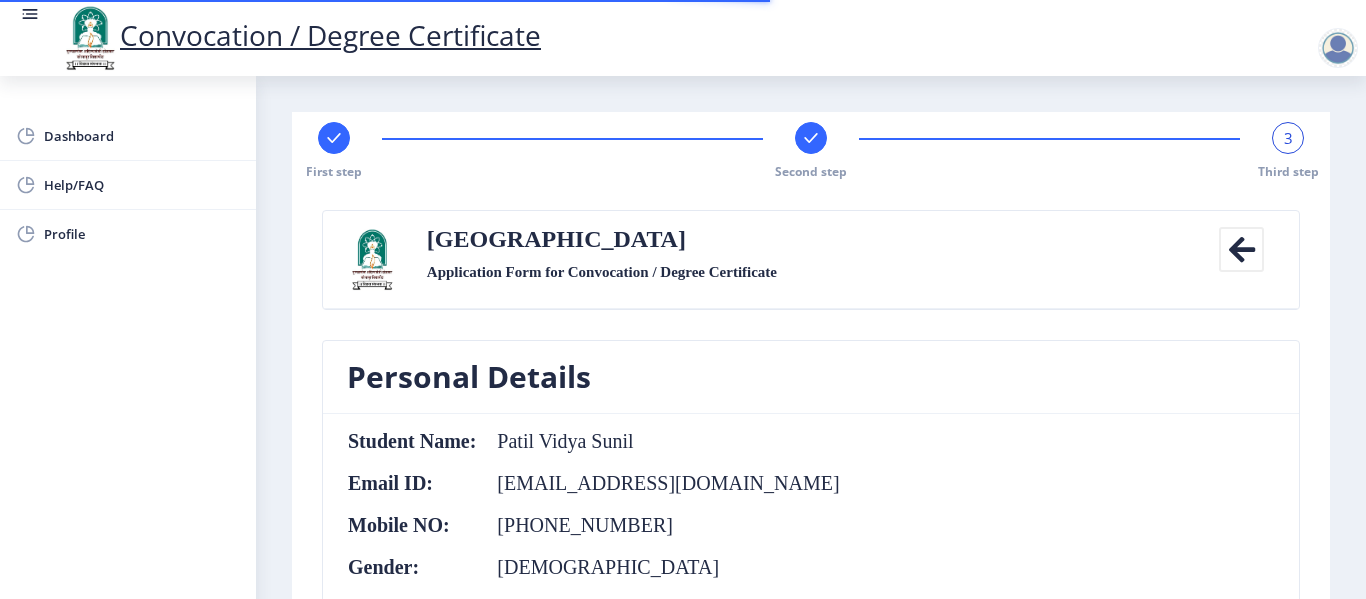 scroll, scrollTop: 0, scrollLeft: 0, axis: both 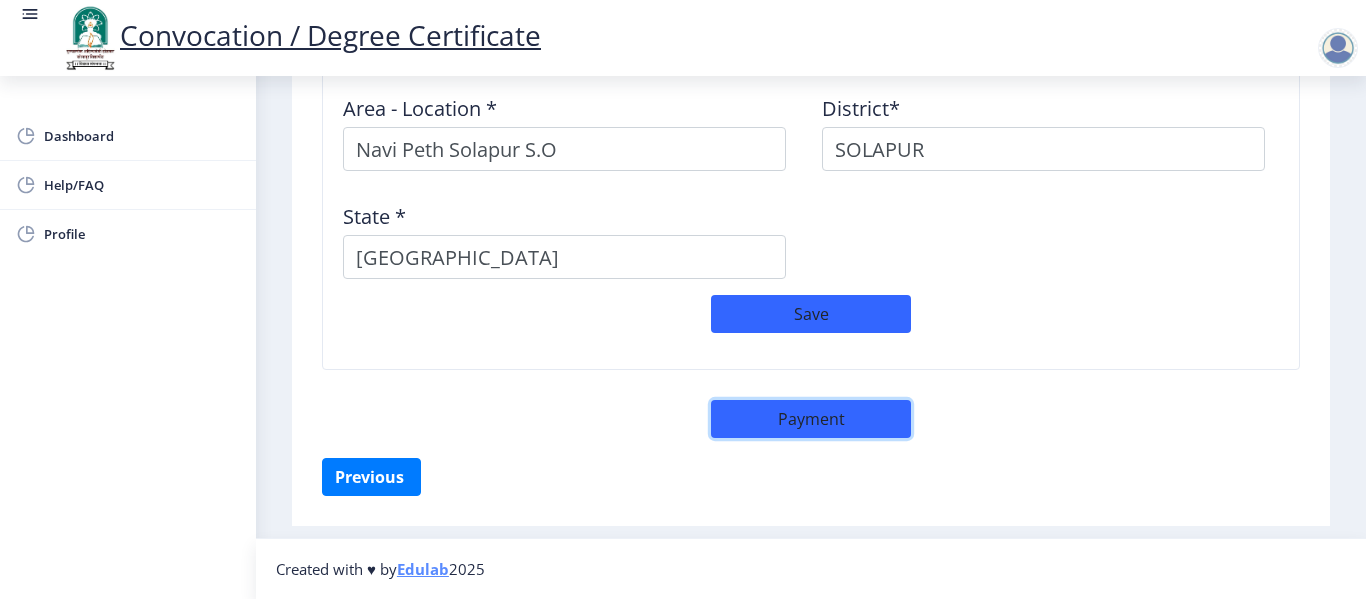 click on "Payment" 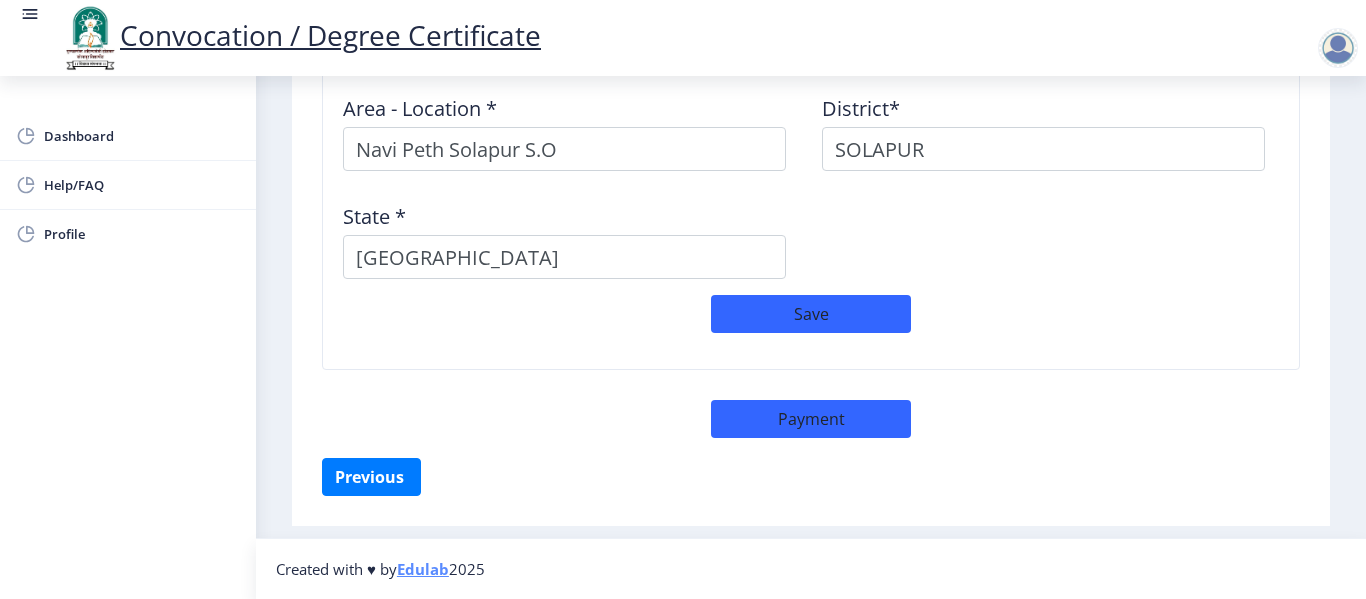 select on "sealed" 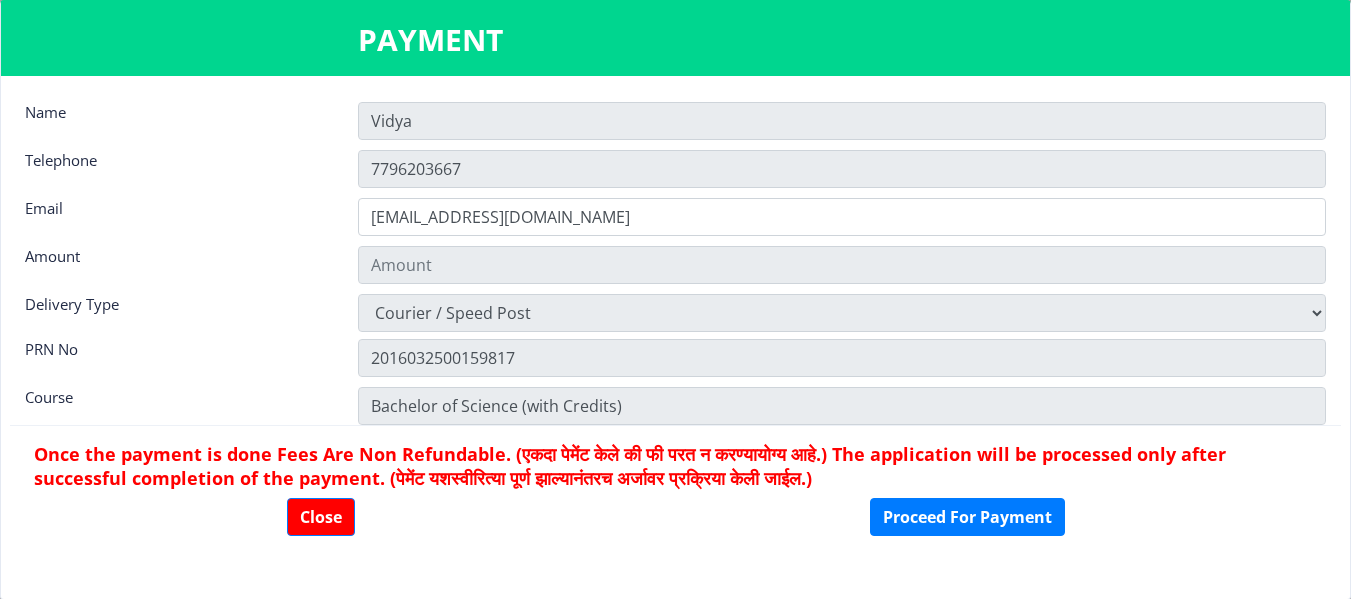 type on "900" 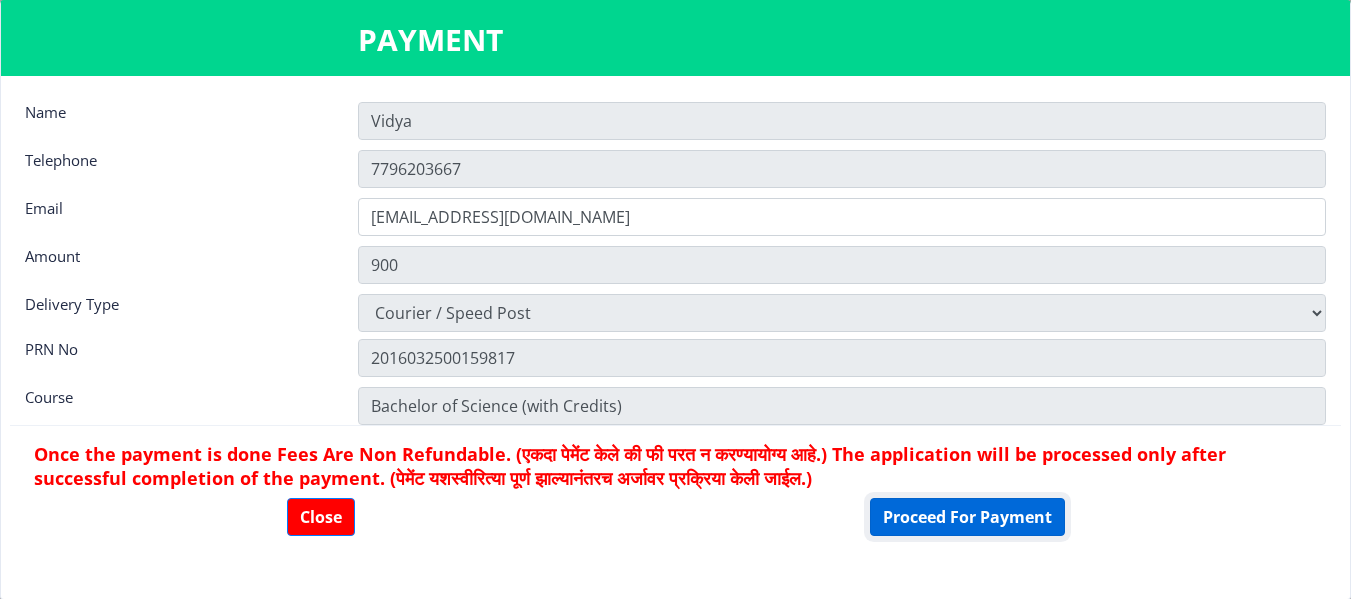 click on "Proceed For Payment" 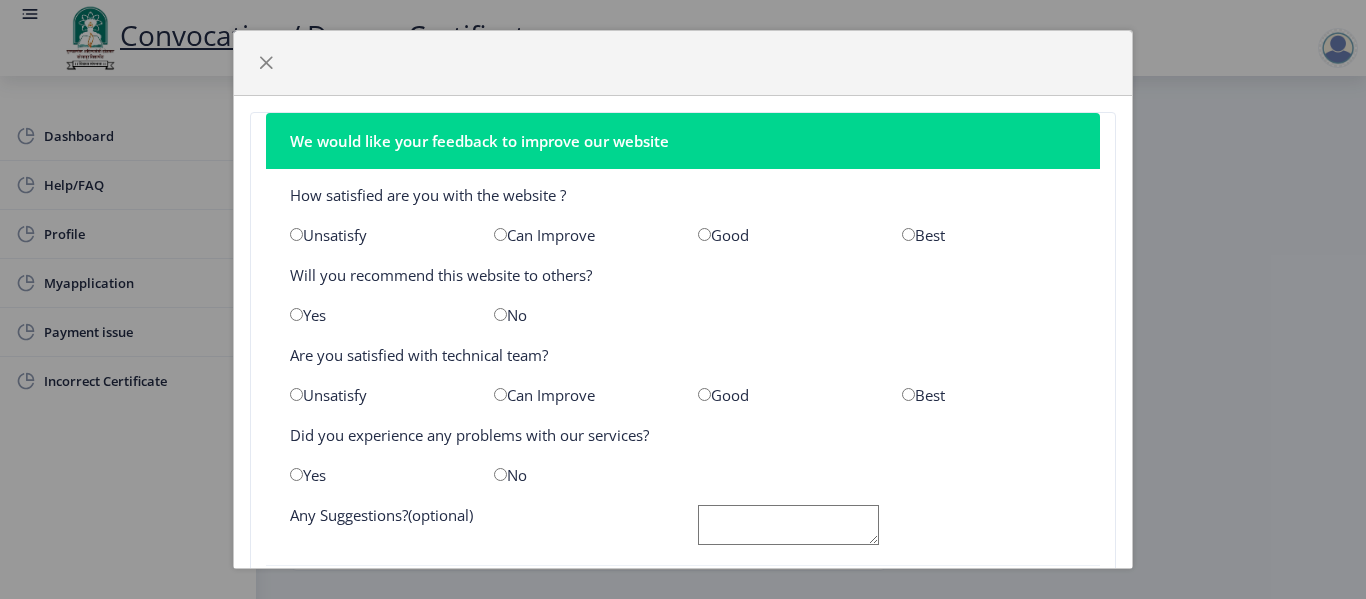click at bounding box center (704, 234) 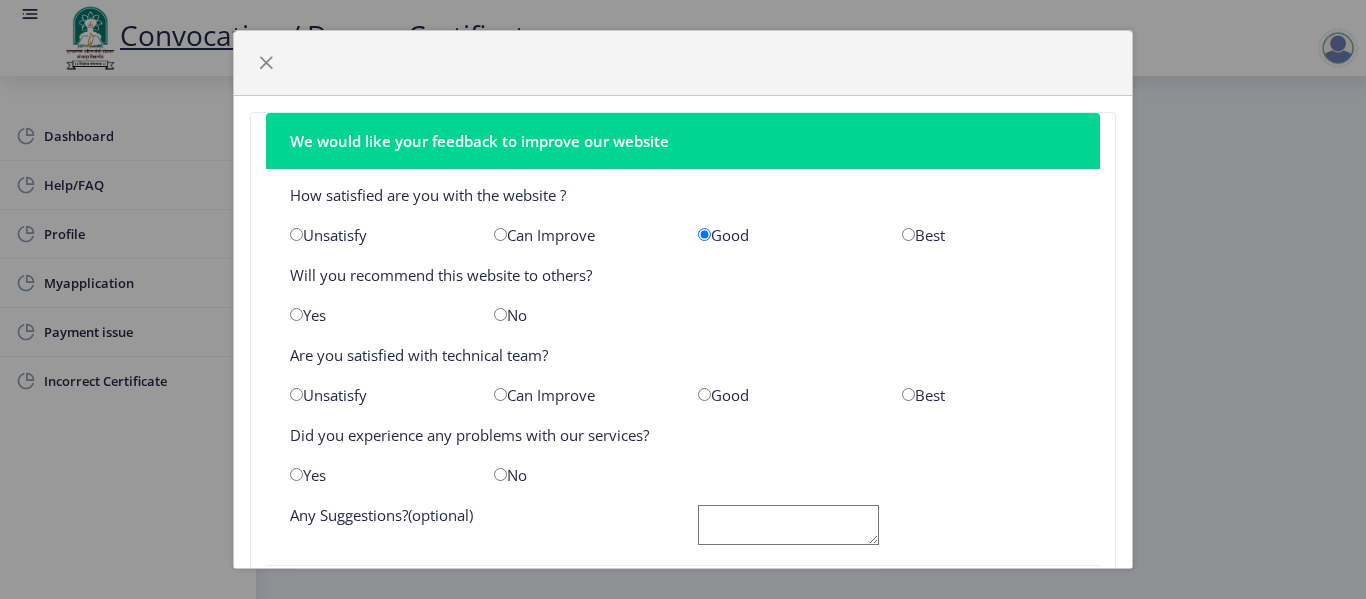 click at bounding box center (500, 314) 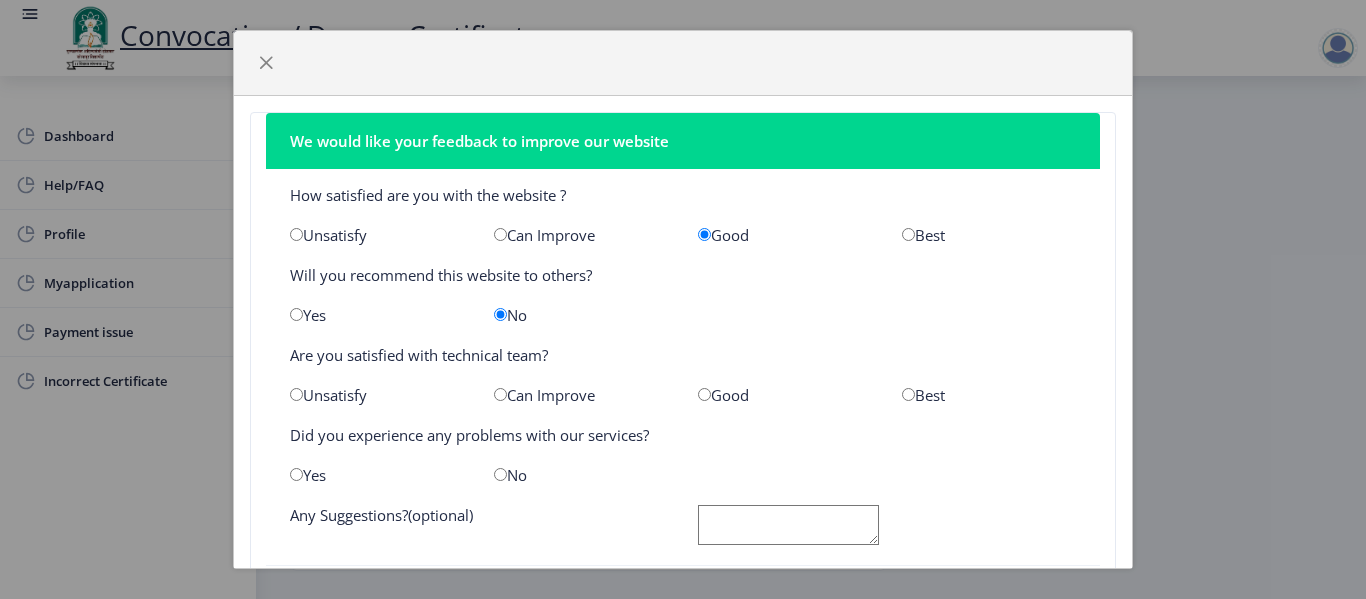 click on "How satisfied are you with the website ?   Unsatisfy   Can Improve   Good   Best   Will you recommend this website to others?   Yes   No   Are you satisfied with technical team?   Unsatisfy   Can Improve   Good   Best   Did you experience any problems with our services?   Yes   No   Any Suggestions?(optional)" 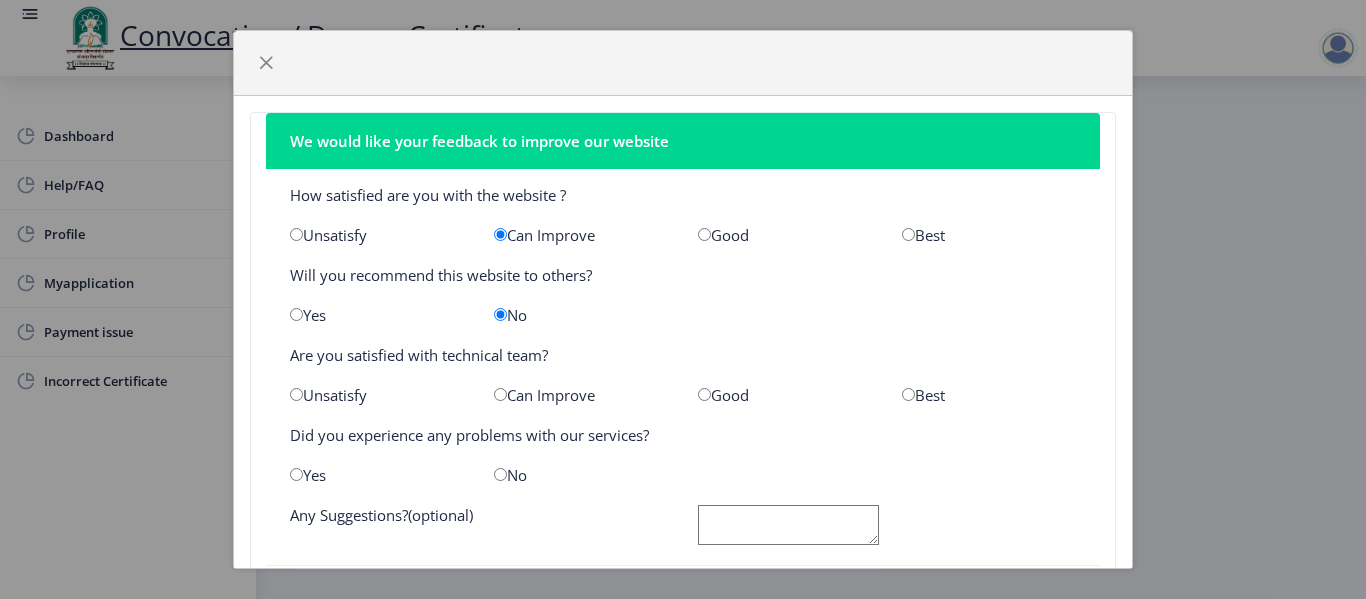 click at bounding box center (500, 394) 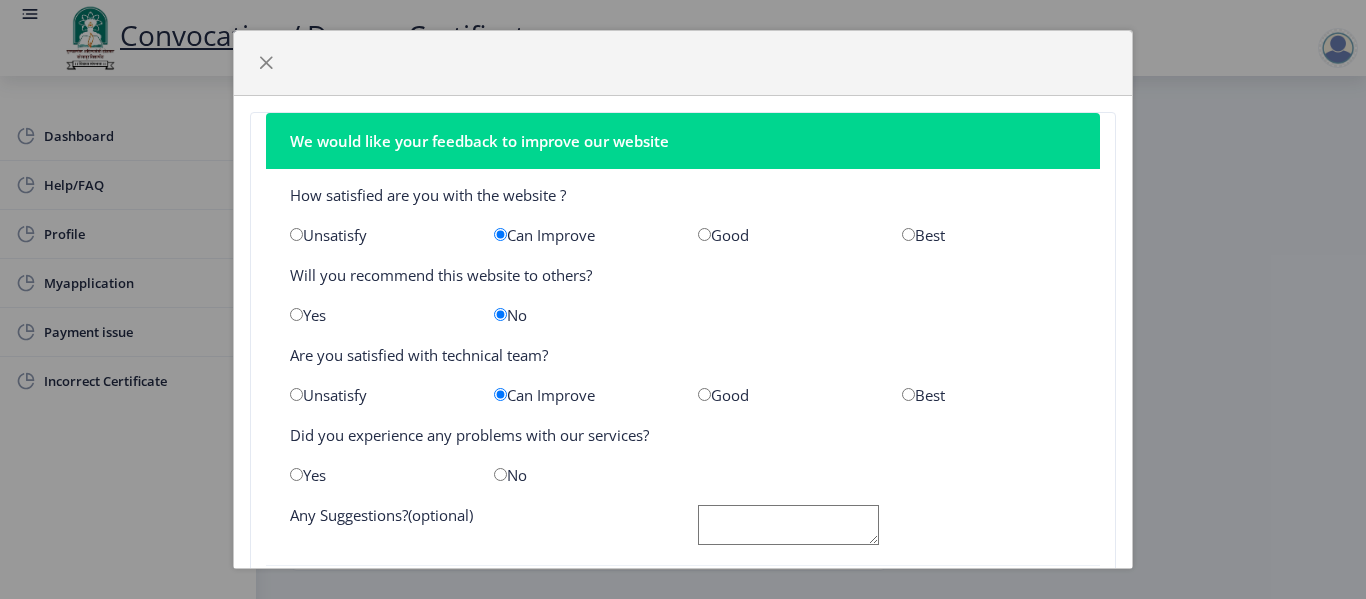 click at bounding box center [500, 474] 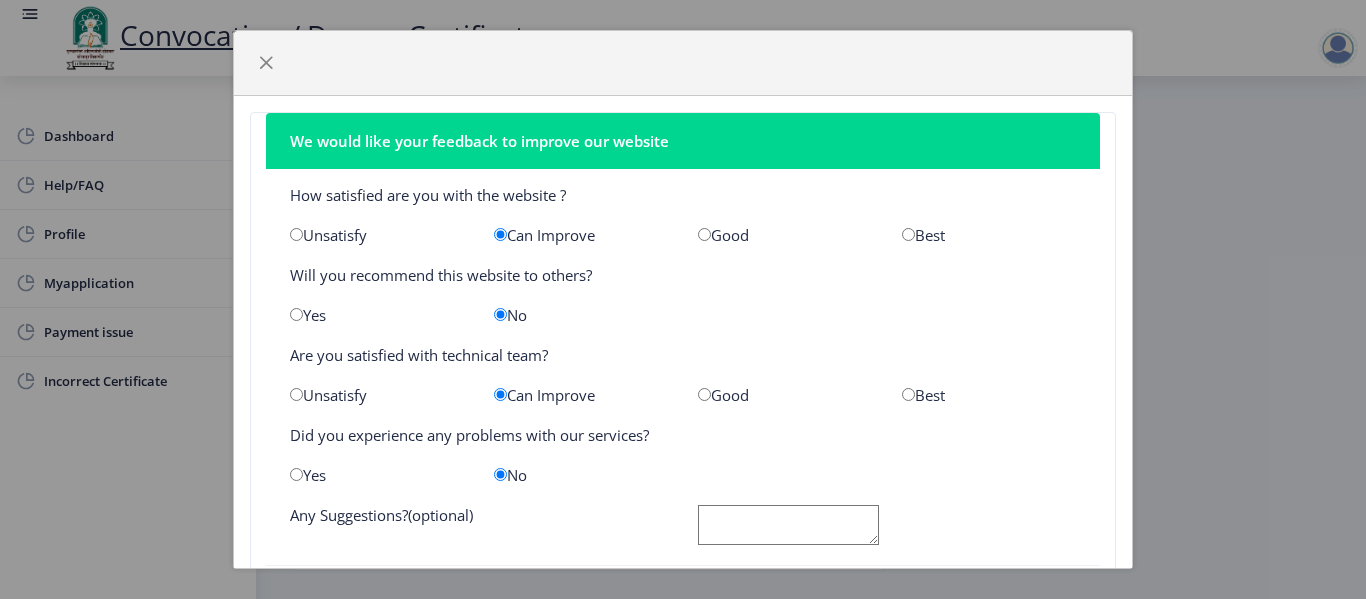 click on "save" 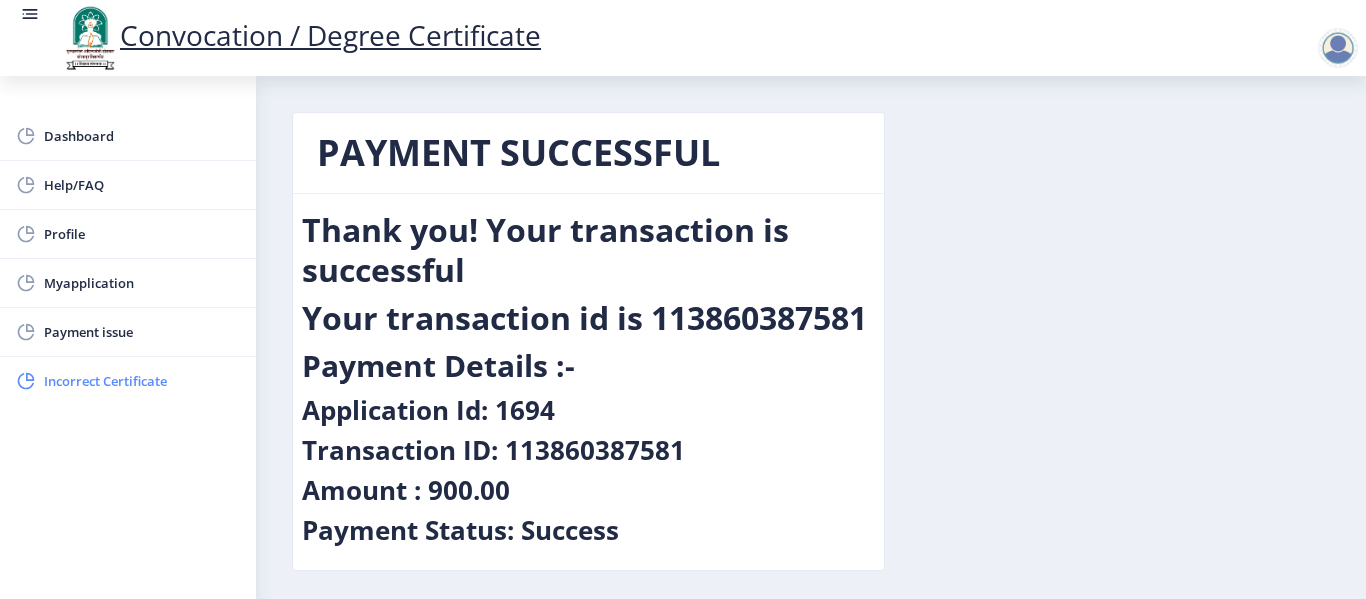 click on "Incorrect Certificate" 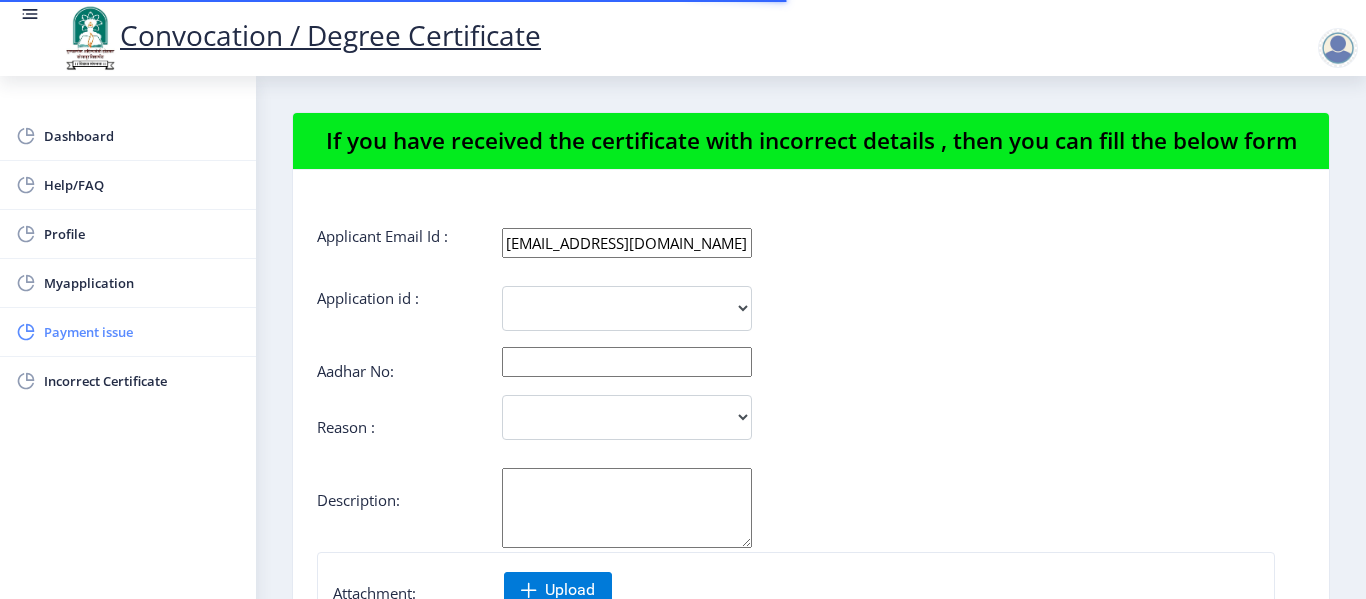 click on "Payment issue" 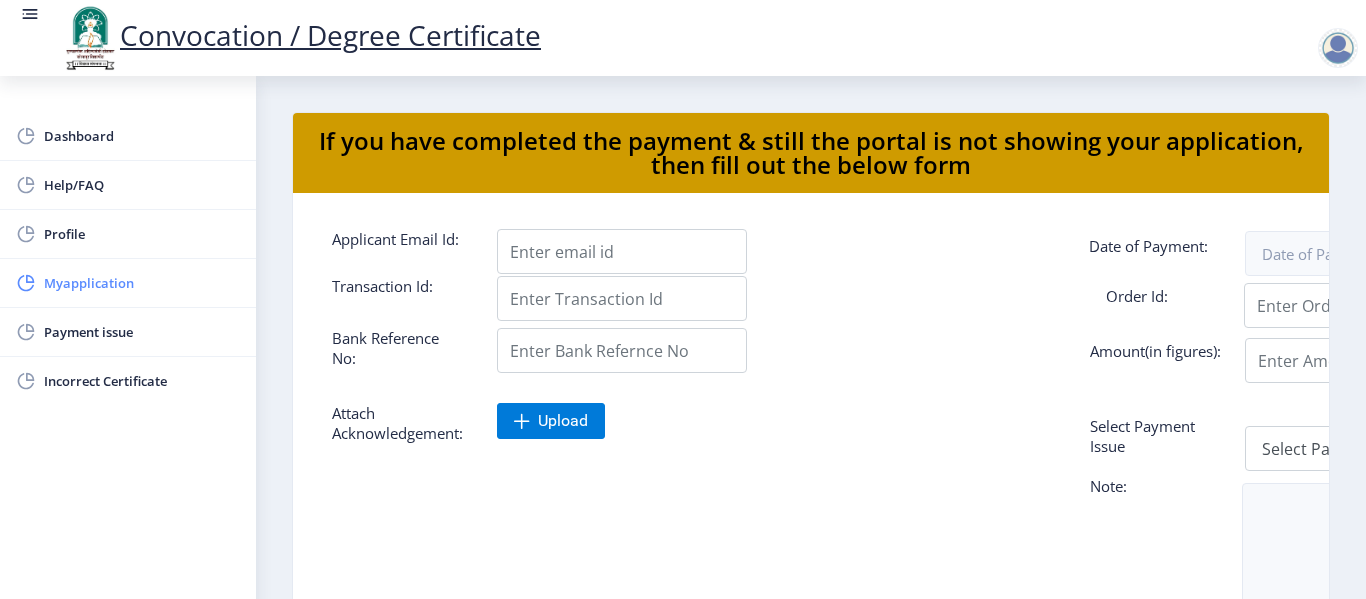 click on "Myapplication" 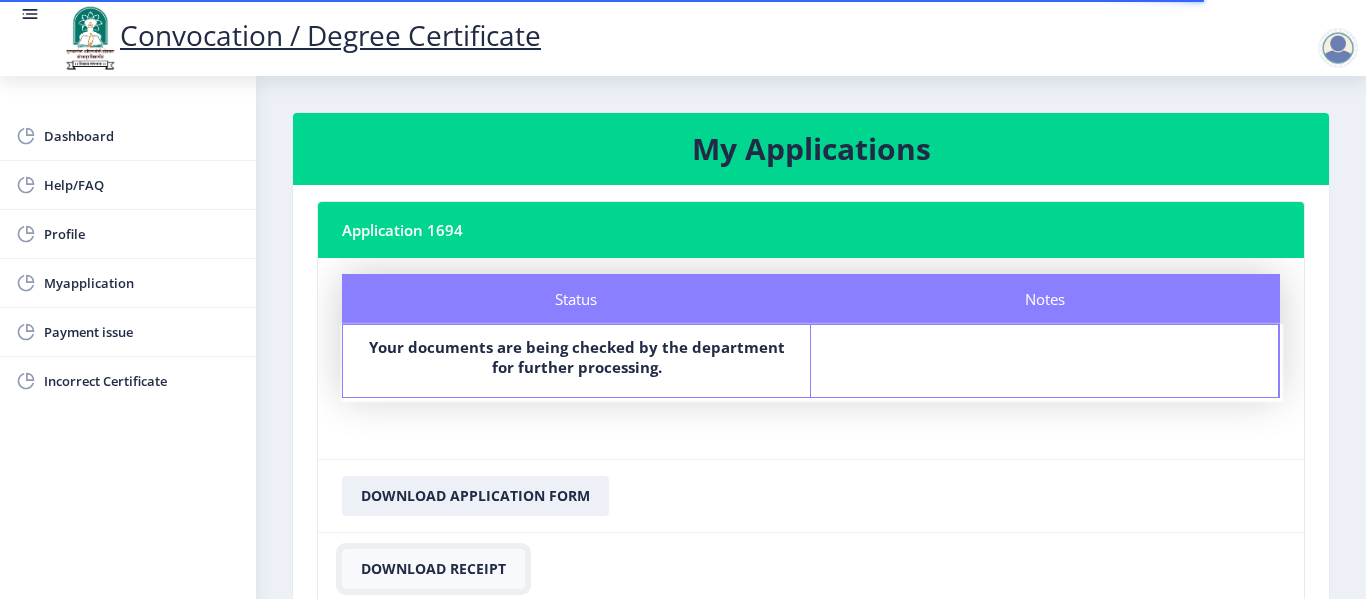 click on "Download Receipt" 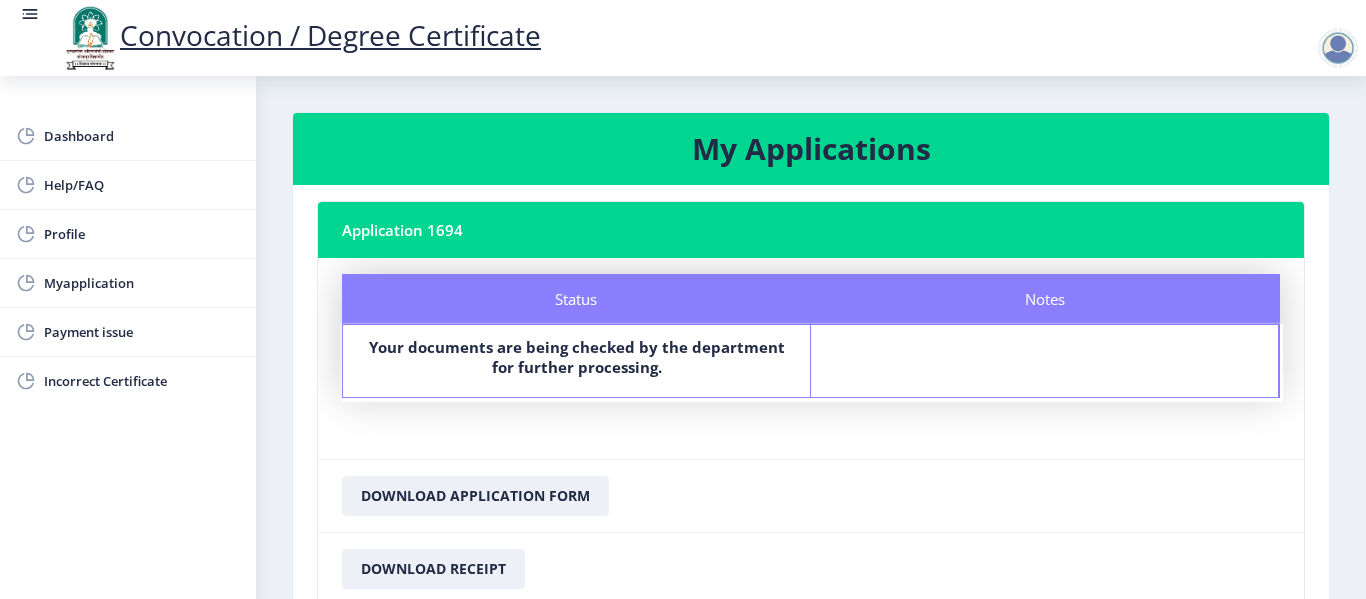 click on "Convocation / Degree Certificate" 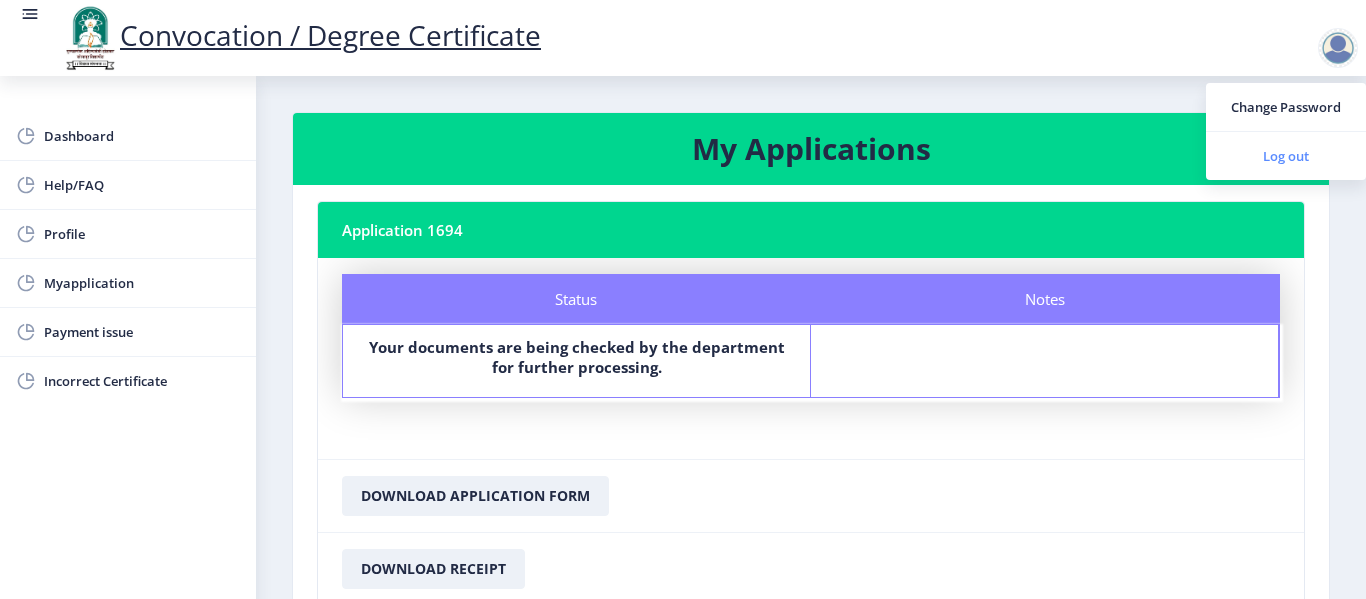 click on "Log out" at bounding box center [1286, 156] 